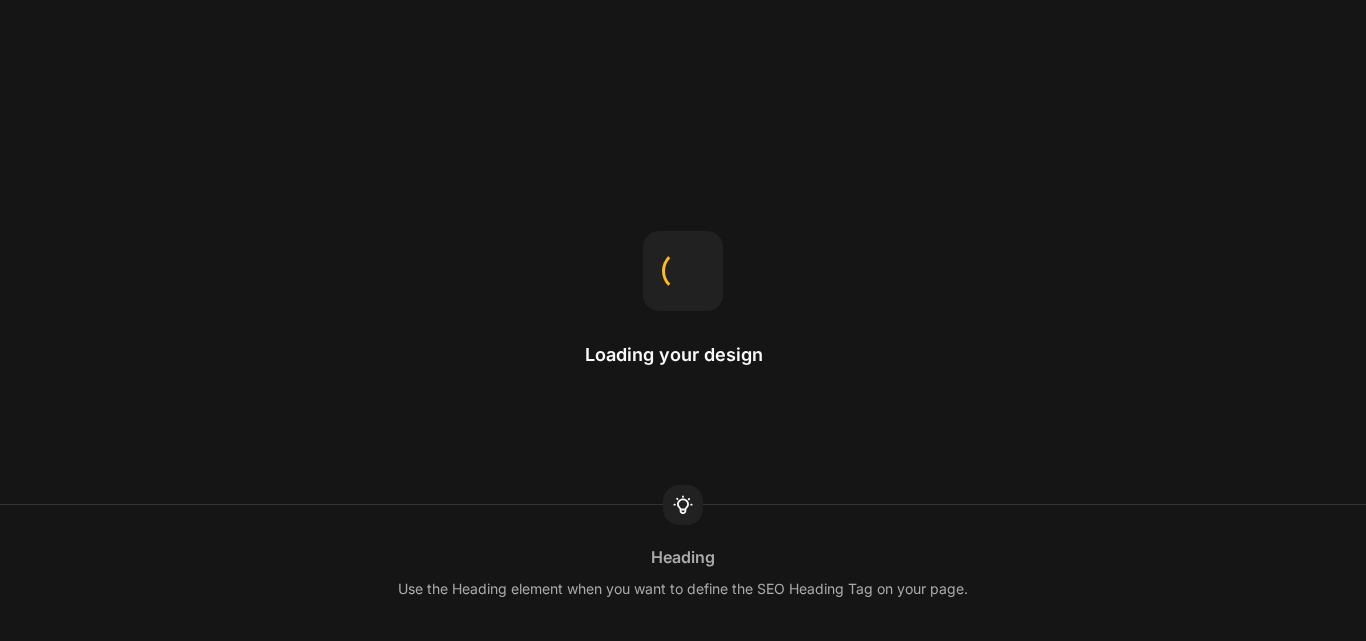 scroll, scrollTop: 0, scrollLeft: 0, axis: both 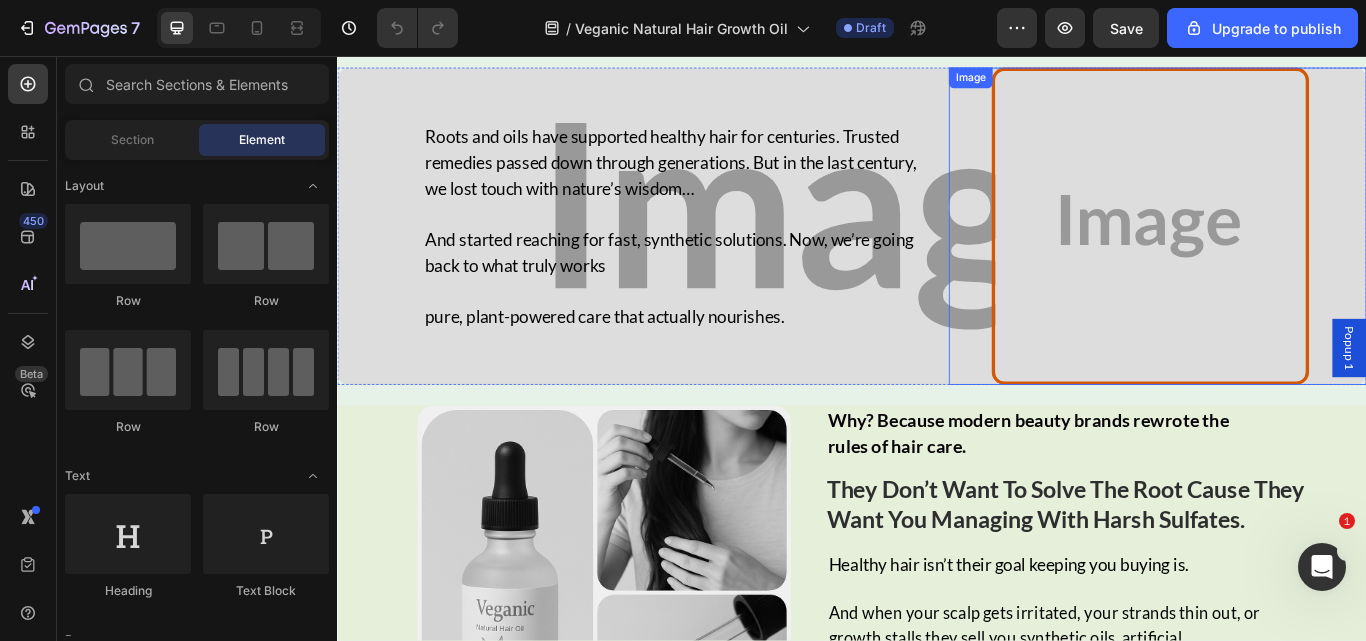 click at bounding box center [1285, 255] 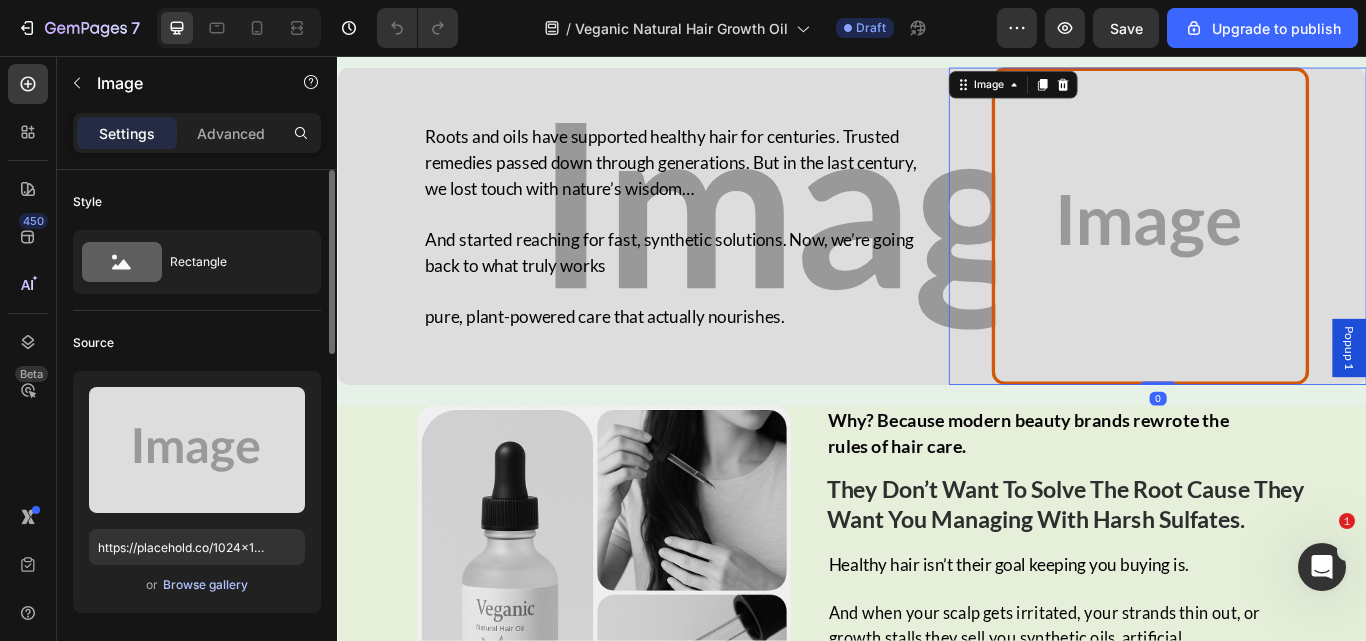 click on "Browse gallery" at bounding box center [205, 585] 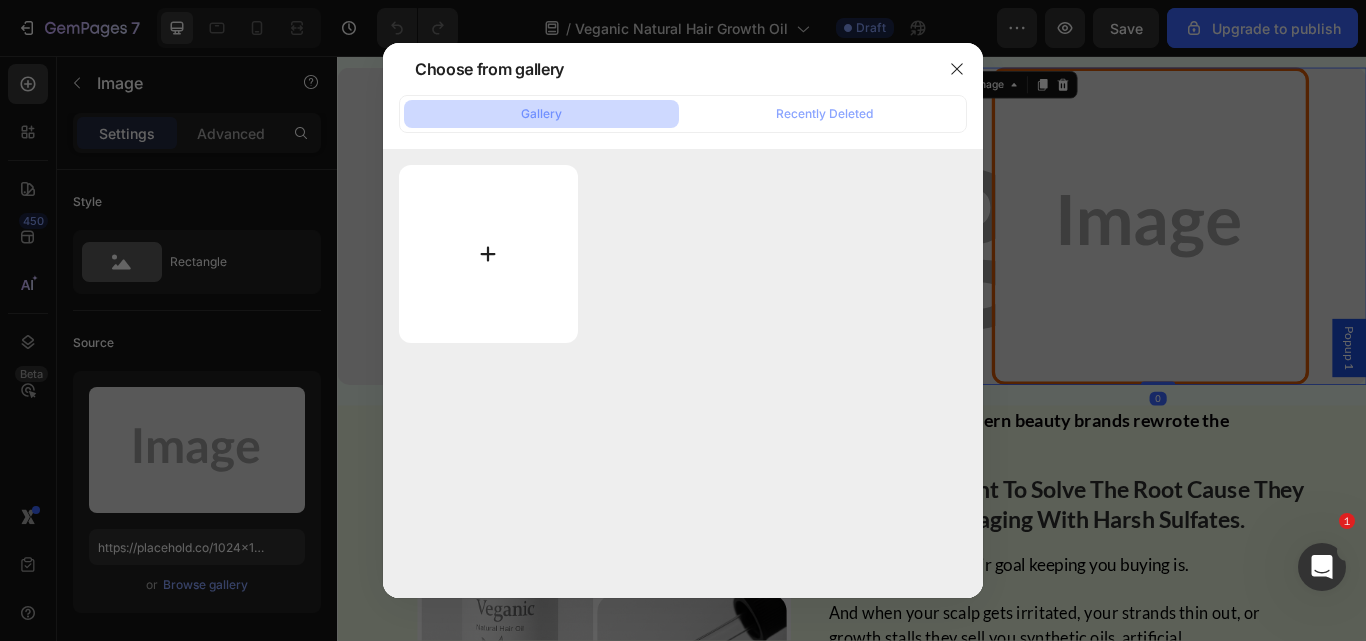 click at bounding box center [488, 254] 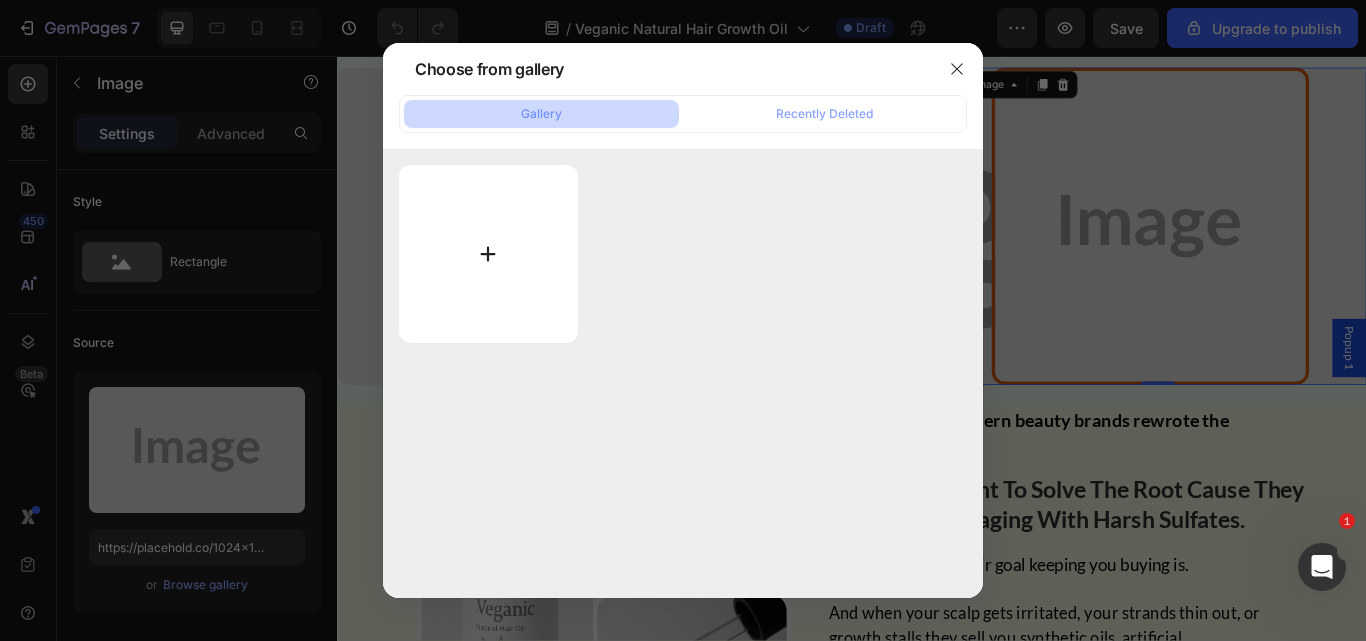 type on "C:\fakepath\s10_mid_img1-png (2).webp" 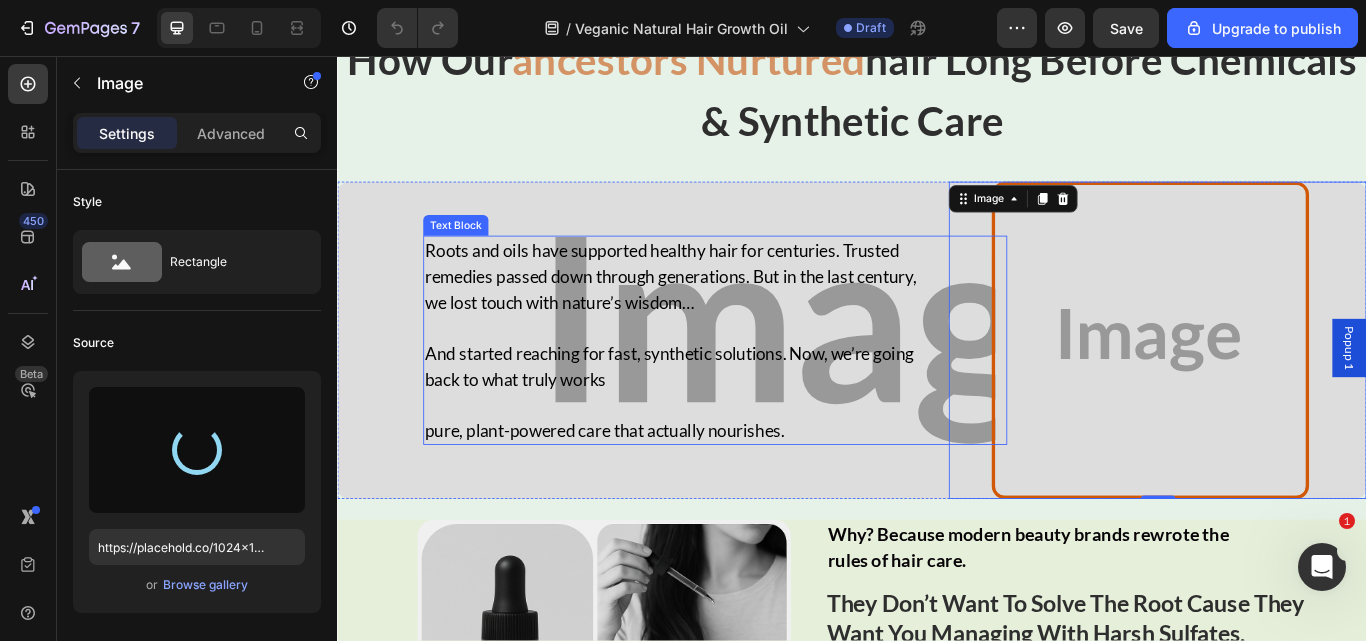 scroll, scrollTop: 808, scrollLeft: 0, axis: vertical 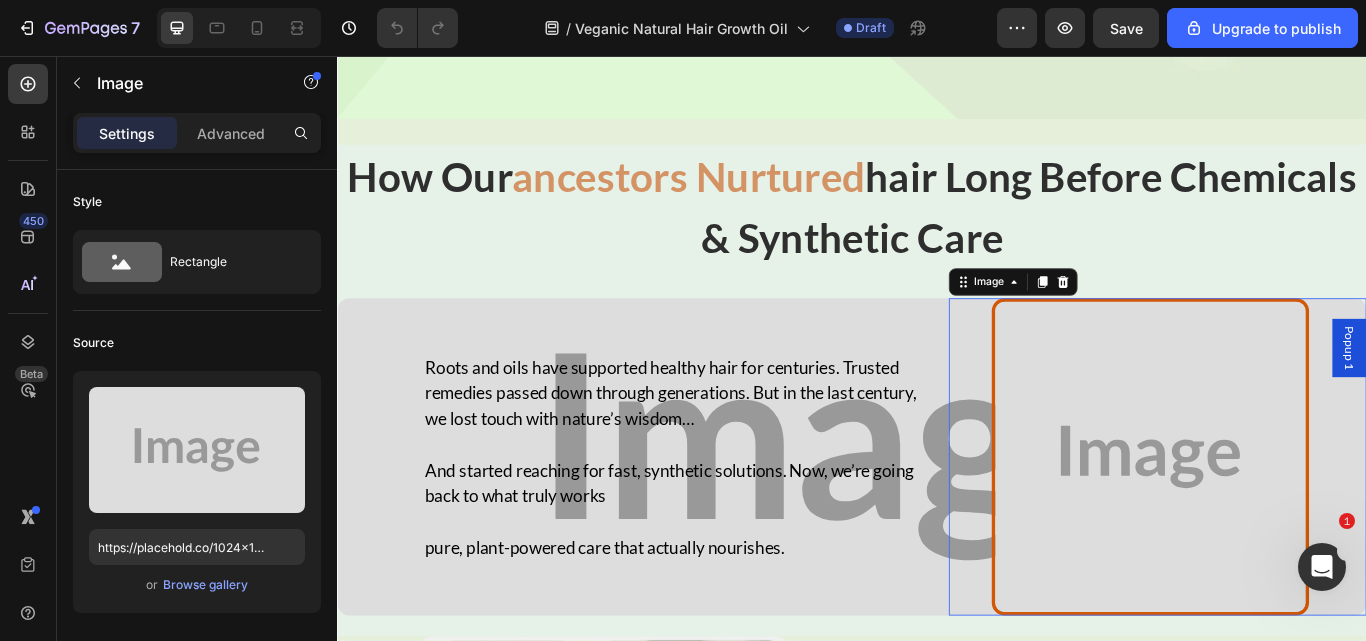 click at bounding box center [1285, 524] 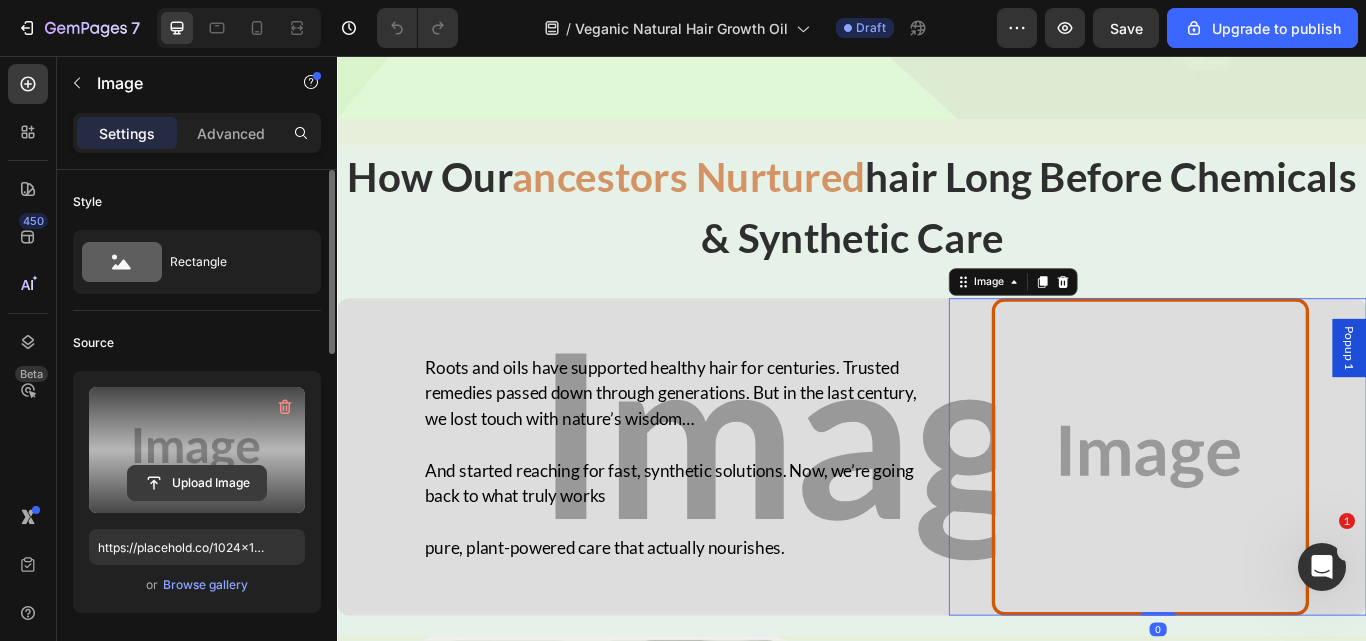 click 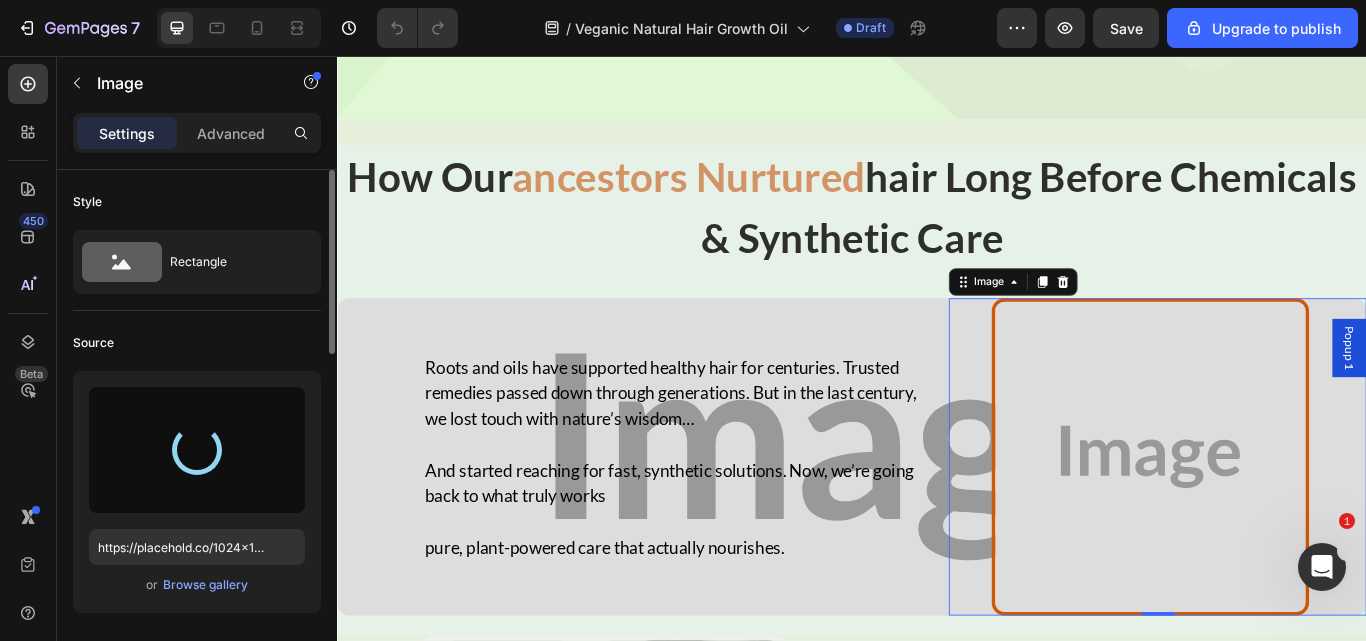 type on "https://cdn.shopify.com/s/files/1/0734/3702/0479/files/gempages_452710916551607394-f87f9e66-dad4-464b-8a7a-9397e0deb4ba.webp" 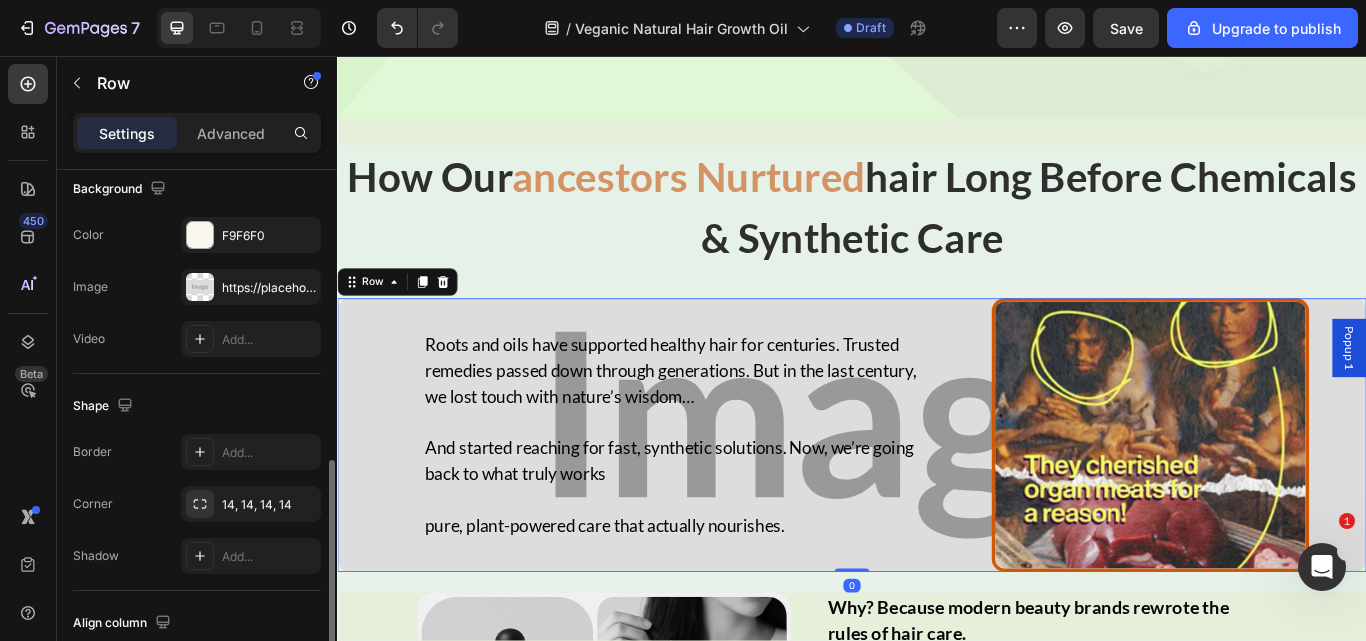 scroll, scrollTop: 775, scrollLeft: 0, axis: vertical 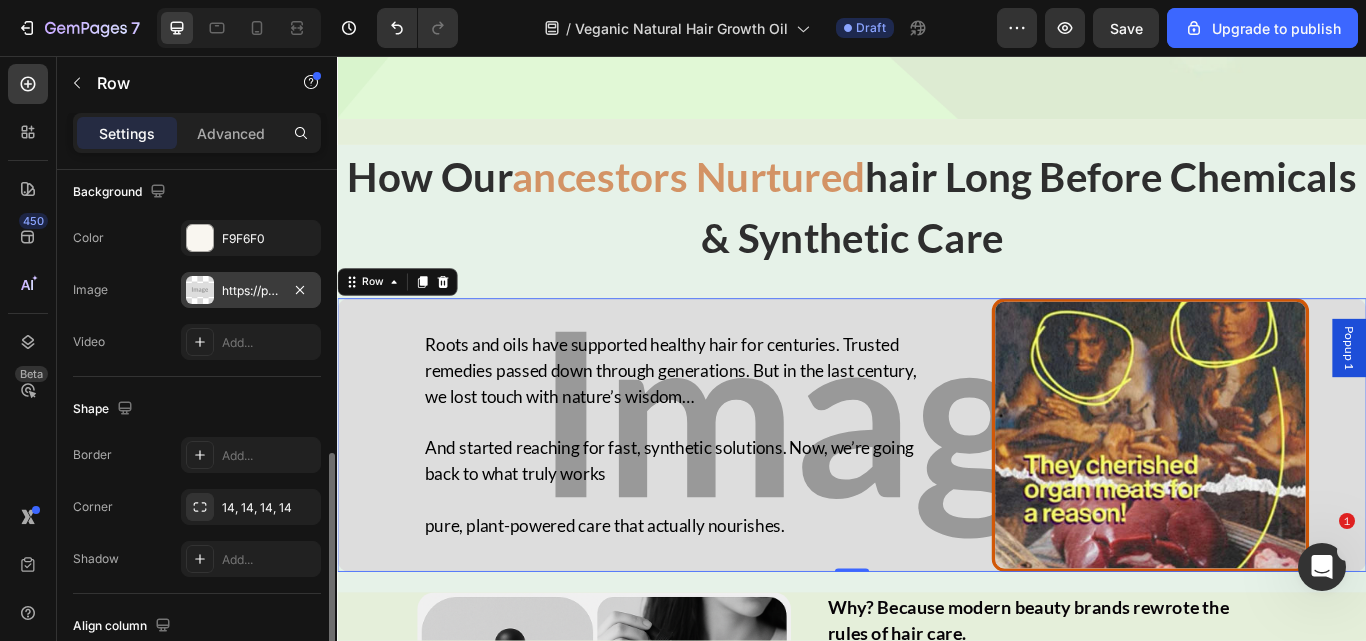 click on "https://placehold.co/2100x1050?text=Image" at bounding box center [251, 291] 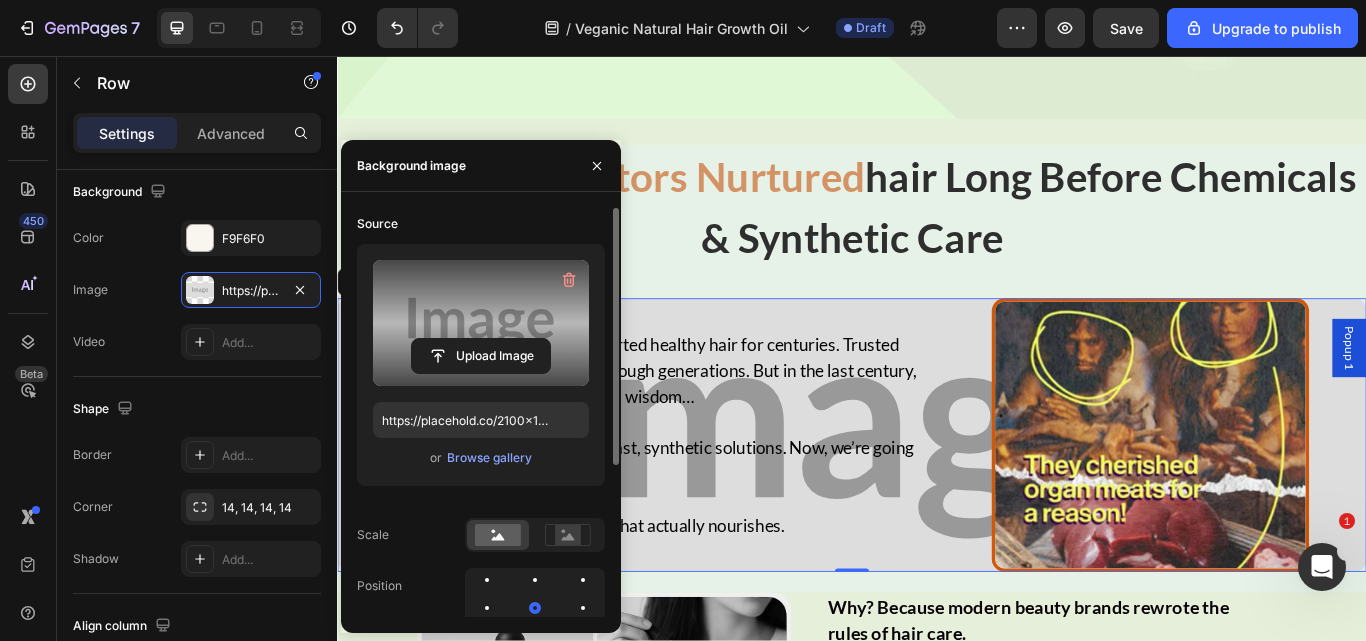 click at bounding box center (481, 323) 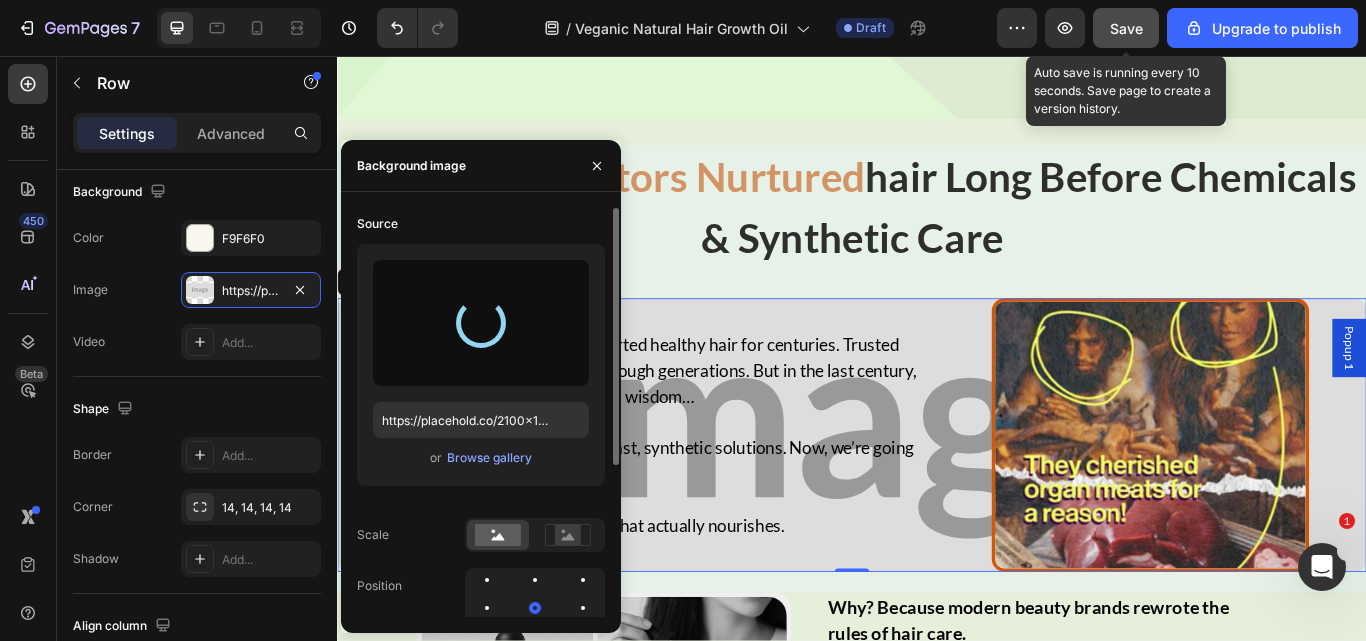 type on "https://cdn.shopify.com/s/files/1/0734/3702/0479/files/gempages_452710916551607394-0684163d-5325-45ad-9532-36ee847e625a.png" 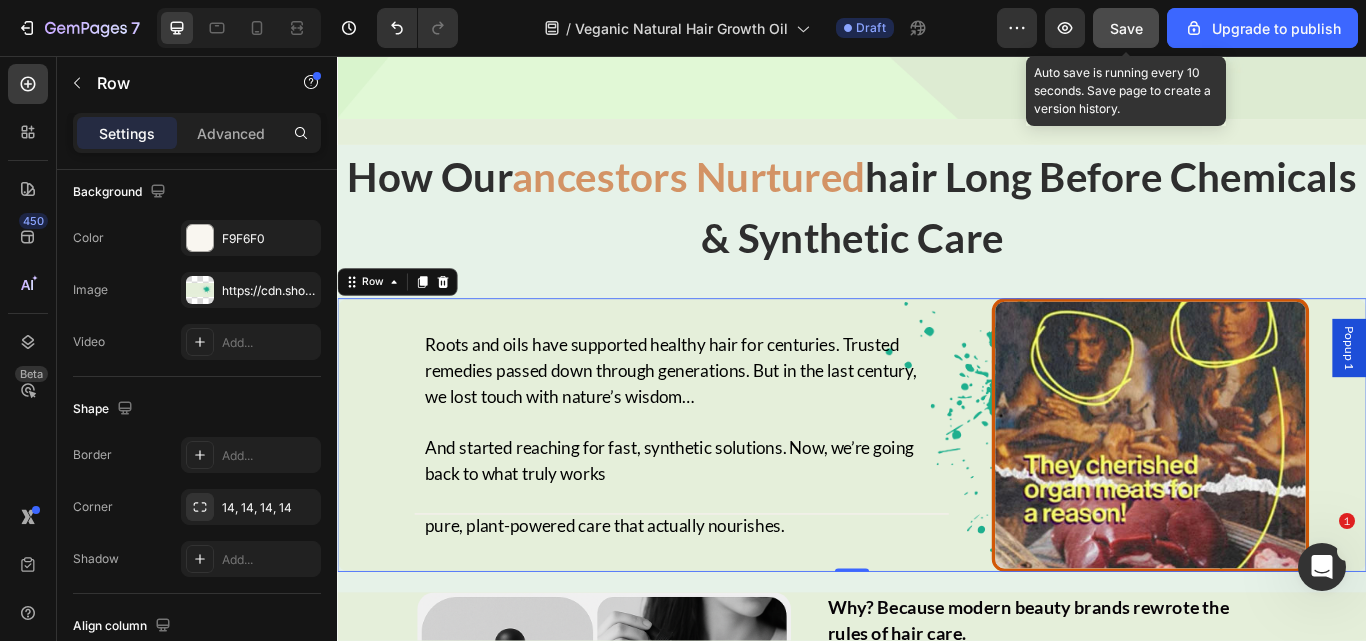 click on "Save" at bounding box center (1126, 28) 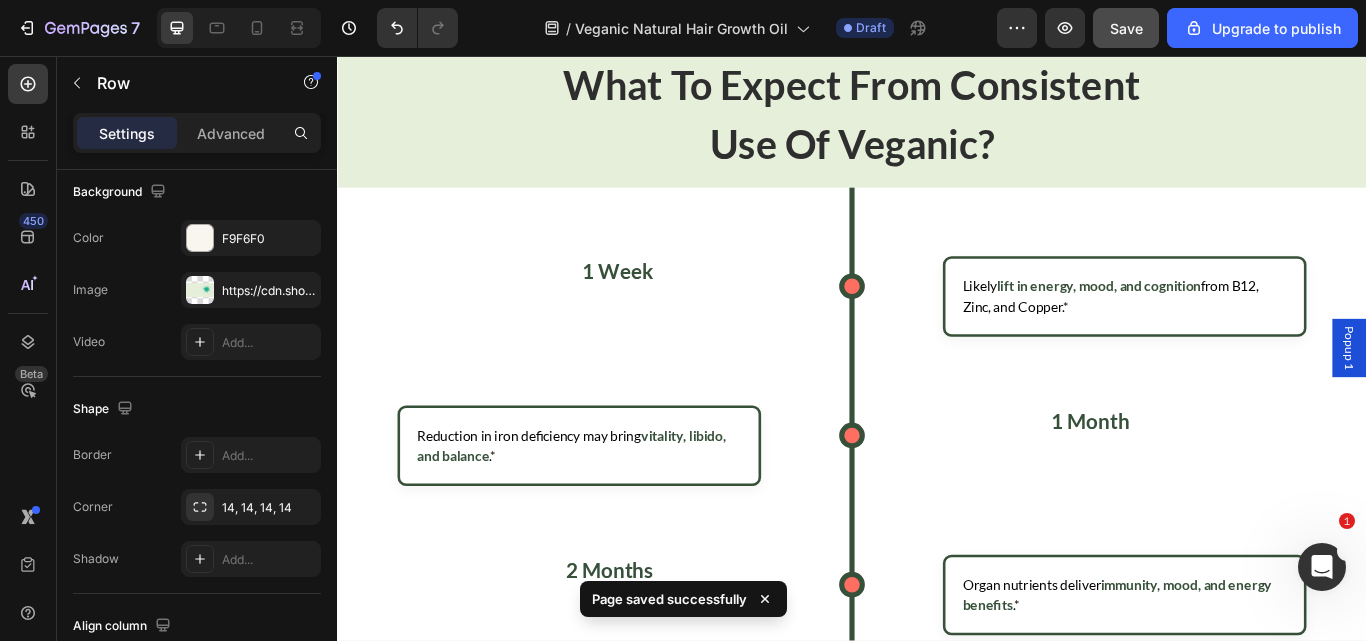 scroll, scrollTop: 3690, scrollLeft: 0, axis: vertical 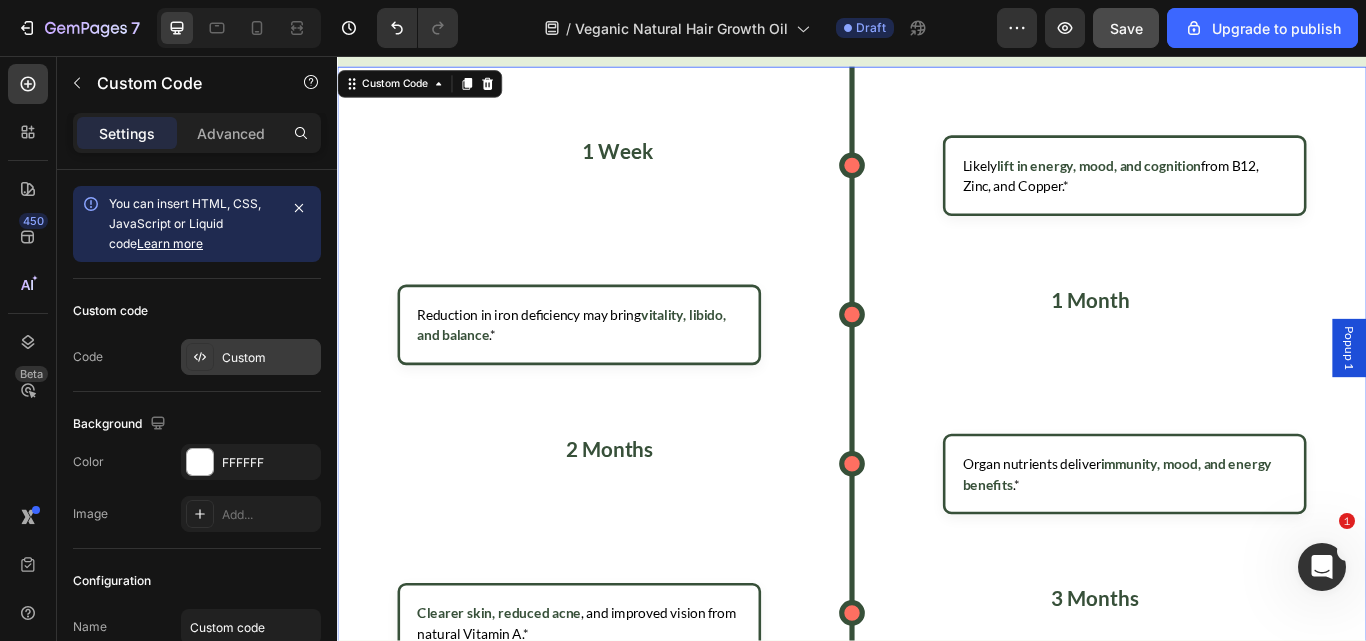 click on "Custom" at bounding box center [269, 358] 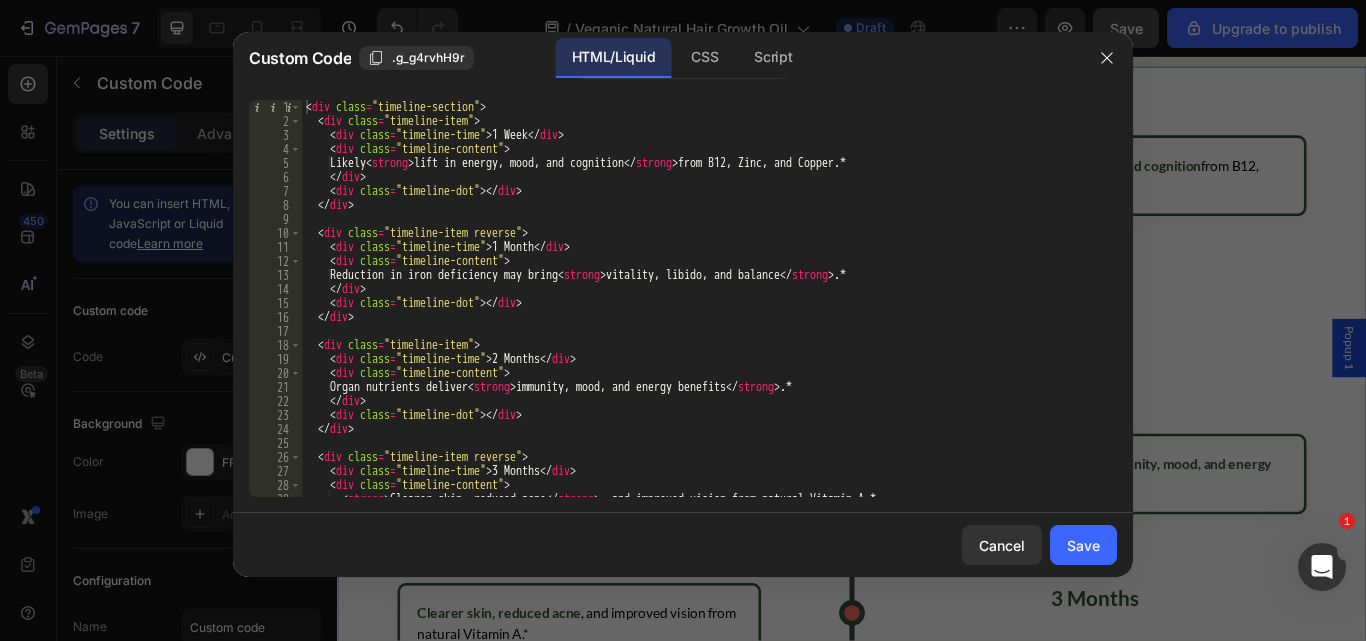 click on "< div   class = "timeline-section" >    < div   class = "timeline-item" >      < div   class = "timeline-time" > 1 Week </ div >      < div   class = "timeline-content" >        Likely  < strong > lift in energy, mood, and cognition </ strong >  from B12, Zinc, and Copper.*      </ div >      < div   class = "timeline-dot" > </ div >    </ div >    < div   class = "timeline-item reverse" >      < div   class = "timeline-time" > 1 Month </ div >      < div   class = "timeline-content" >        Reduction in iron deficiency may bring  < strong > vitality, libido, and balance </ strong > .*      </ div >      < div   class = "timeline-dot" > </ div >    </ div >    < div   class = "timeline-item" >      < div   class = "timeline-time" > 2 Months </ div >      < div   class = "timeline-content" >        Organ nutrients deliver  < strong > immunity, mood, and energy benefits </ strong > .*      </ div >      < div   class = "timeline-dot" > </ div >    </ div >    < div   class = "timeline-item reverse" >      <" at bounding box center (702, 312) 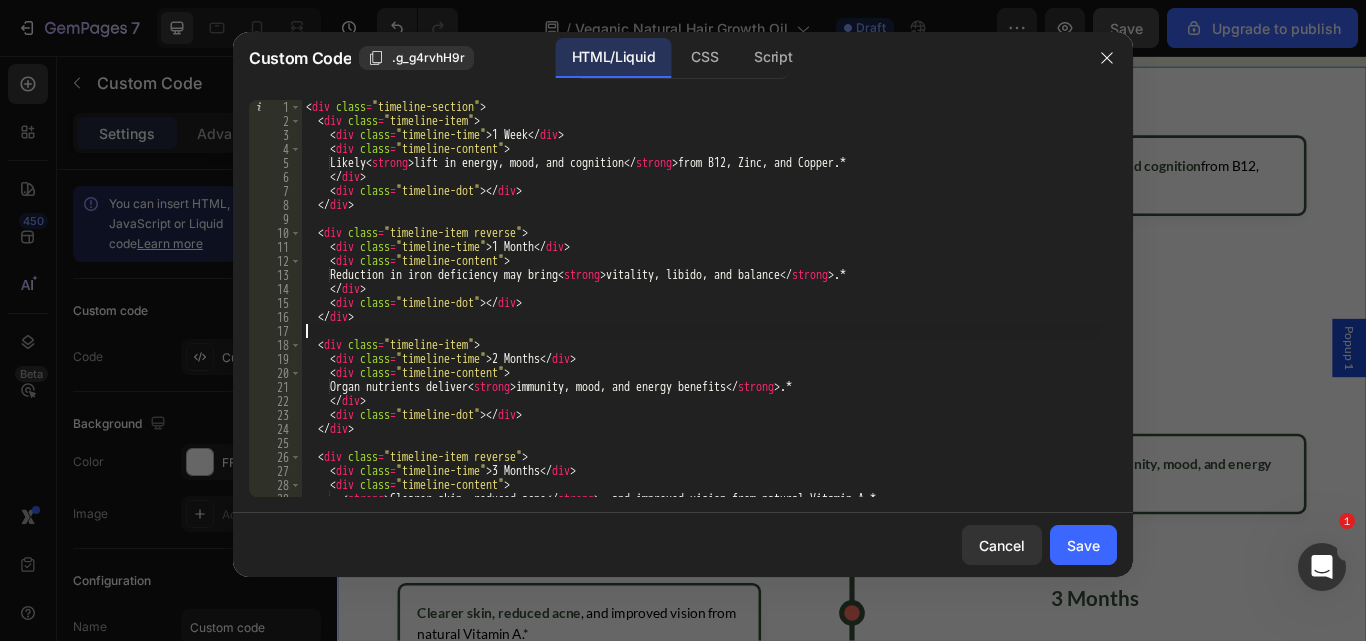 type on "</style>" 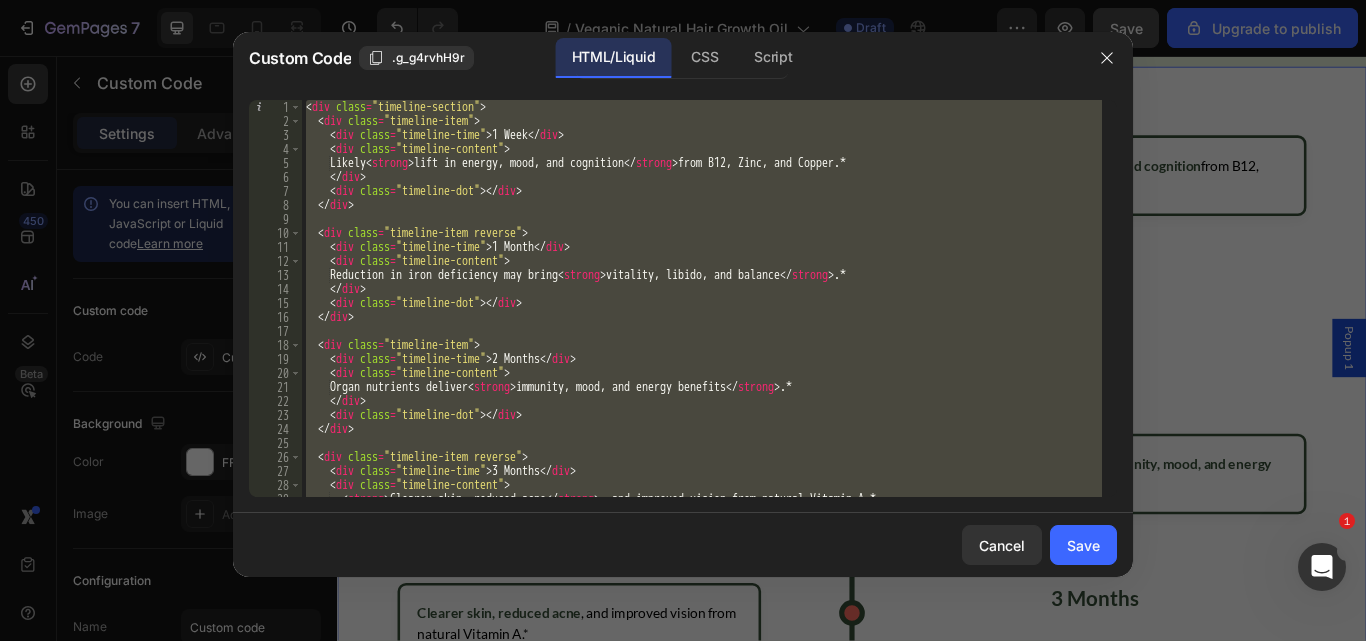 paste 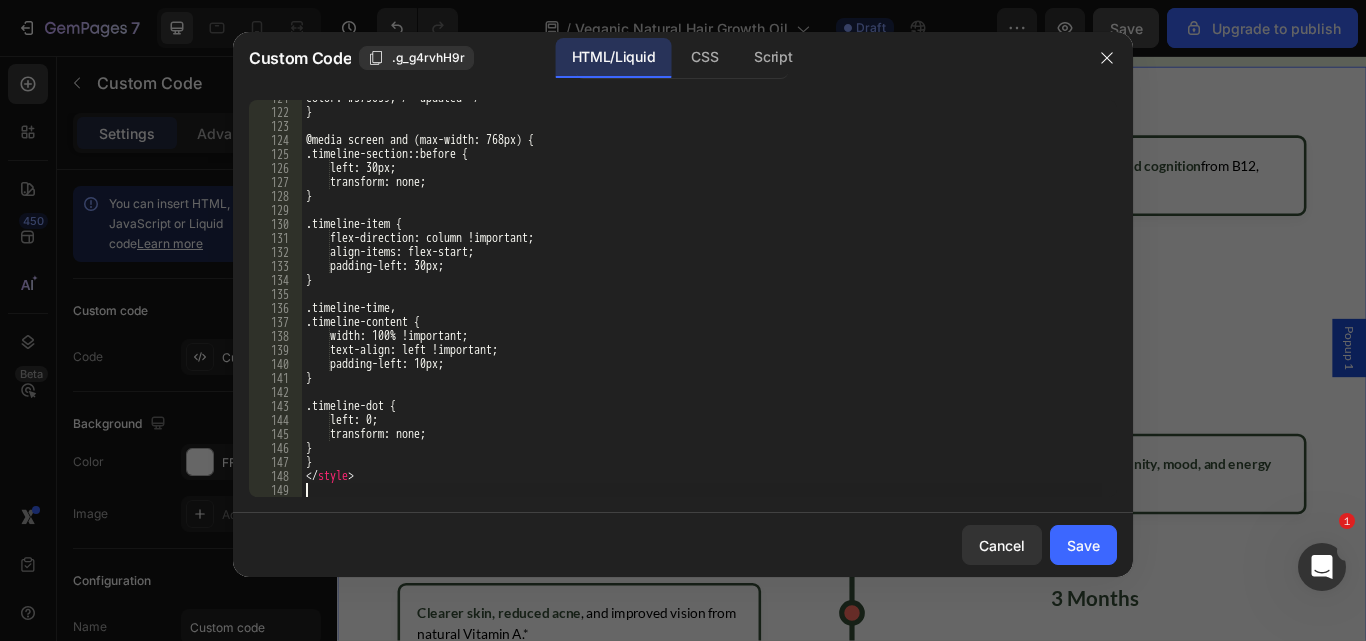 scroll, scrollTop: 1689, scrollLeft: 0, axis: vertical 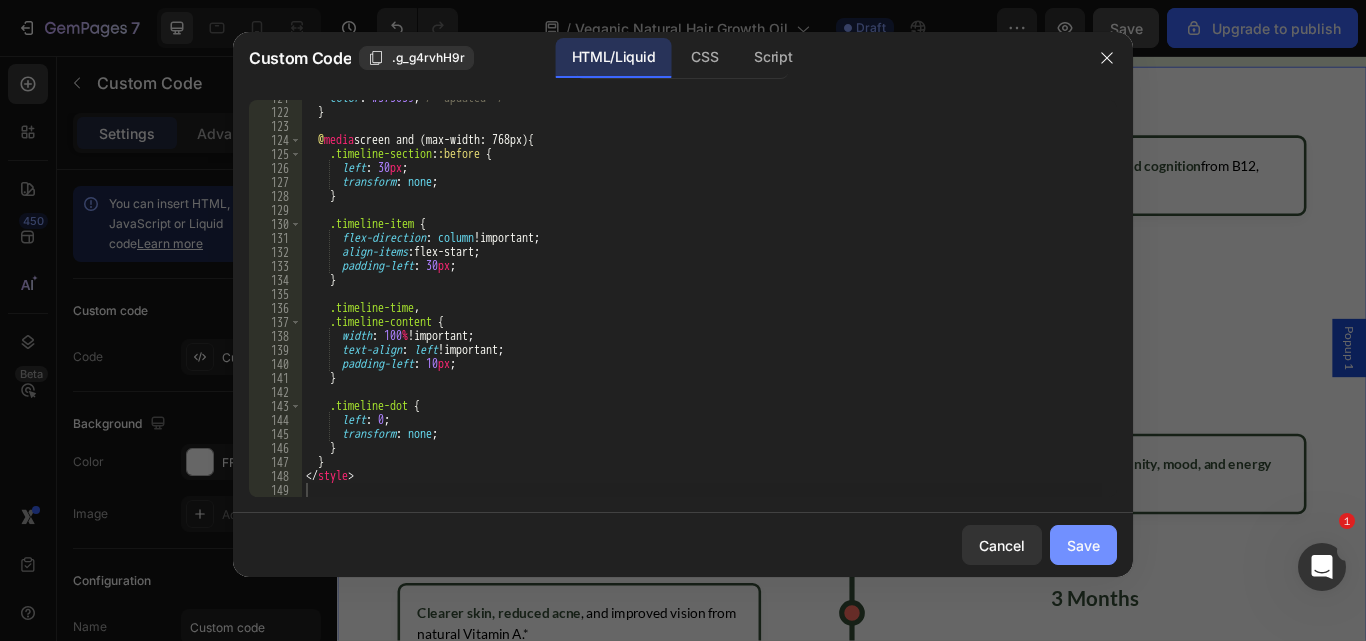 click on "Save" 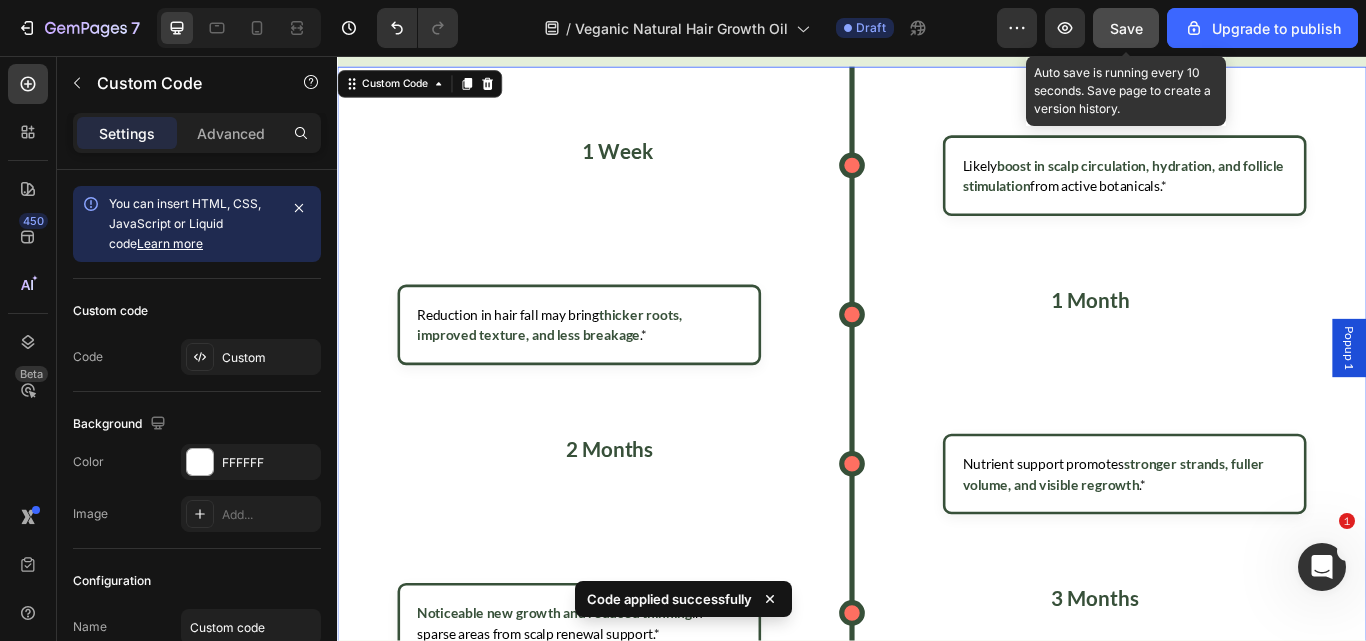 click on "Save" at bounding box center [1126, 28] 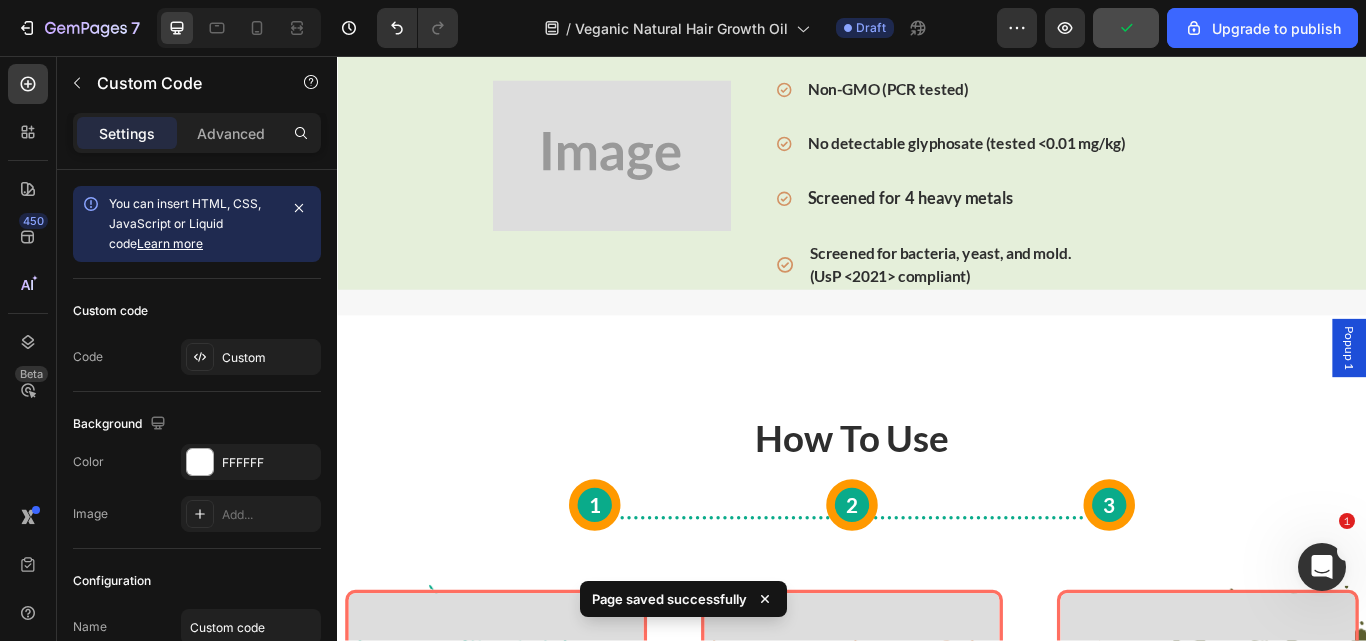 scroll, scrollTop: 5711, scrollLeft: 0, axis: vertical 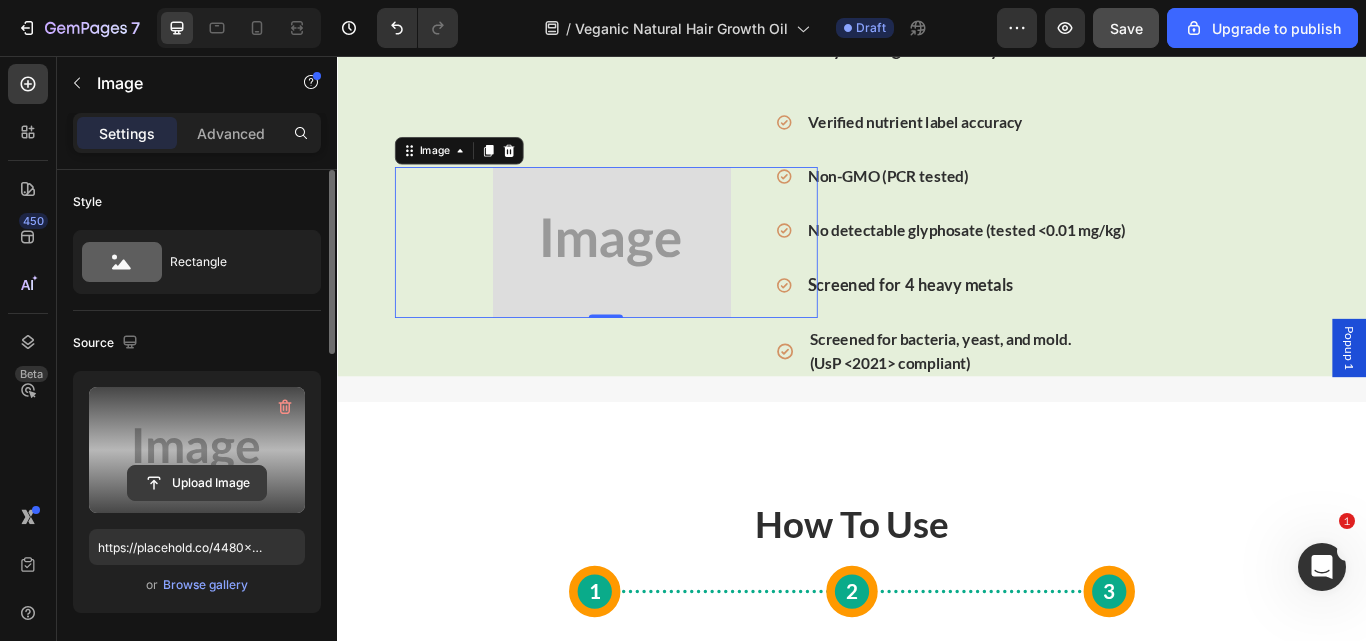 click 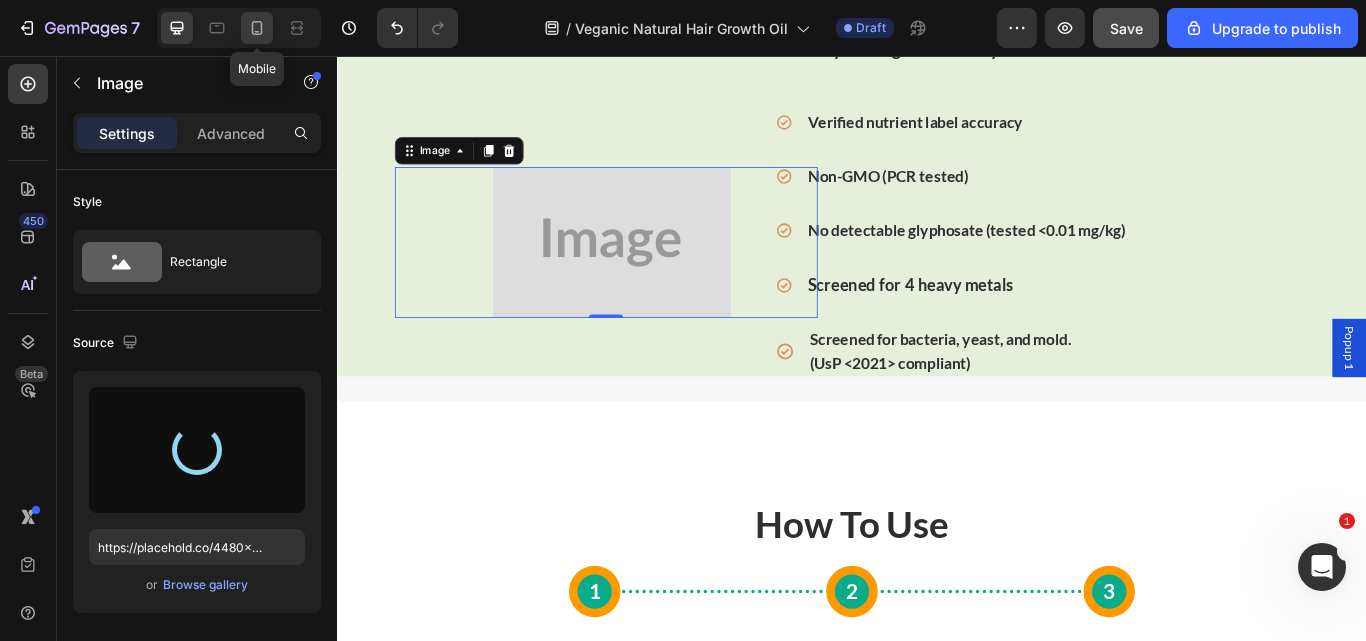 type on "https://cdn.shopify.com/s/files/1/0734/3702/0479/files/gempages_452710916551607394-31d68e98-f0e1-4872-99c3-8a00d7d5564d.png" 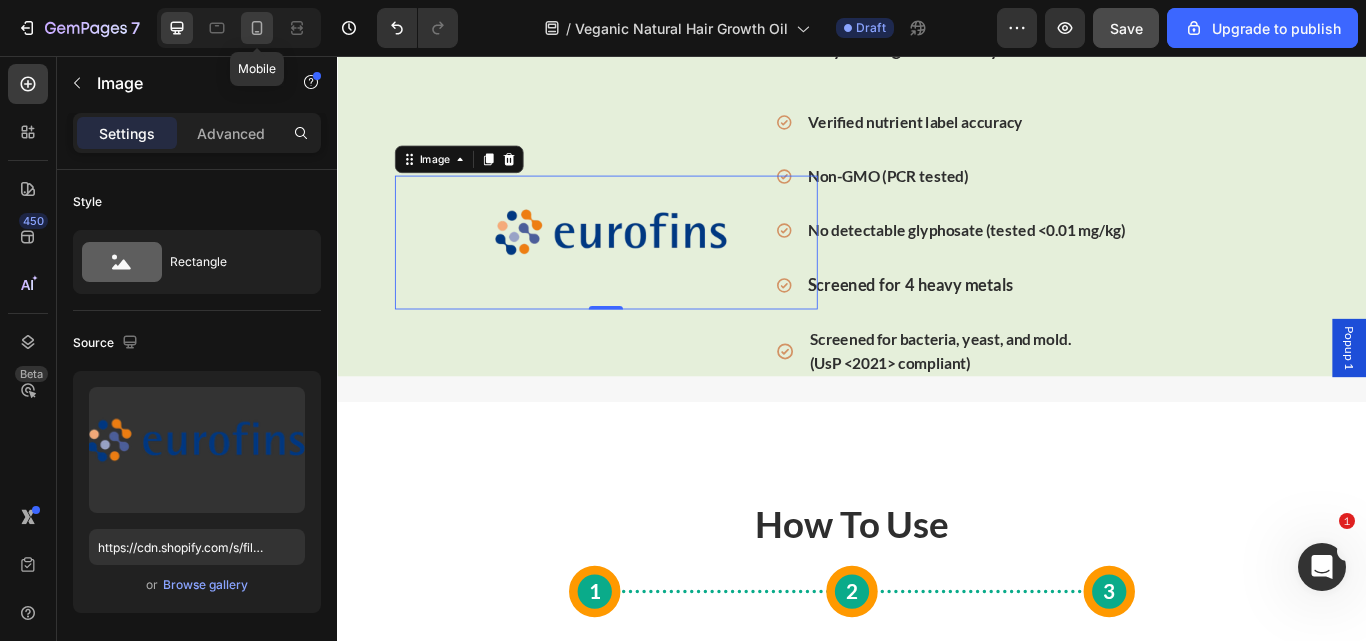 click 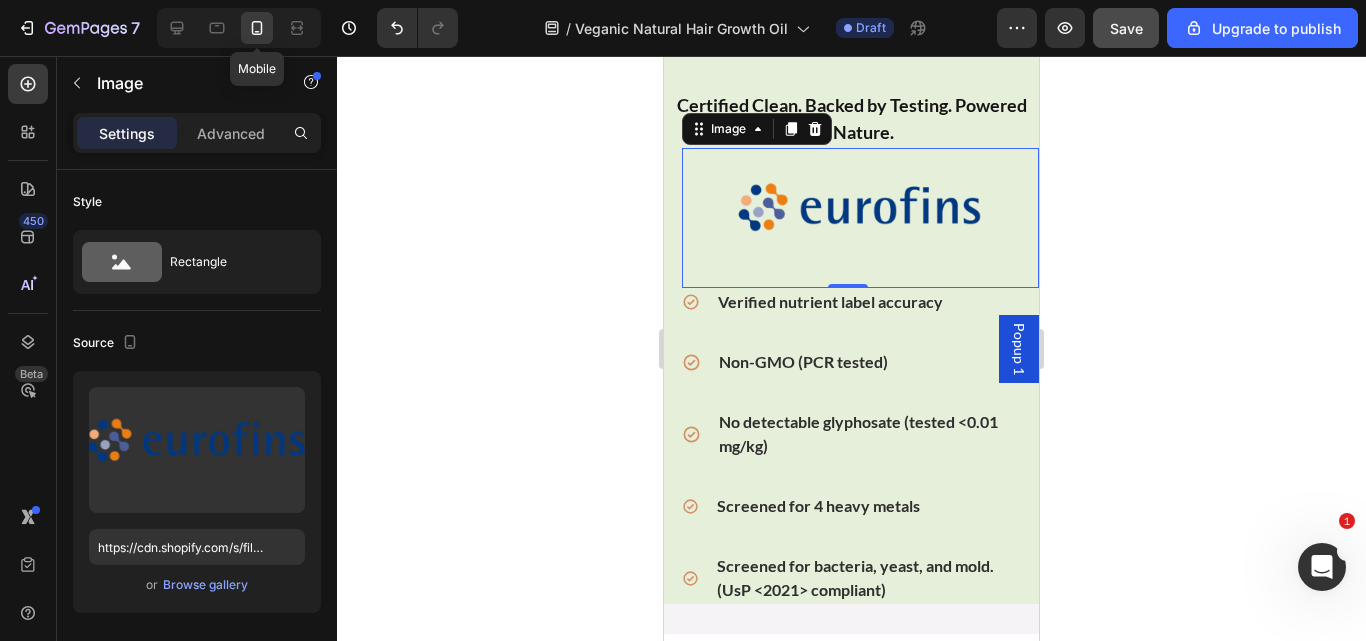 type on "70" 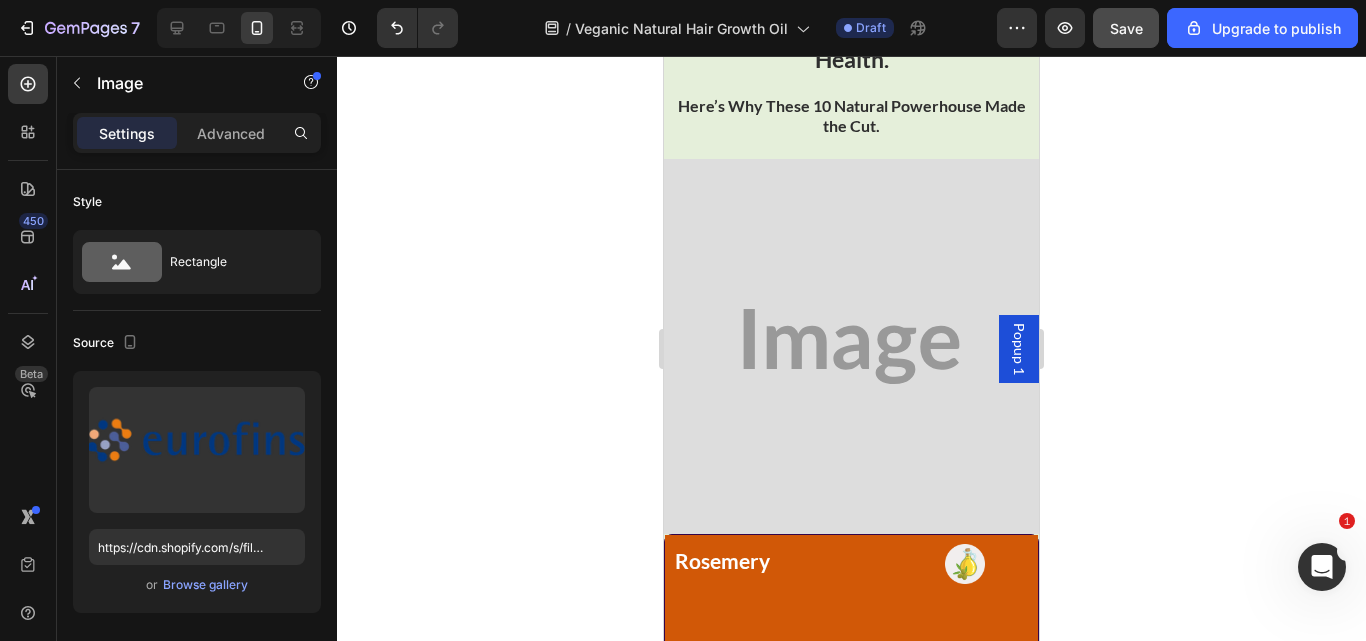 scroll, scrollTop: 8655, scrollLeft: 0, axis: vertical 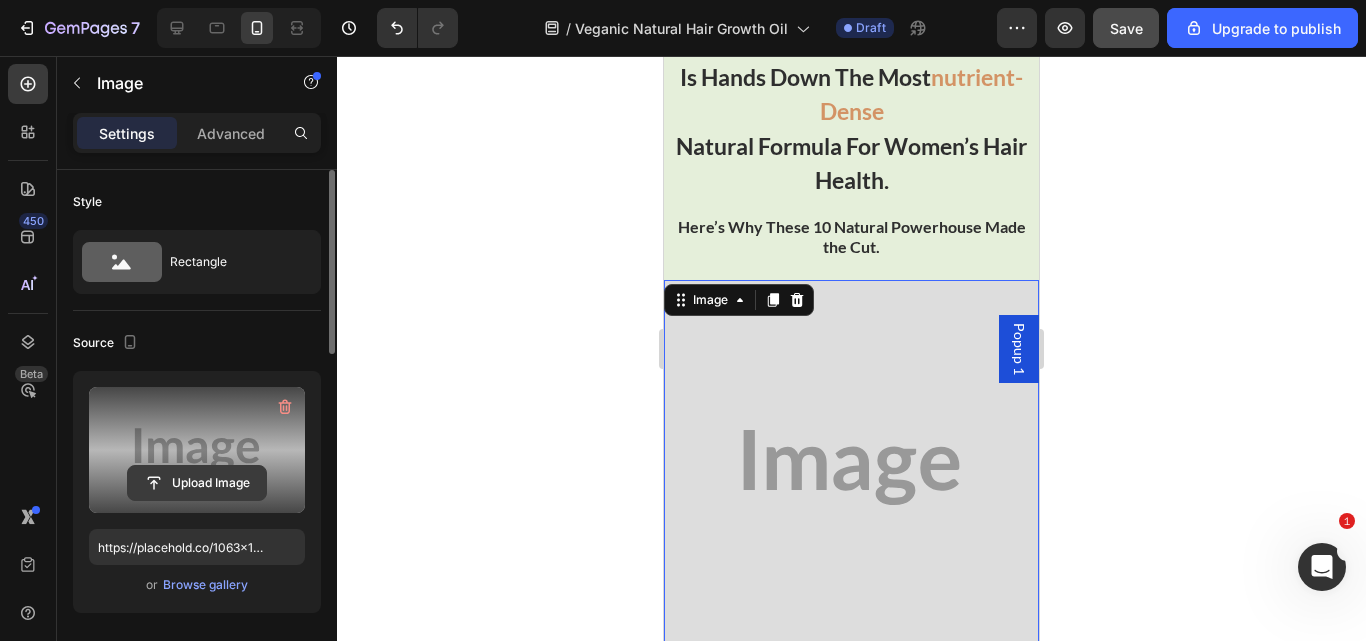 click 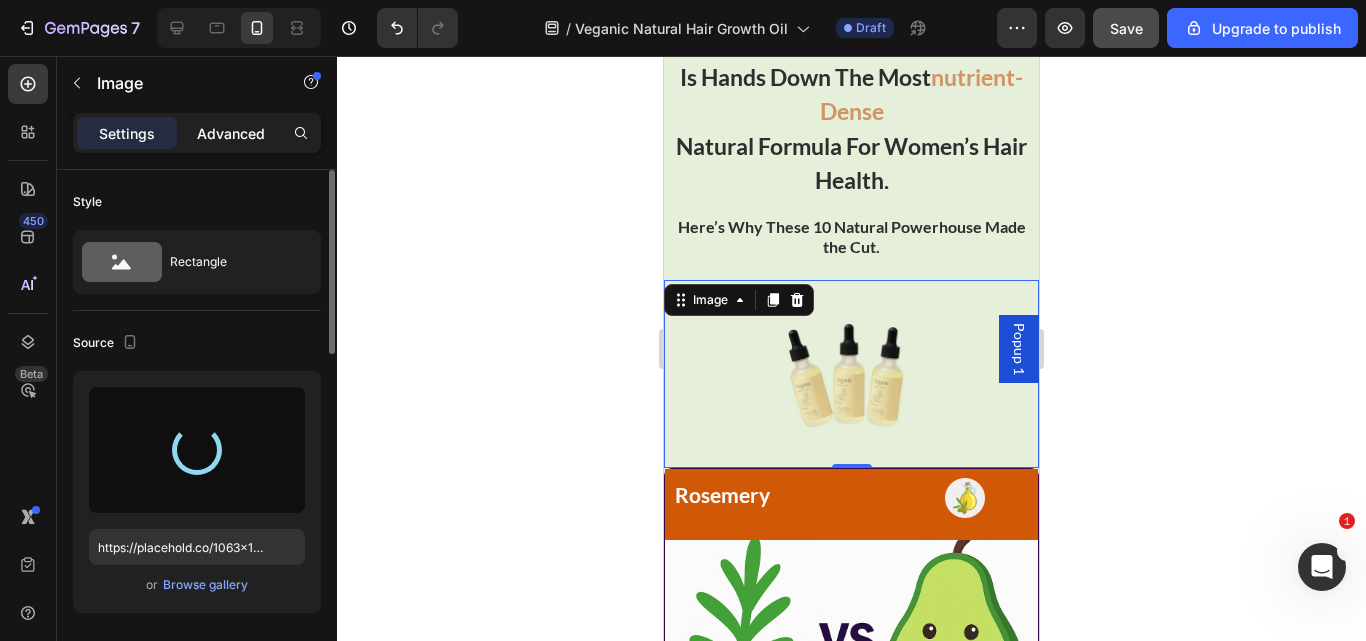 type on "https://cdn.shopify.com/s/files/1/0734/3702/0479/files/gempages_452710916551607394-21046b1d-5bdb-4f08-b323-4facdac2473b.png" 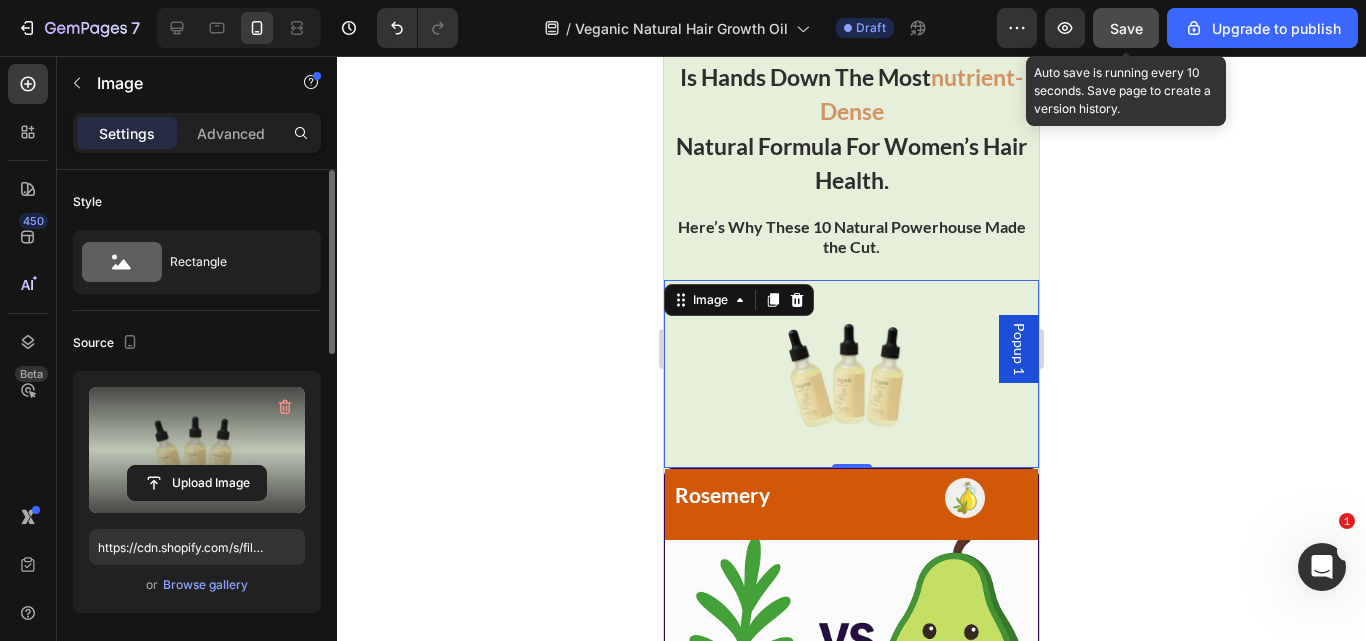 click on "Save" at bounding box center (1126, 28) 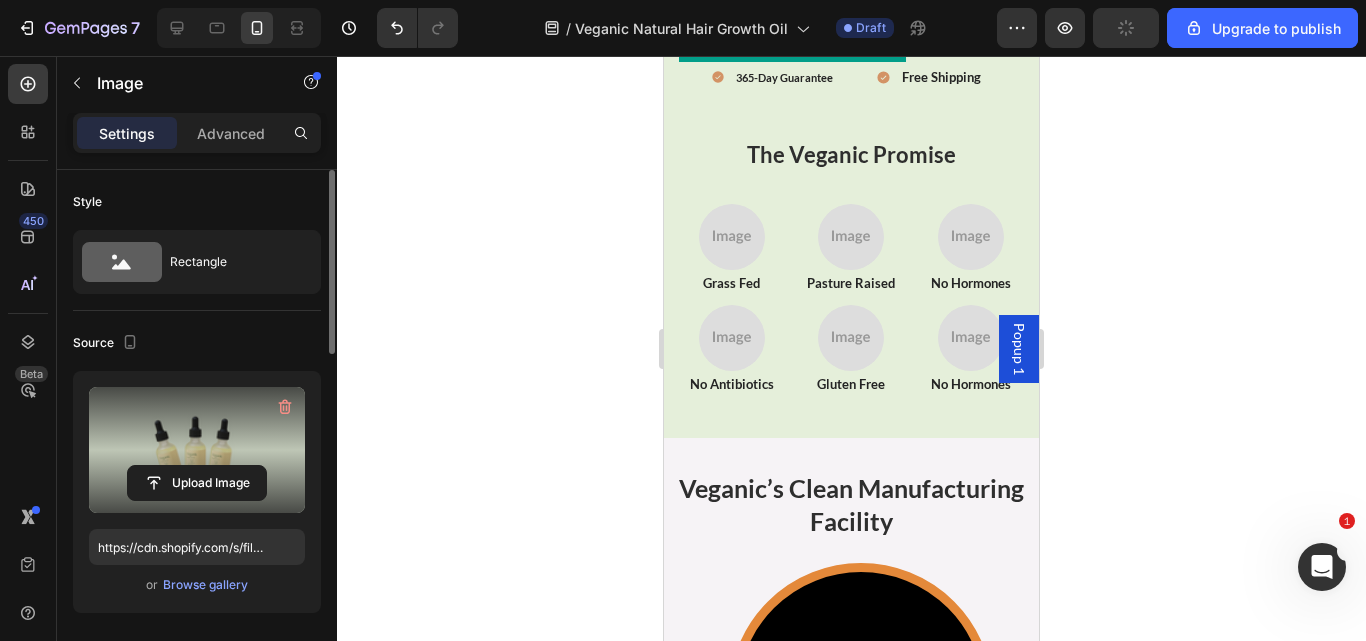 scroll, scrollTop: 10581, scrollLeft: 0, axis: vertical 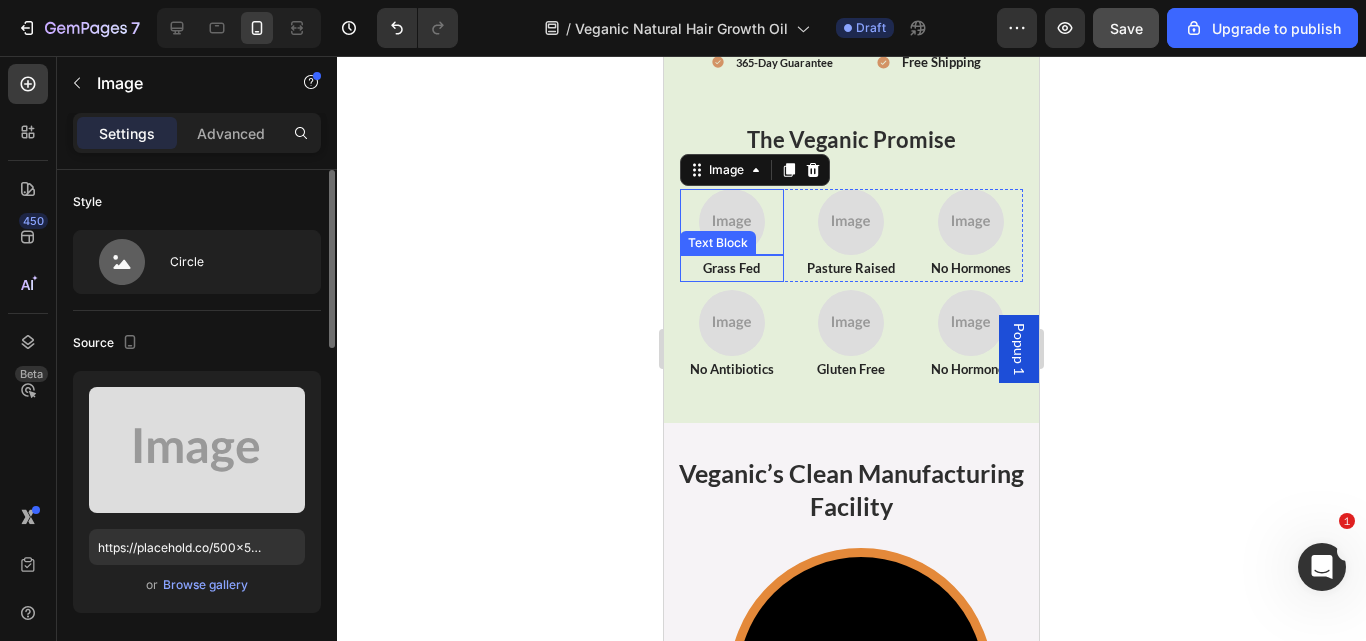 click on "Grass Fed" at bounding box center (732, 268) 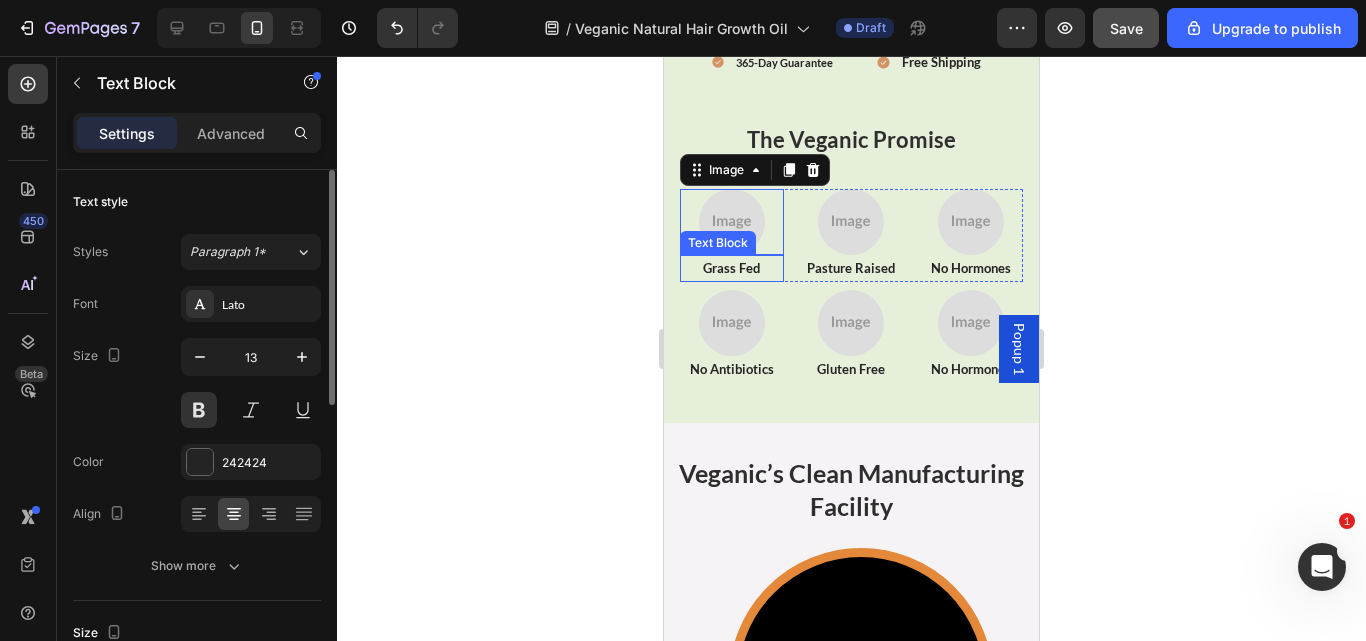 click on "Grass Fed" at bounding box center (732, 268) 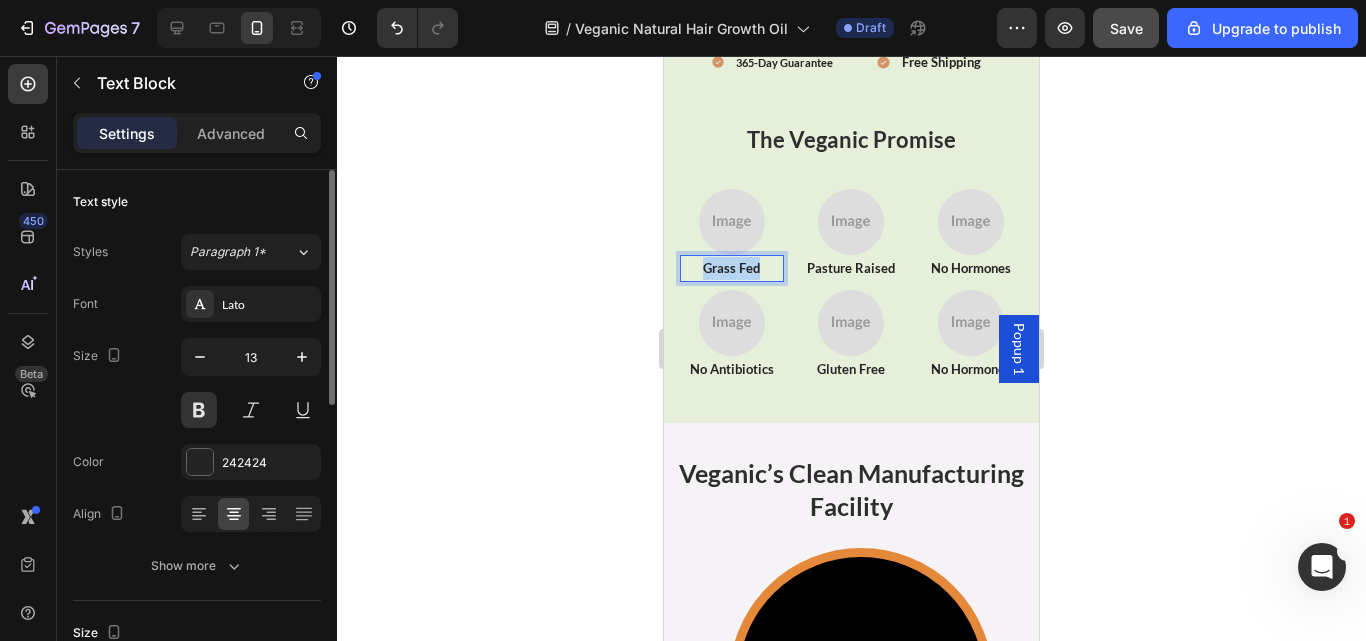 click on "Grass Fed" at bounding box center (732, 268) 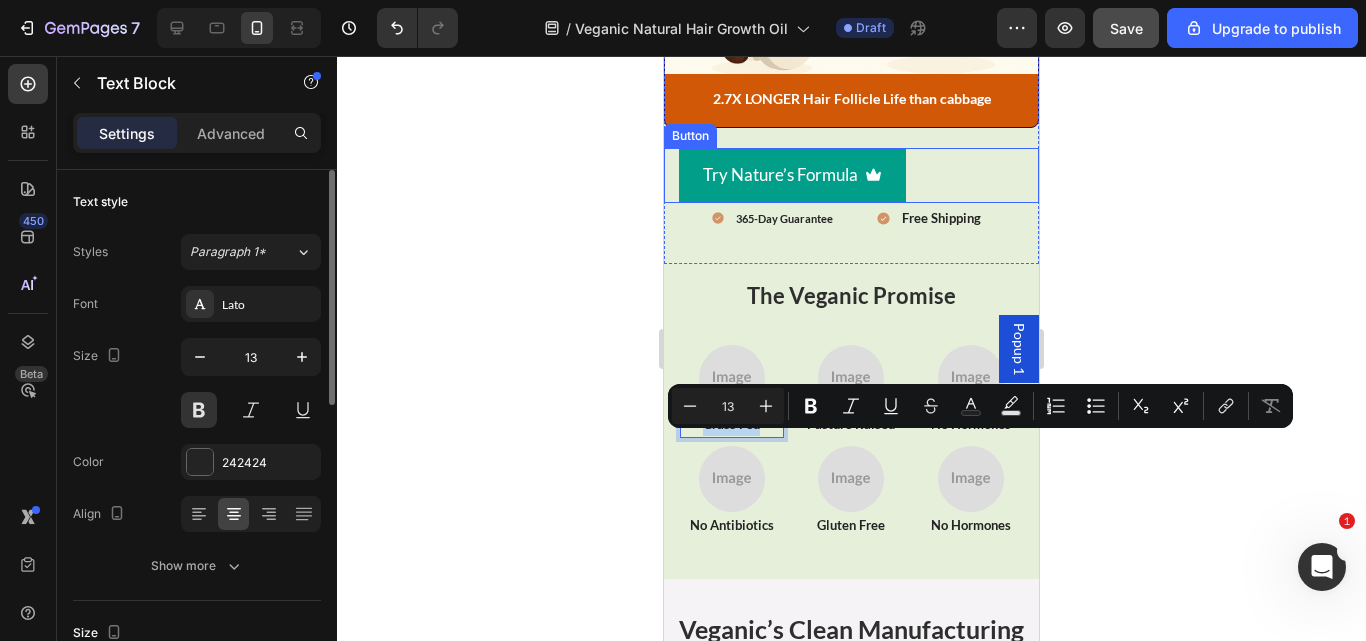 scroll, scrollTop: 10396, scrollLeft: 0, axis: vertical 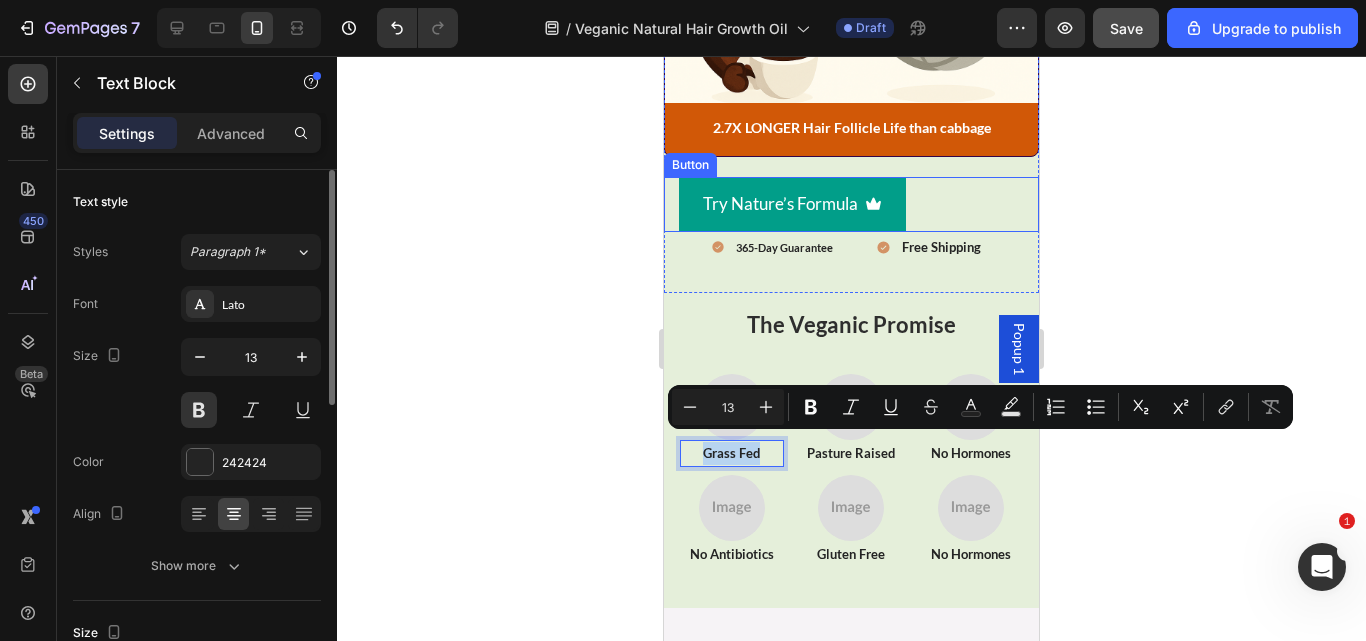 click on "Try Nature’s Formula Button" at bounding box center [851, 204] 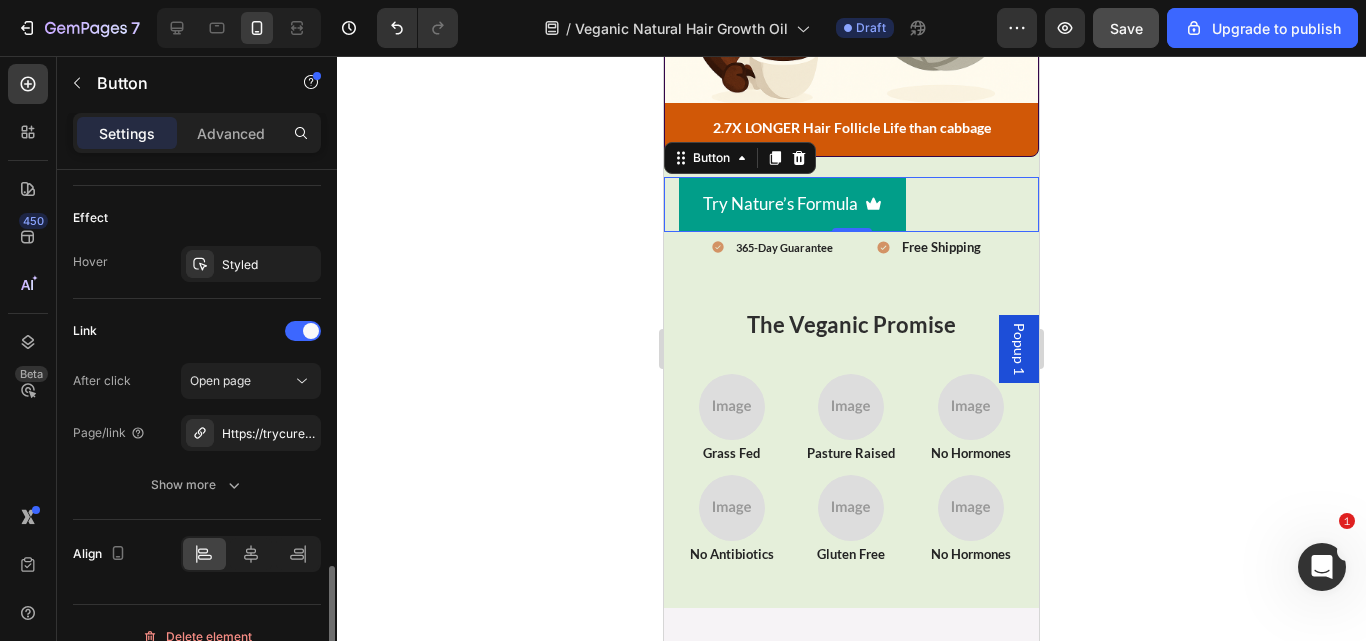scroll, scrollTop: 1220, scrollLeft: 0, axis: vertical 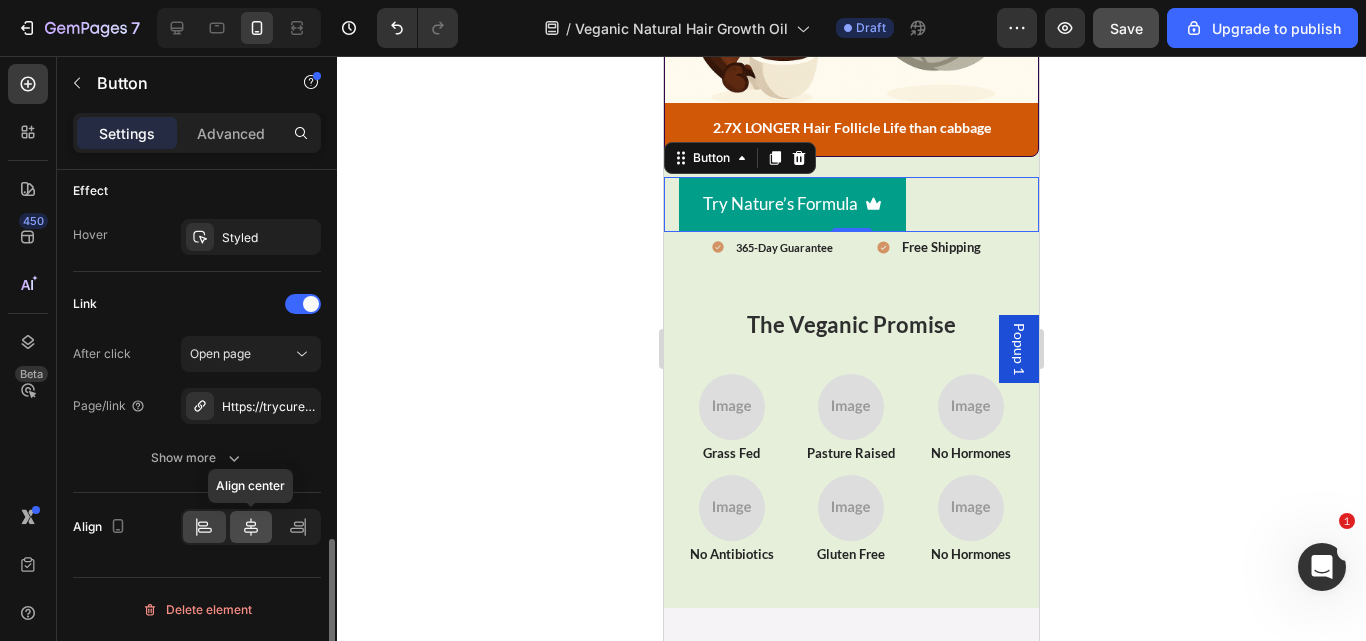 click 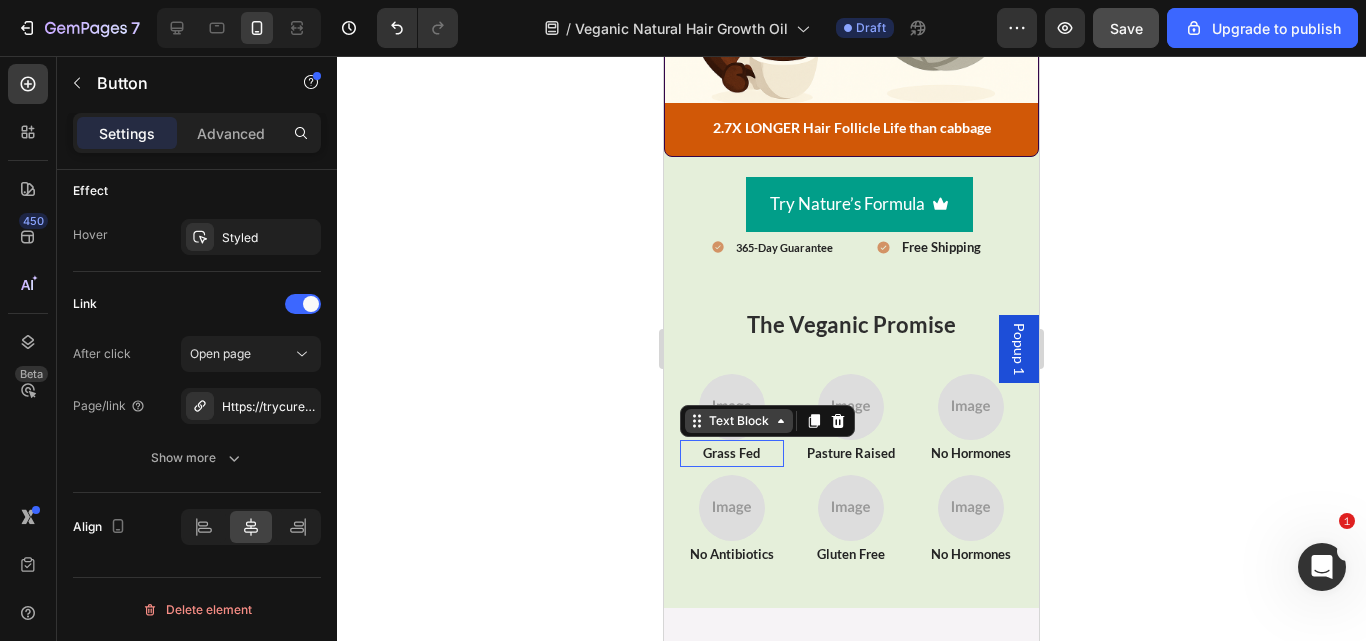 click on "Text Block" at bounding box center (739, 421) 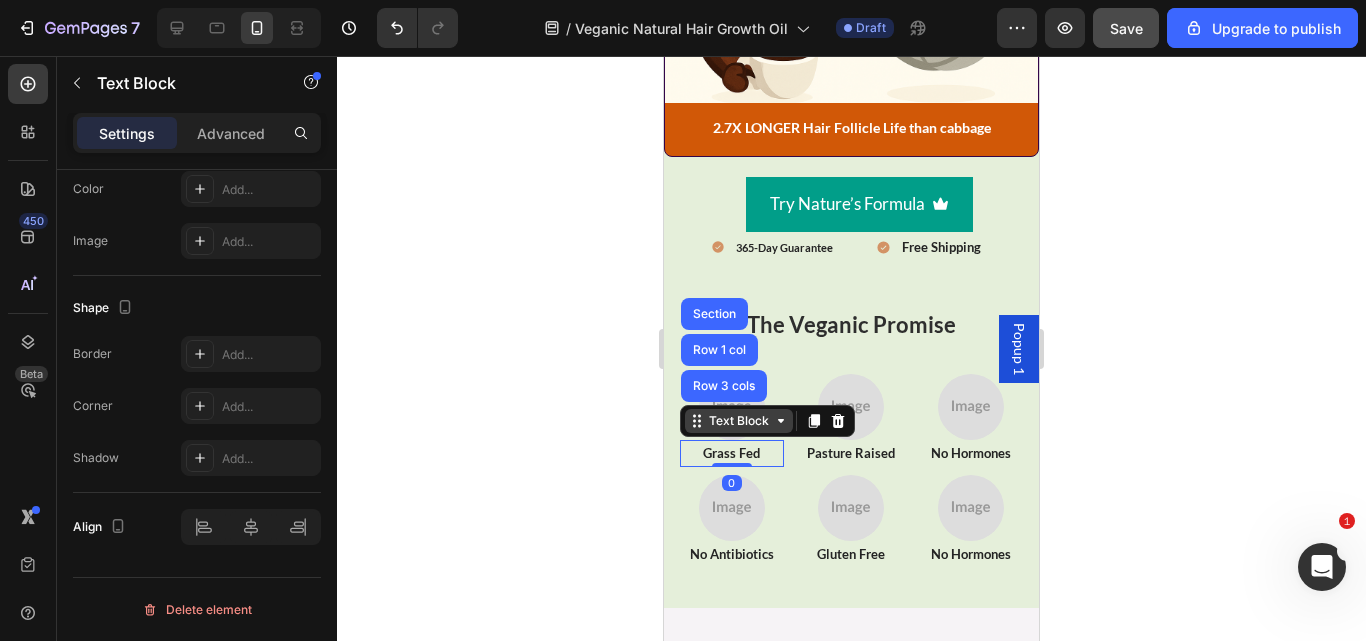 scroll, scrollTop: 0, scrollLeft: 0, axis: both 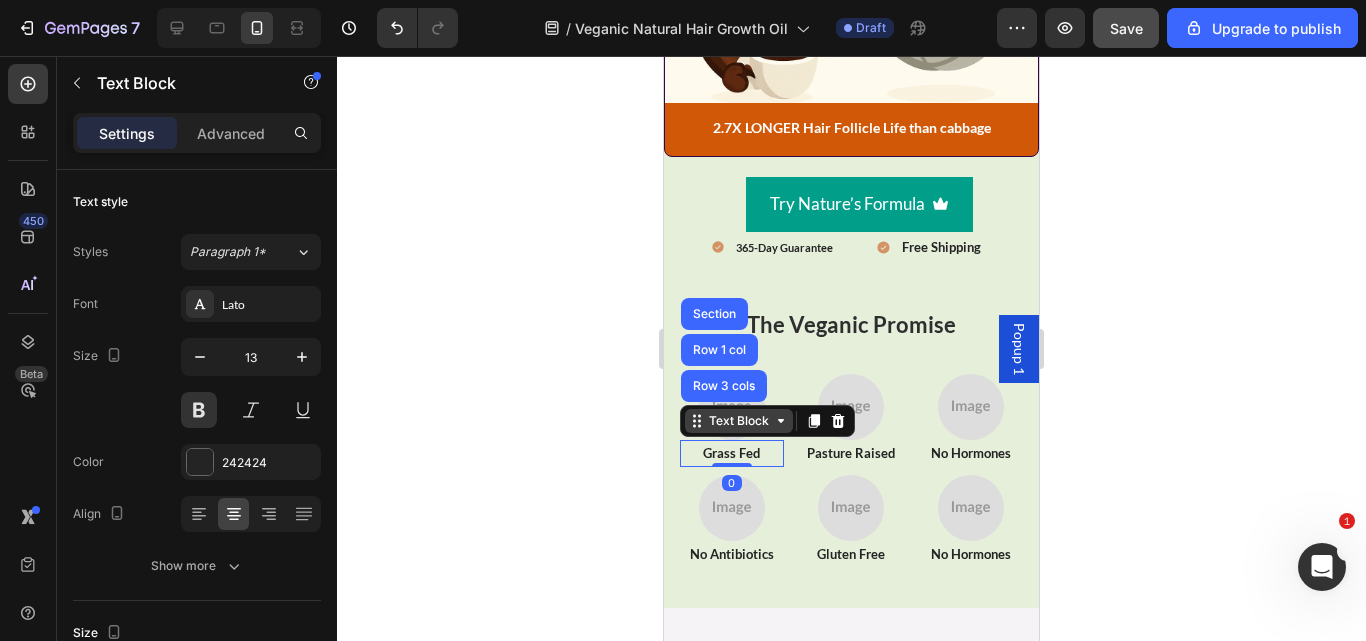click on "Text Block" at bounding box center (739, 421) 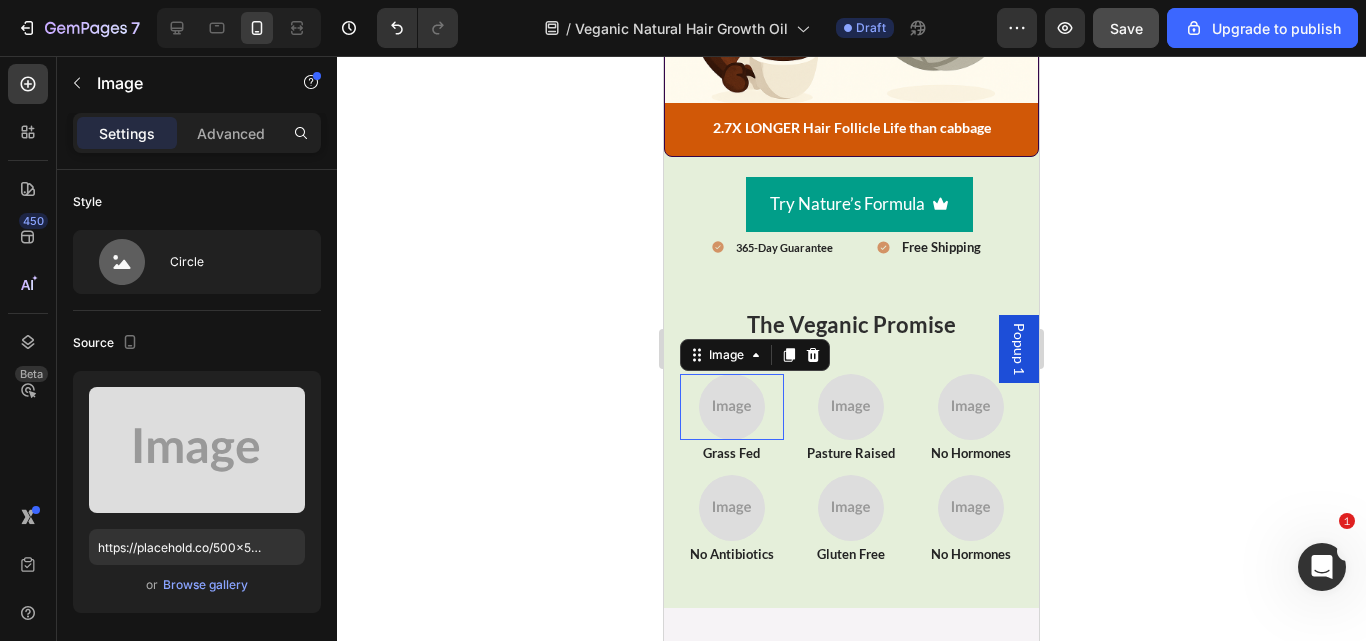 click at bounding box center (732, 407) 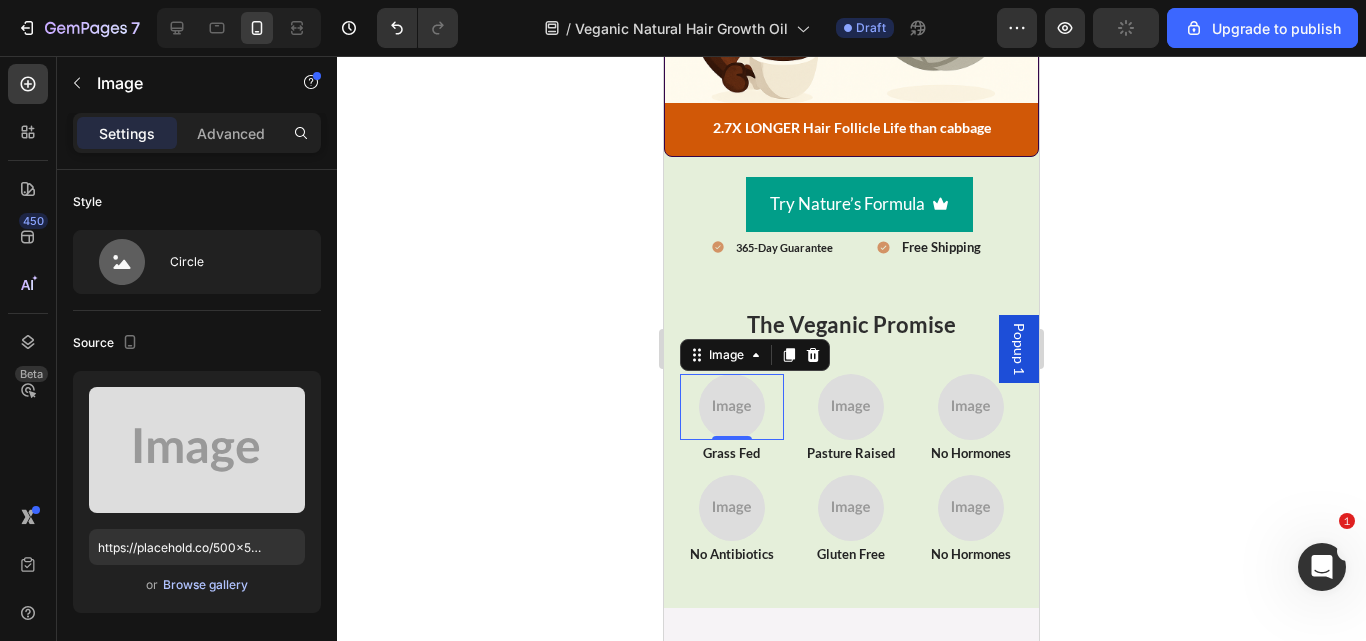 click on "Browse gallery" at bounding box center (205, 585) 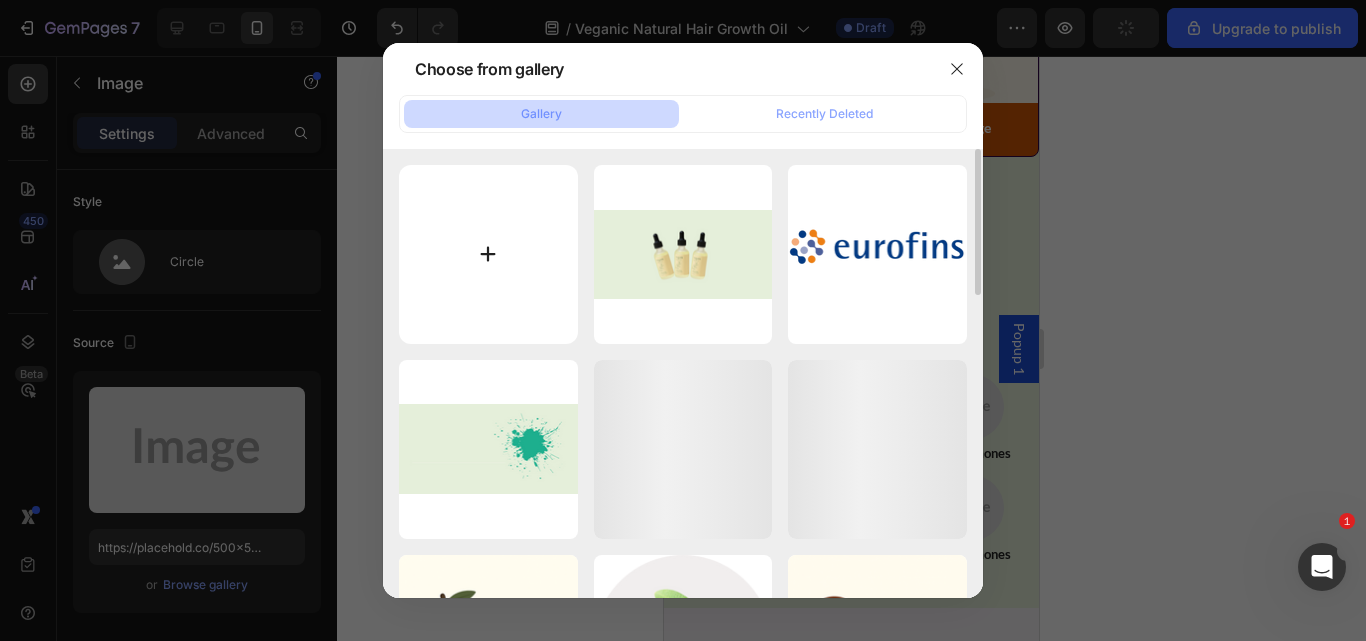 click at bounding box center [488, 254] 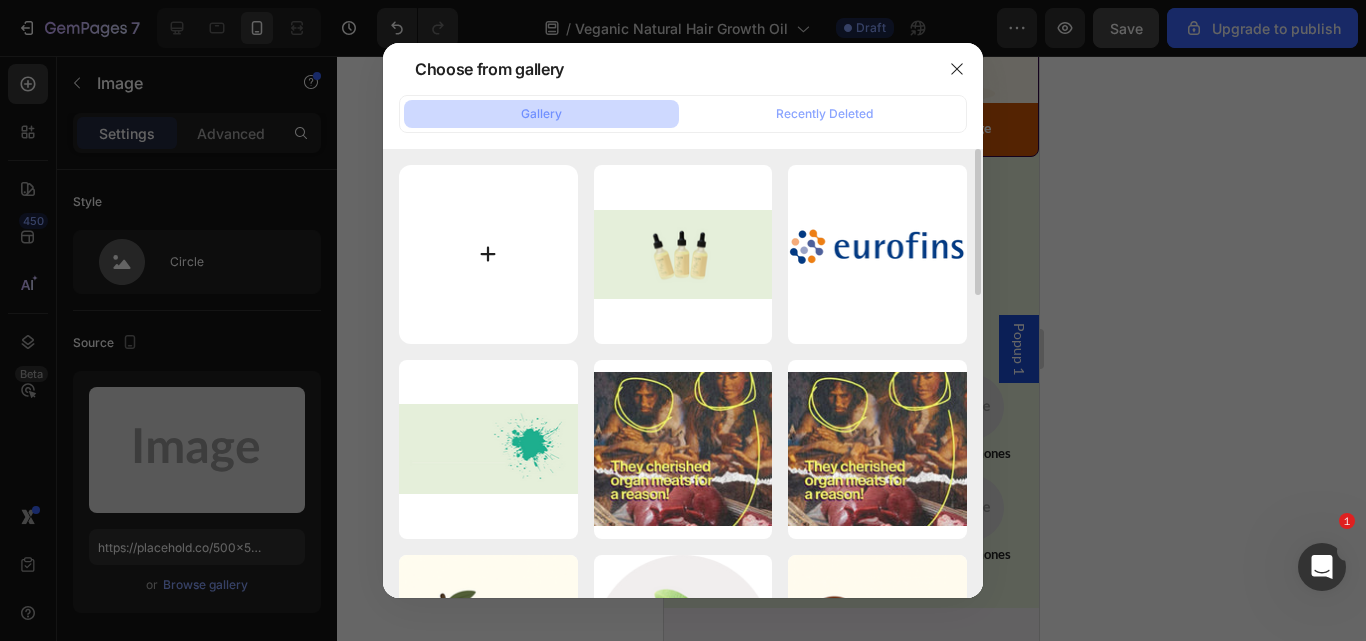 type on "C:\fakepath\Untitled (2560 x 1440 px) (1440 x 381 mm) (1200 x 300 px) (1200 x 600 px) (33).png" 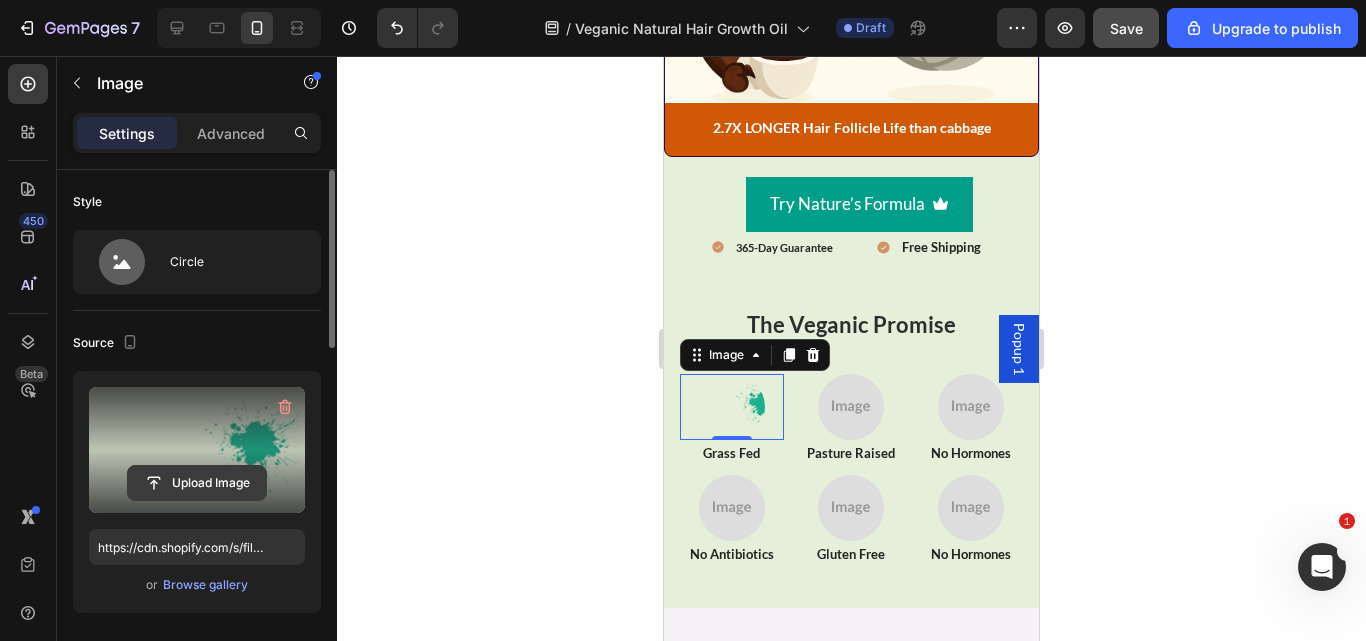 click 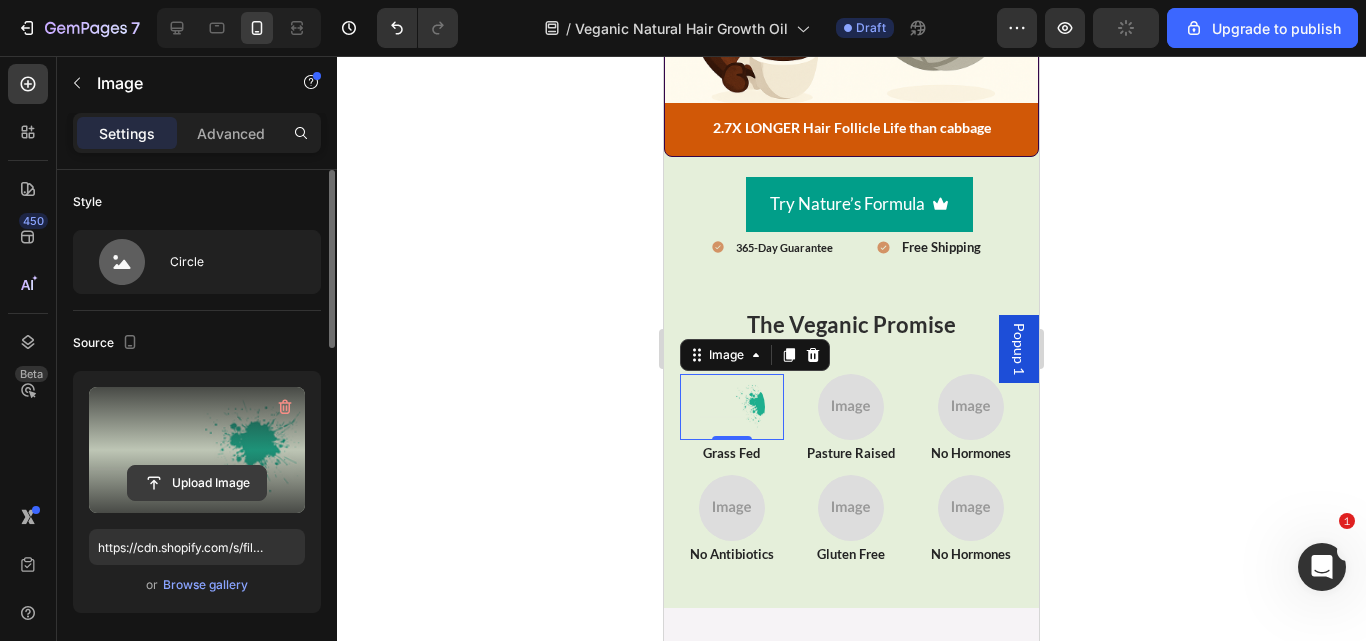 click 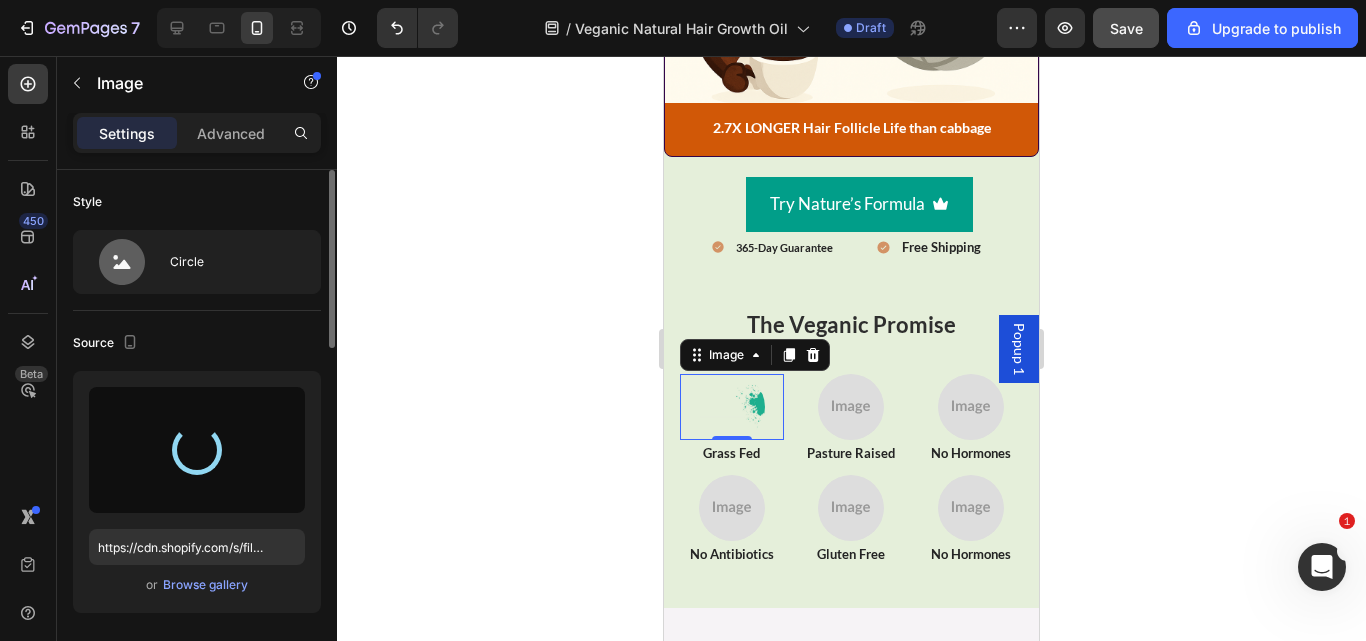 type on "https://cdn.shopify.com/s/files/1/0734/3702/0479/files/gempages_452710916551607394-ed225195-a94a-4620-9968-29e3be548fd5.png" 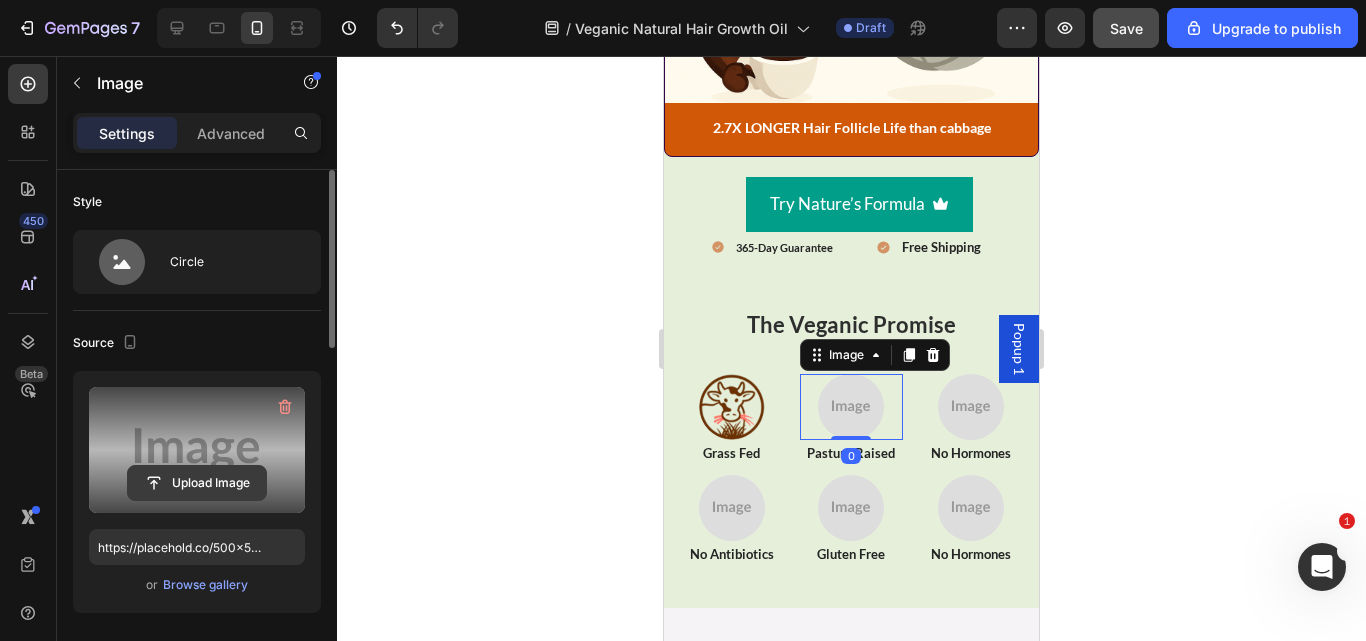 click on "Upload Image" at bounding box center (197, 483) 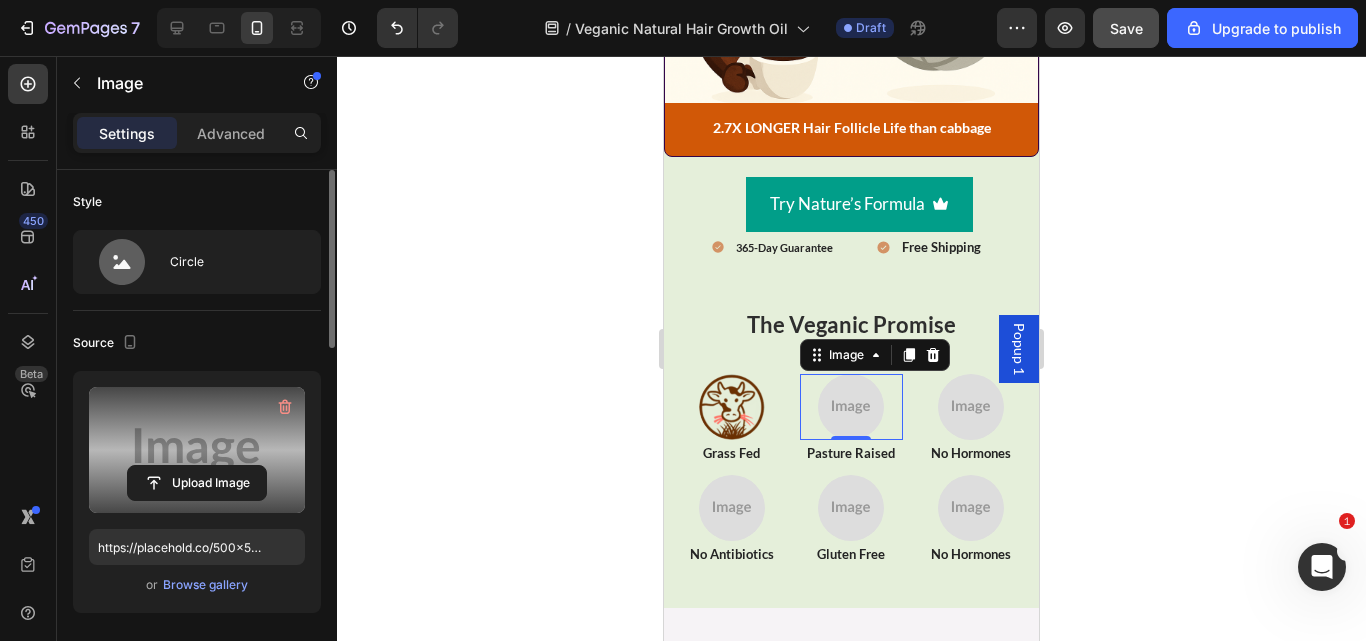 click at bounding box center (197, 450) 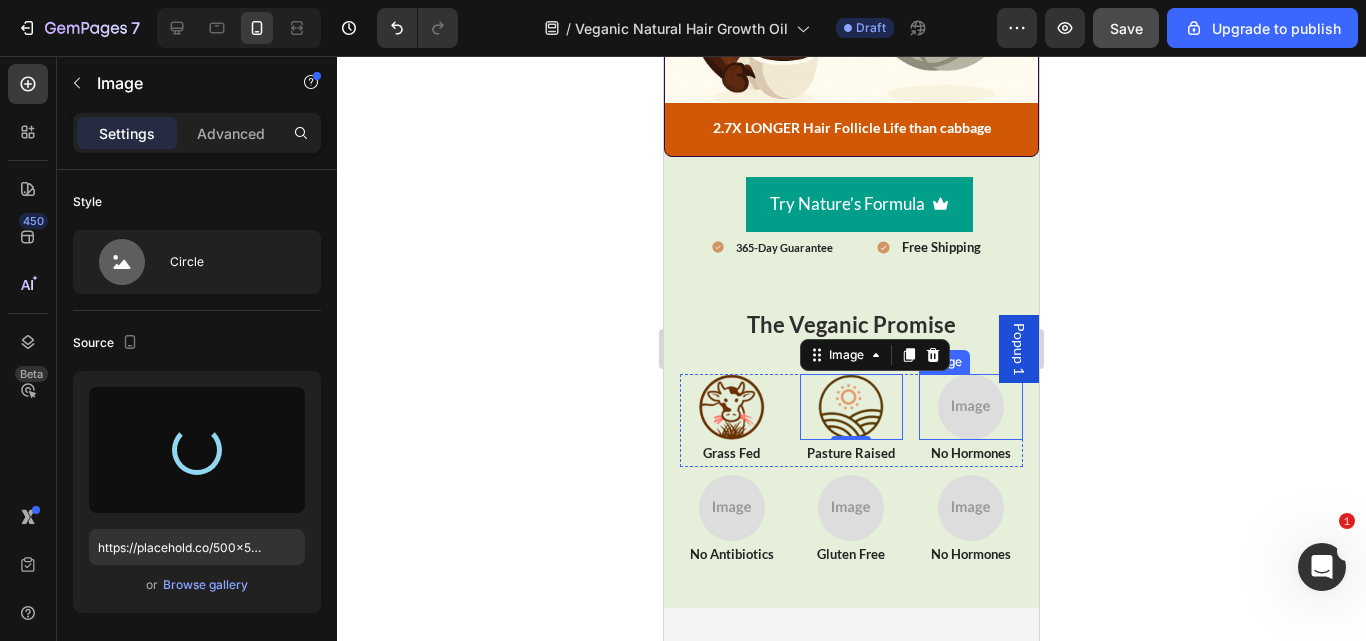 type on "https://cdn.shopify.com/s/files/1/0734/3702/0479/files/gempages_452710916551607394-e0563d2f-bf7c-4fda-bf51-fa3de59f2ee9.png" 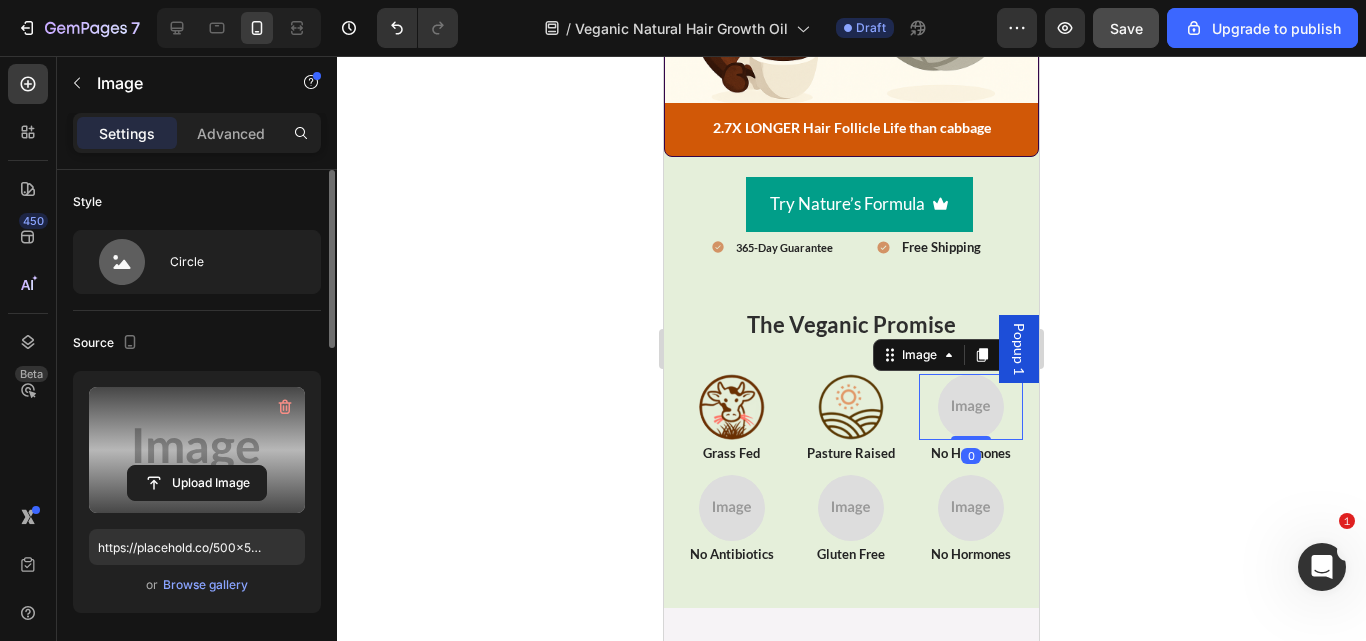click at bounding box center [197, 450] 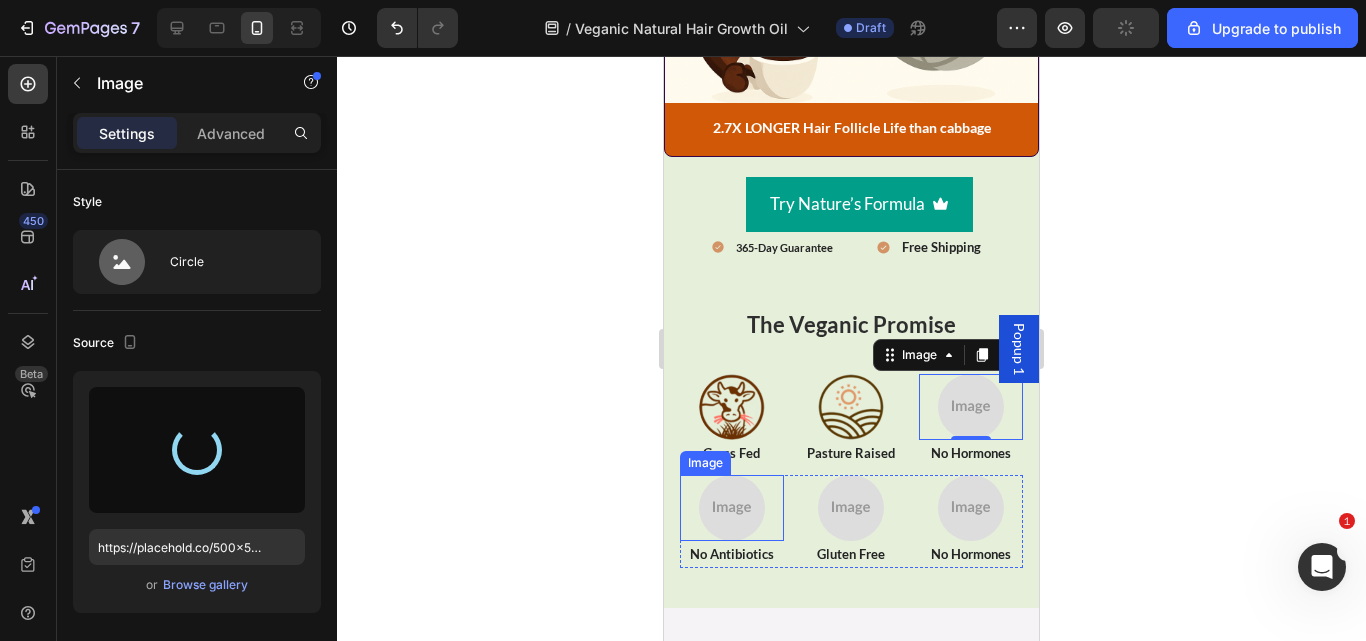 type on "https://cdn.shopify.com/s/files/1/0734/3702/0479/files/gempages_452710916551607394-621be22c-d208-4c38-8862-d2fcc8473a70.png" 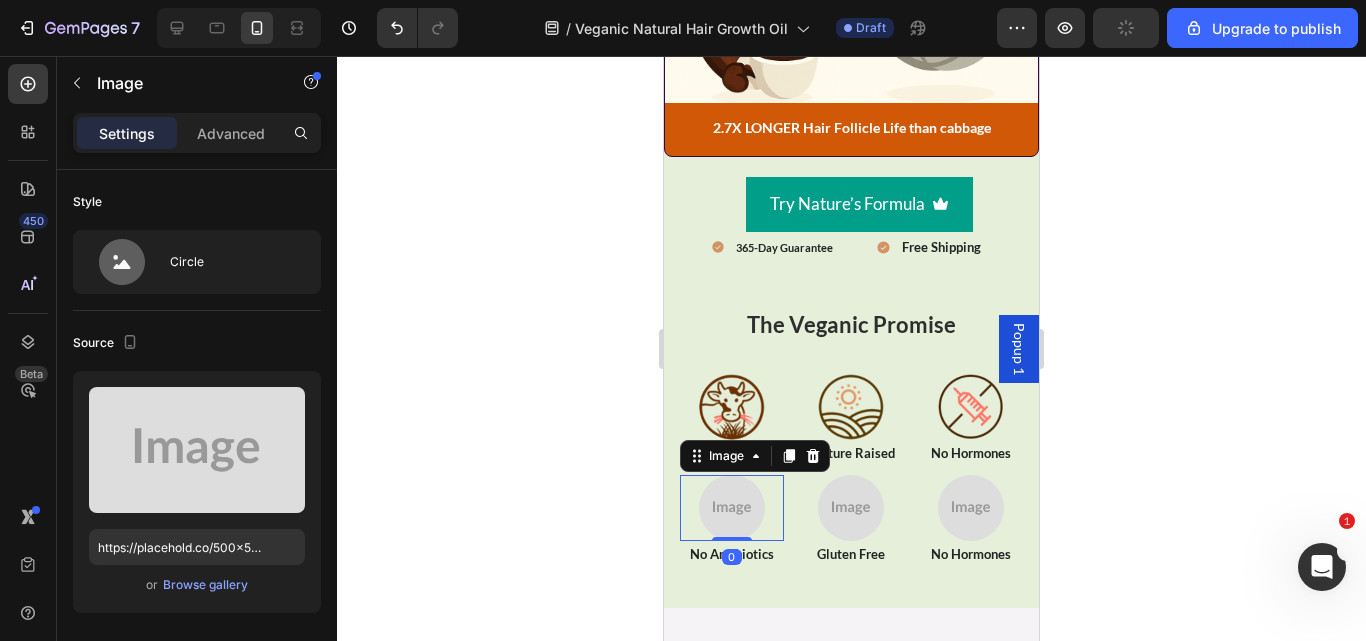 click at bounding box center (732, 508) 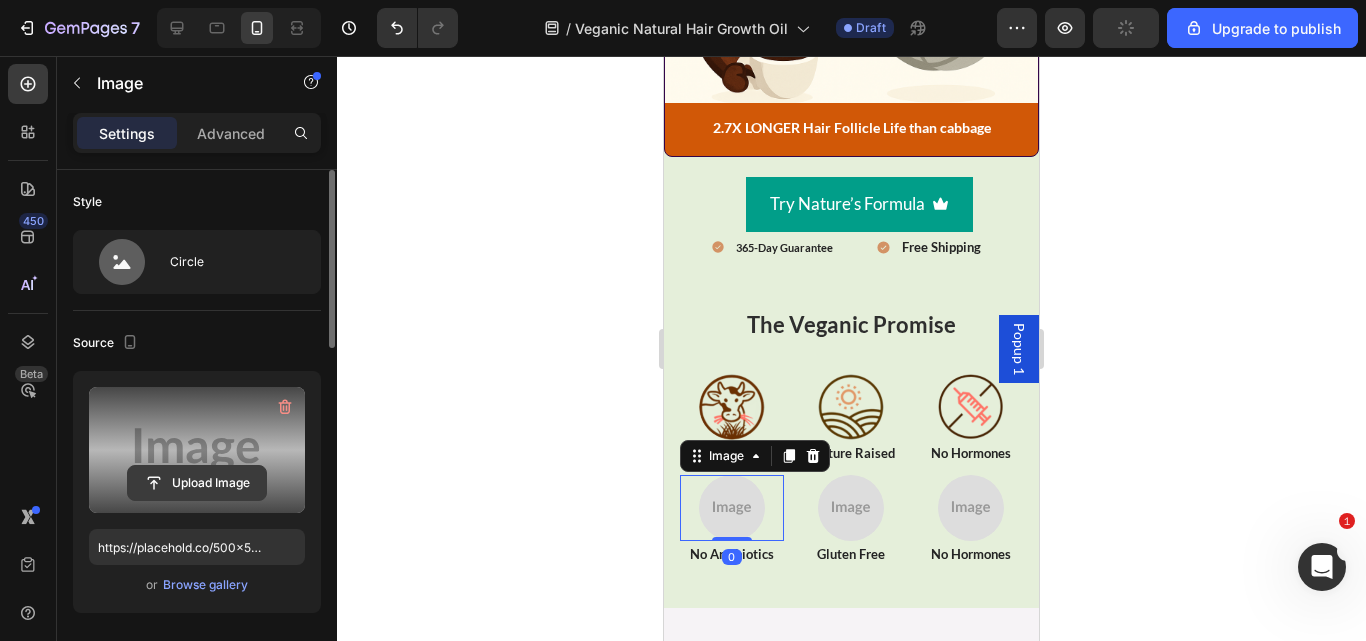 click 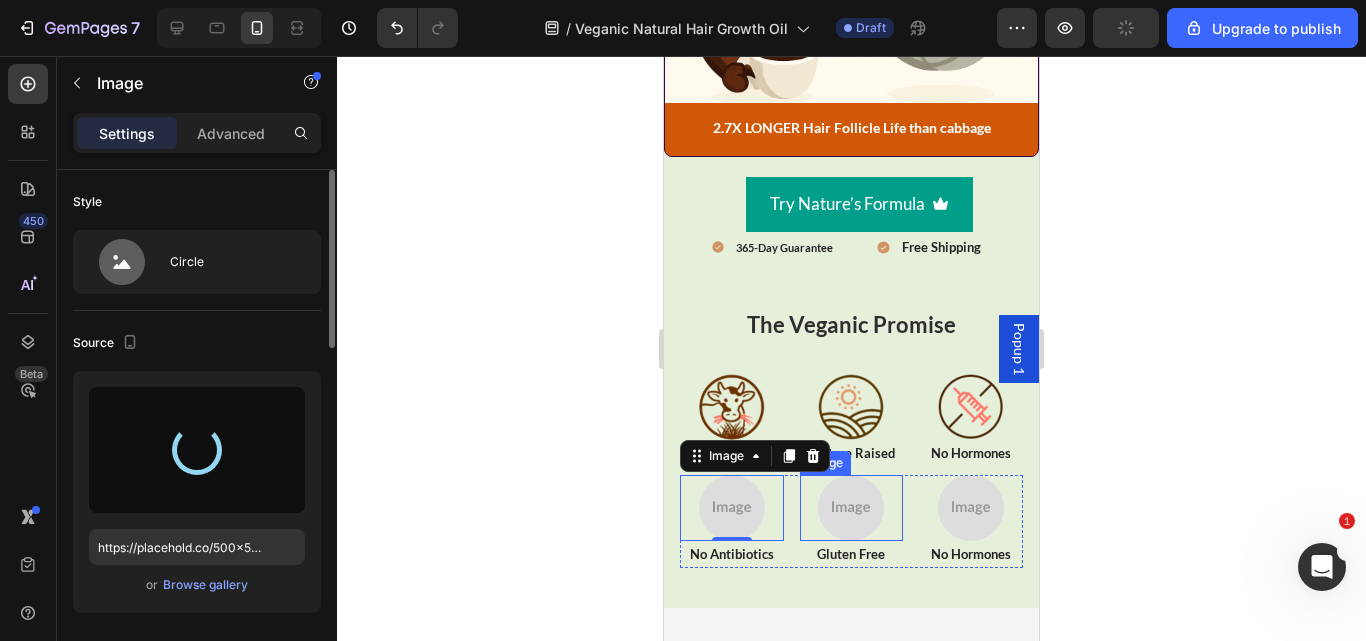 type on "https://cdn.shopify.com/s/files/1/0734/3702/0479/files/gempages_452710916551607394-1765068c-2d1d-4c35-a59d-ec1d29c8e538.png" 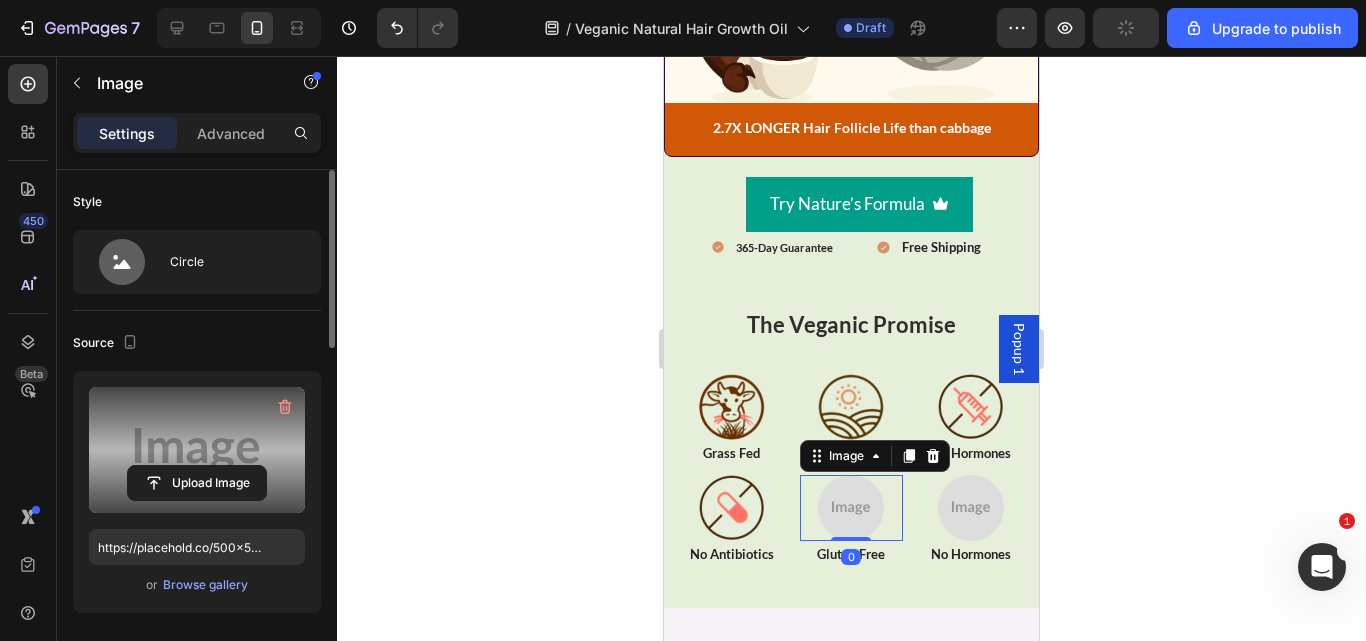 click at bounding box center [197, 450] 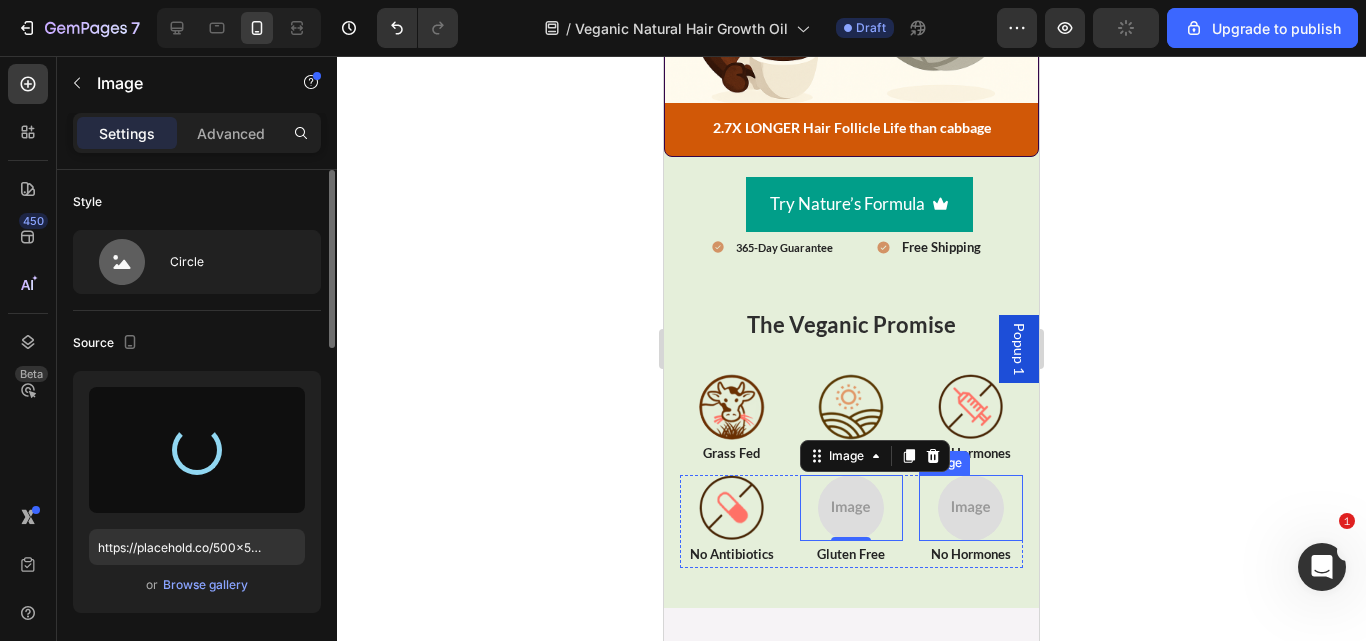 type on "https://cdn.shopify.com/s/files/1/0734/3702/0479/files/gempages_452710916551607394-0abc5a47-b6e8-45bc-a27a-39e40c641641.png" 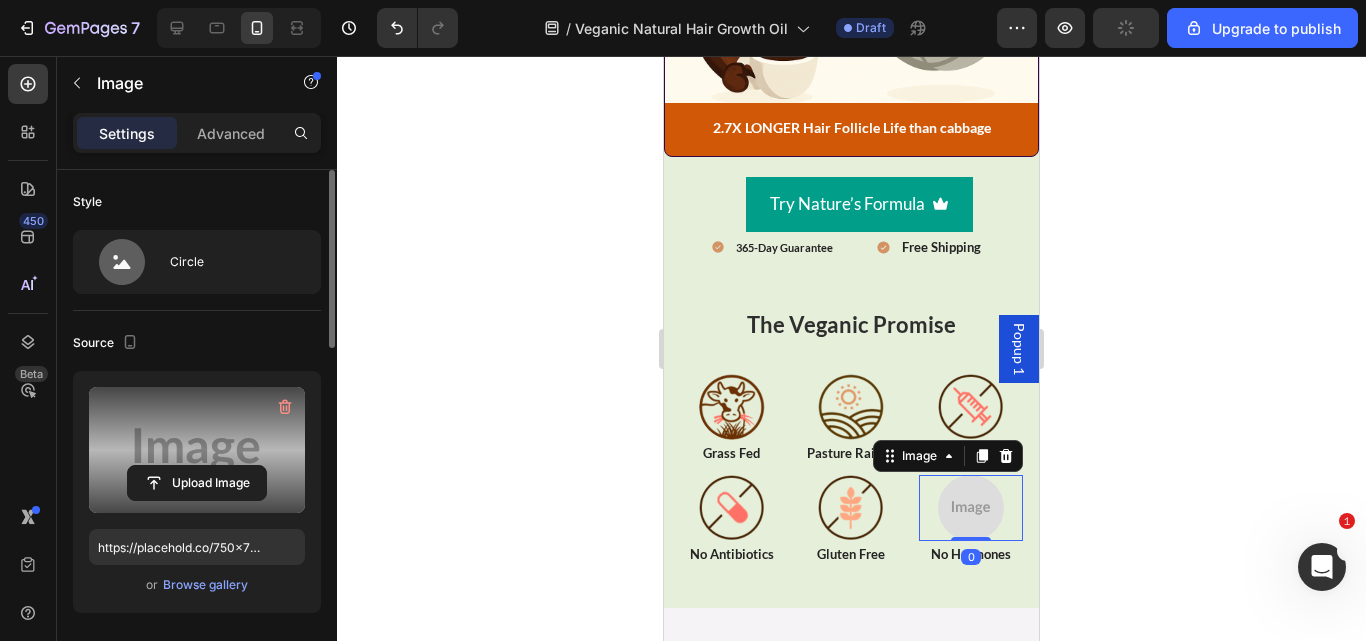 click 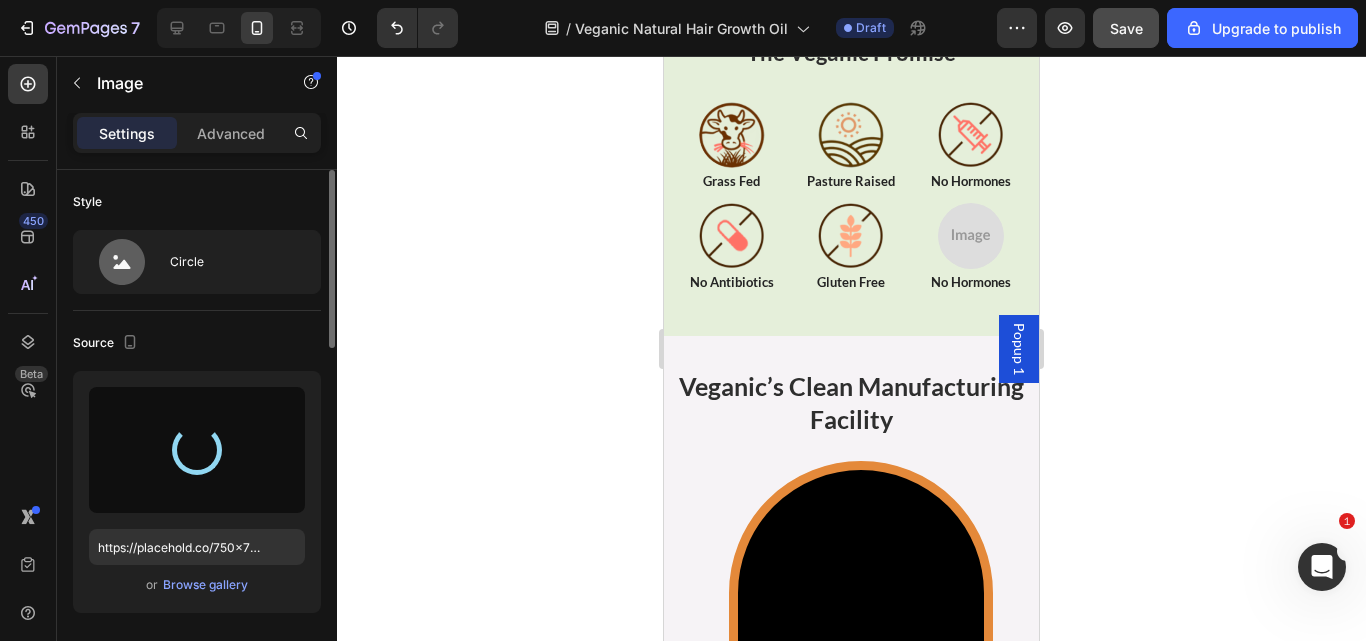 scroll, scrollTop: 10667, scrollLeft: 0, axis: vertical 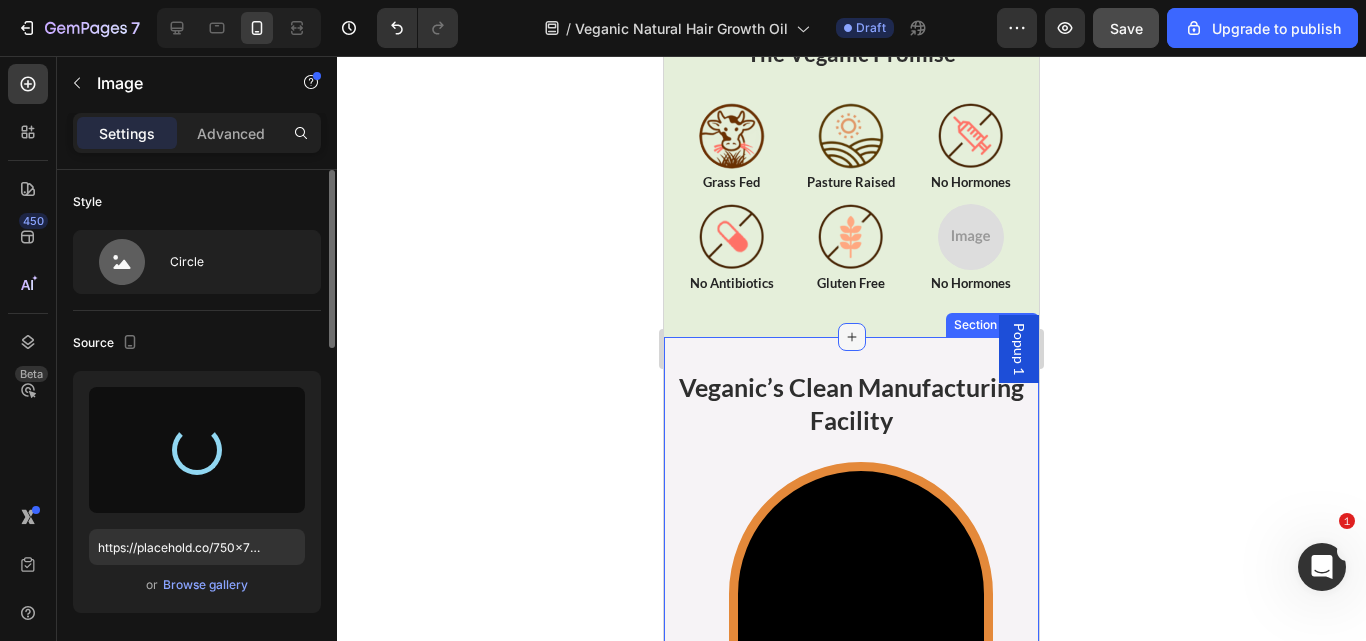 type on "https://cdn.shopify.com/s/files/1/0734/3702/0479/files/gempages_452710916551607394-e0a5c4ae-87a6-47ec-a68e-fb5cde333baf.png" 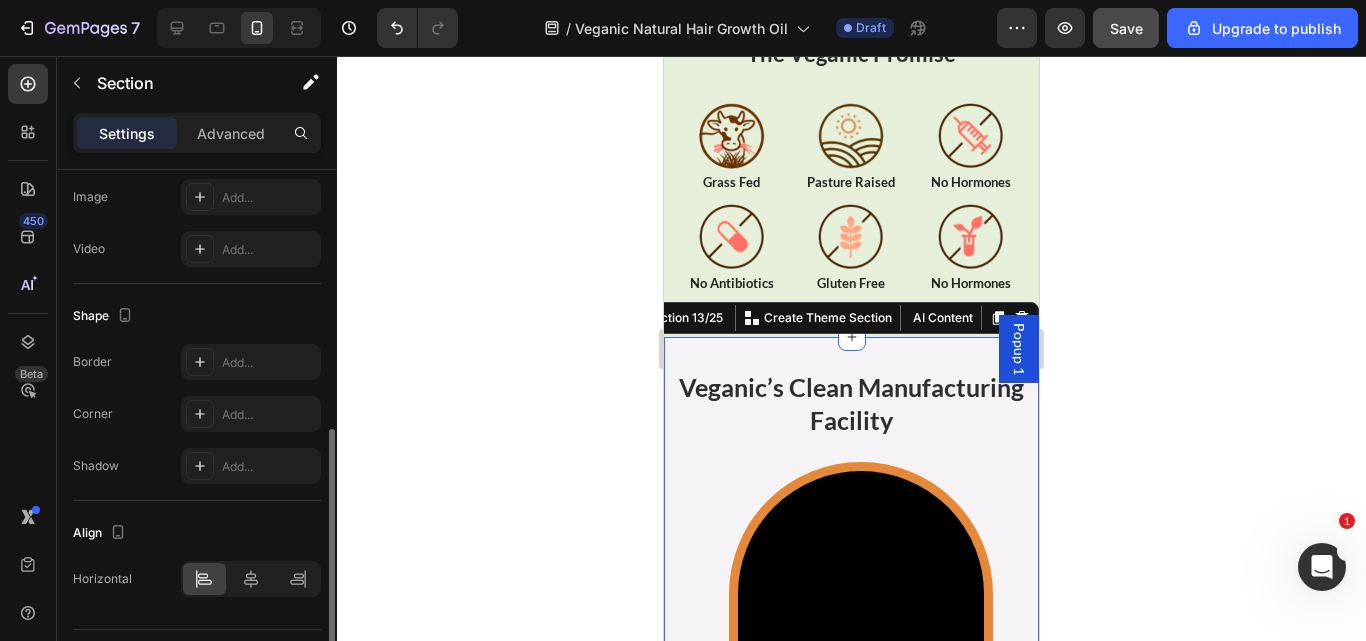 scroll, scrollTop: 603, scrollLeft: 0, axis: vertical 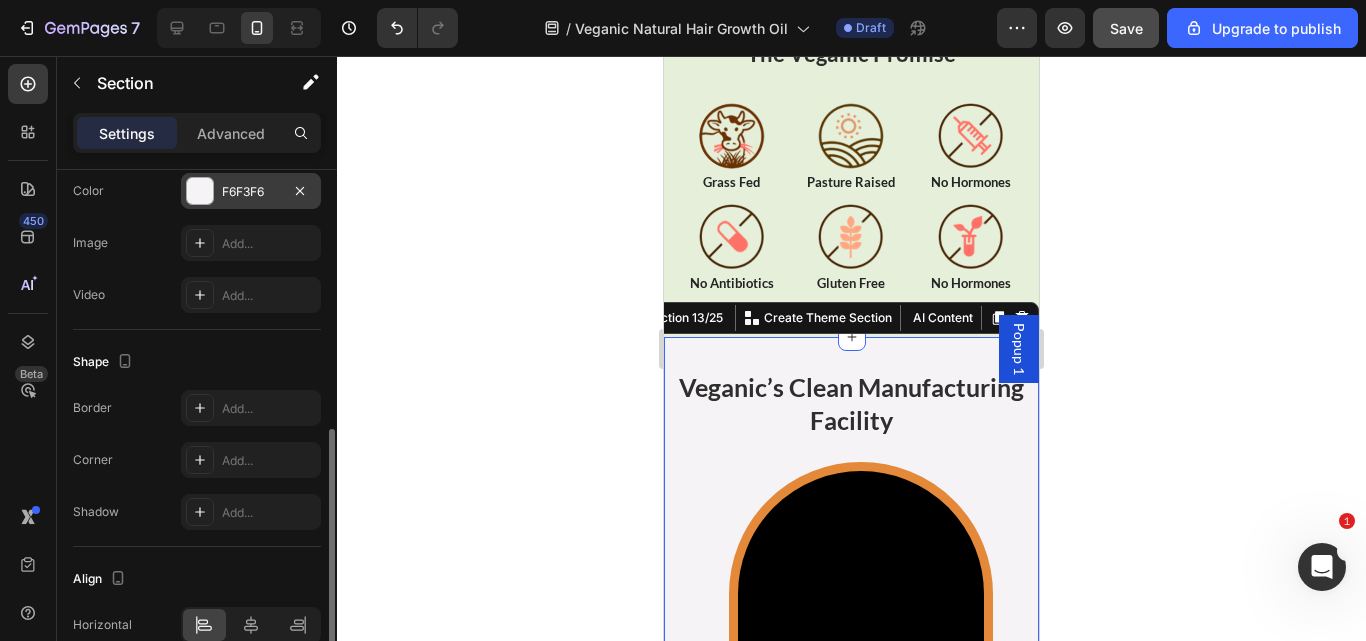 click on "F6F3F6" at bounding box center [251, 191] 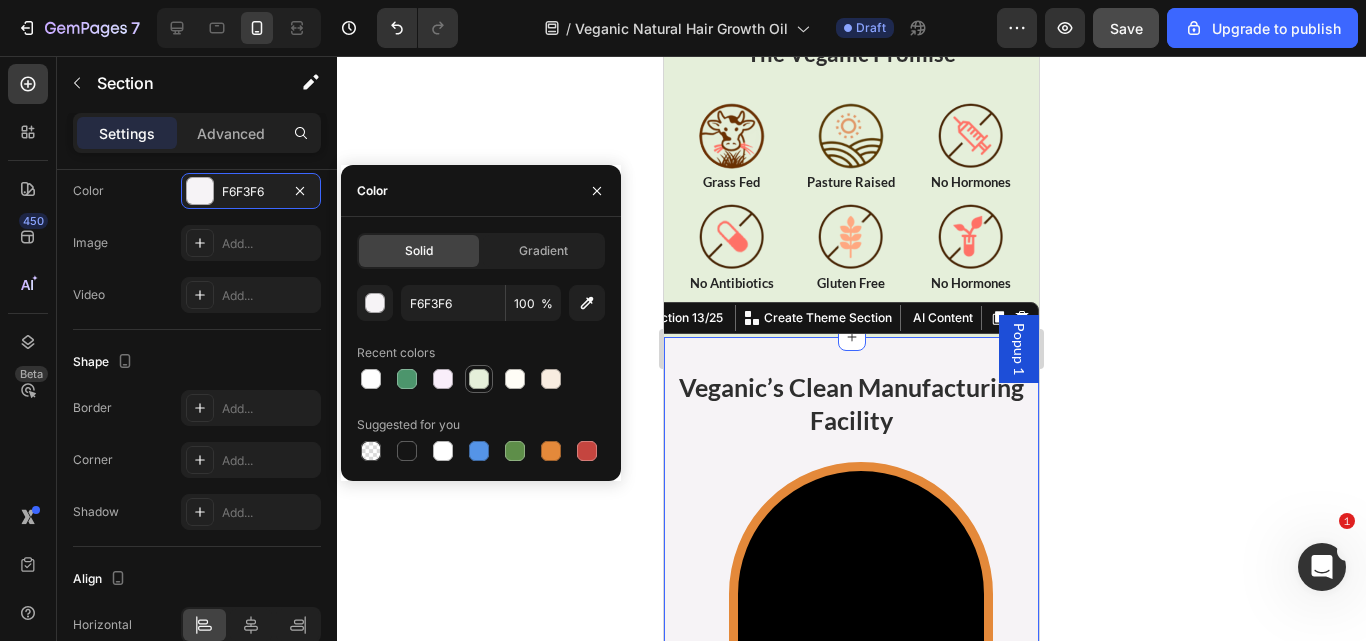 click at bounding box center [479, 379] 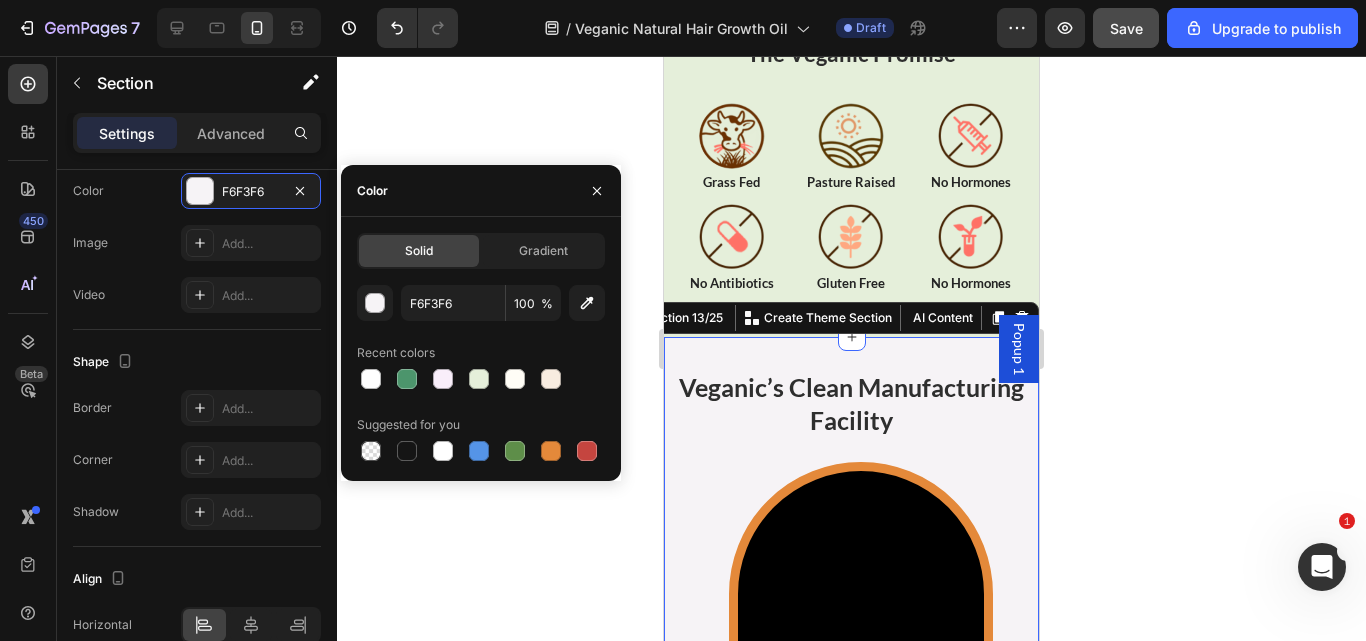 type on "E5EFDA" 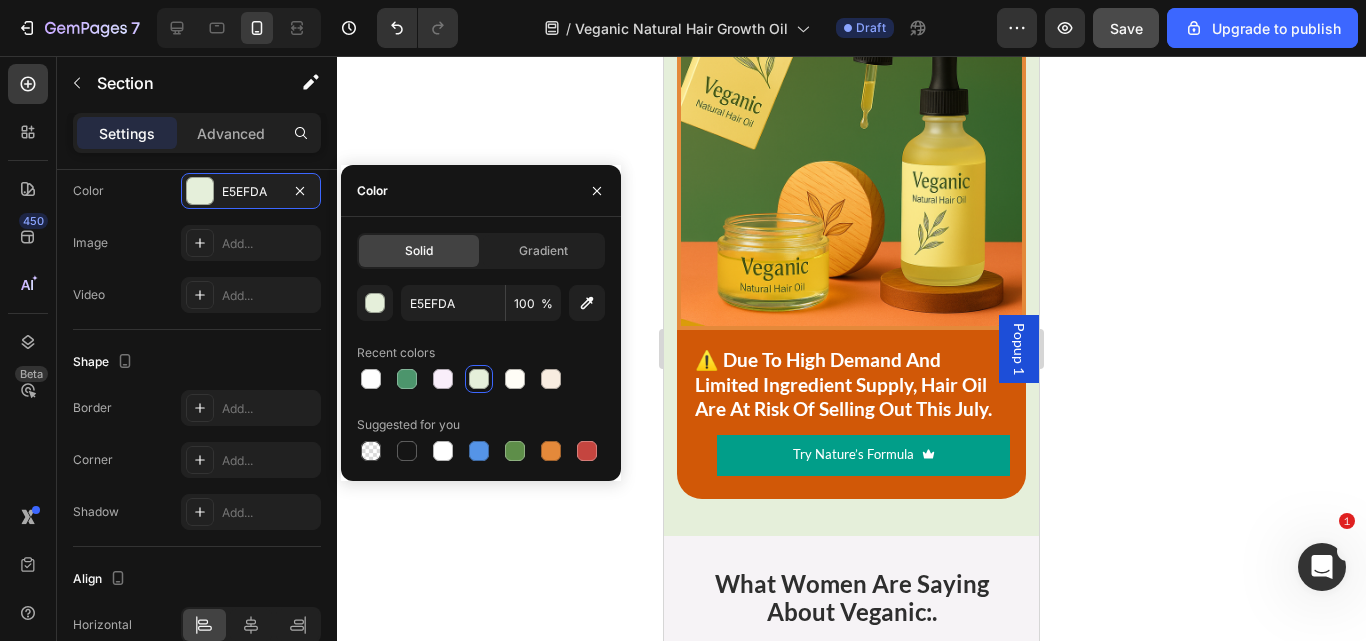 scroll, scrollTop: 11776, scrollLeft: 0, axis: vertical 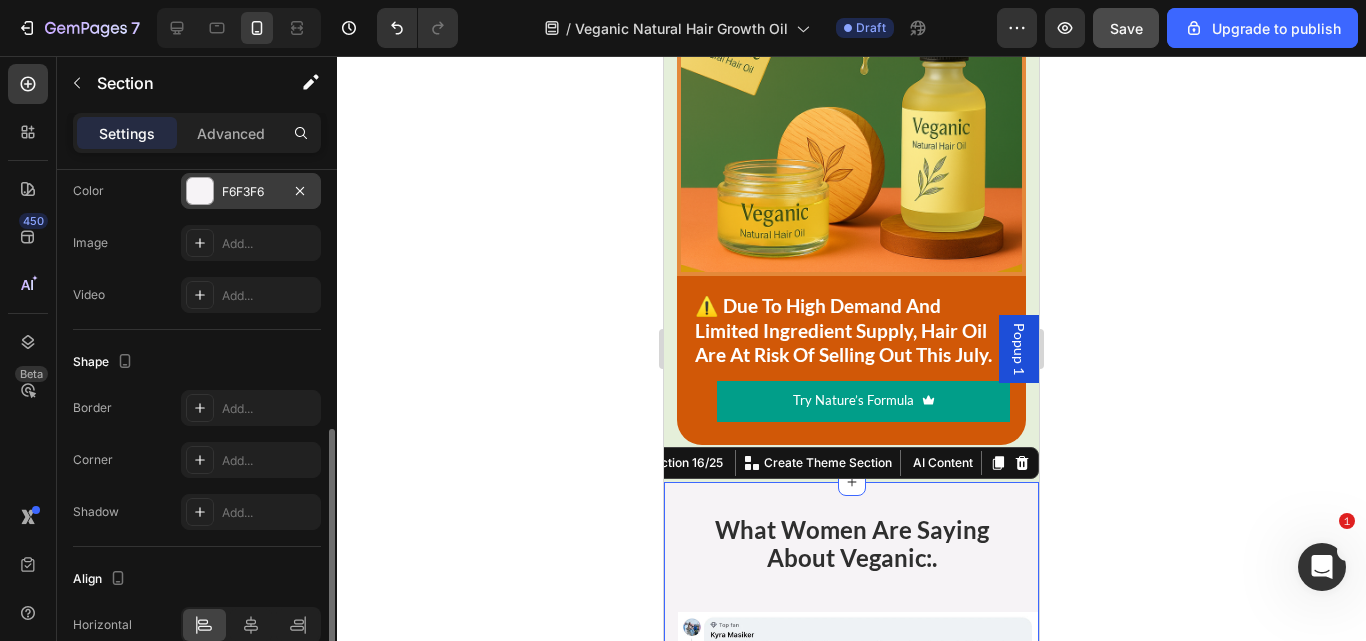 click on "F6F3F6" at bounding box center [251, 191] 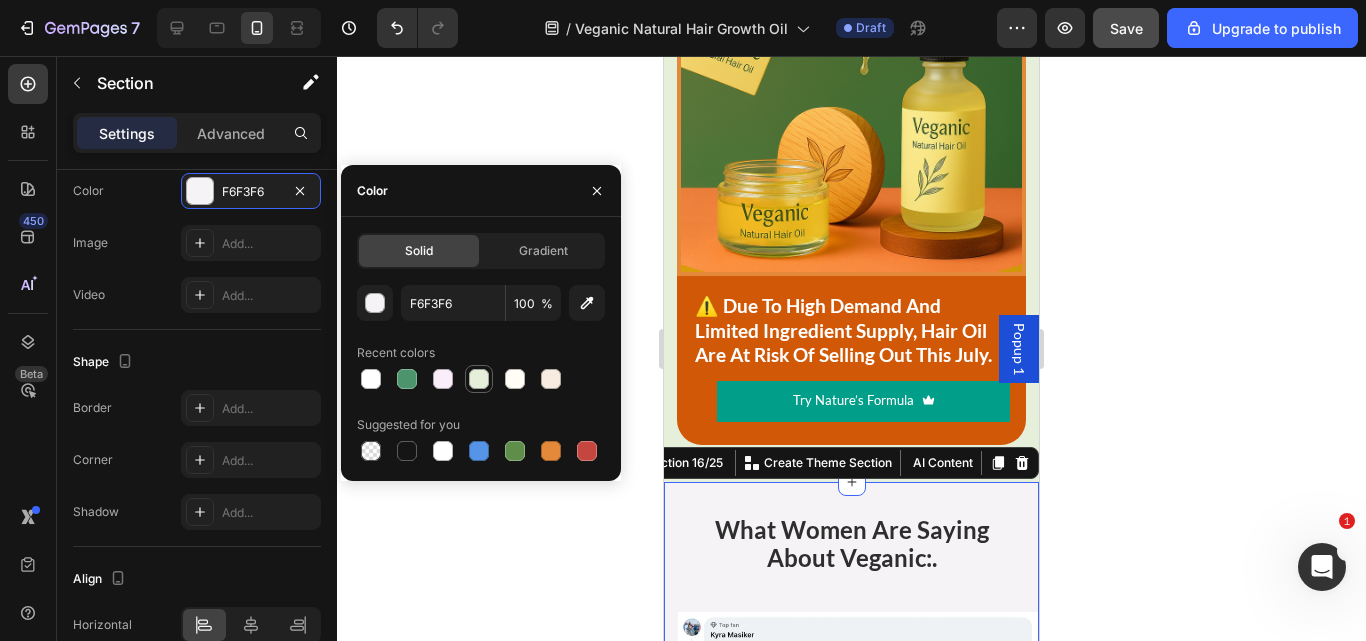 click at bounding box center (479, 379) 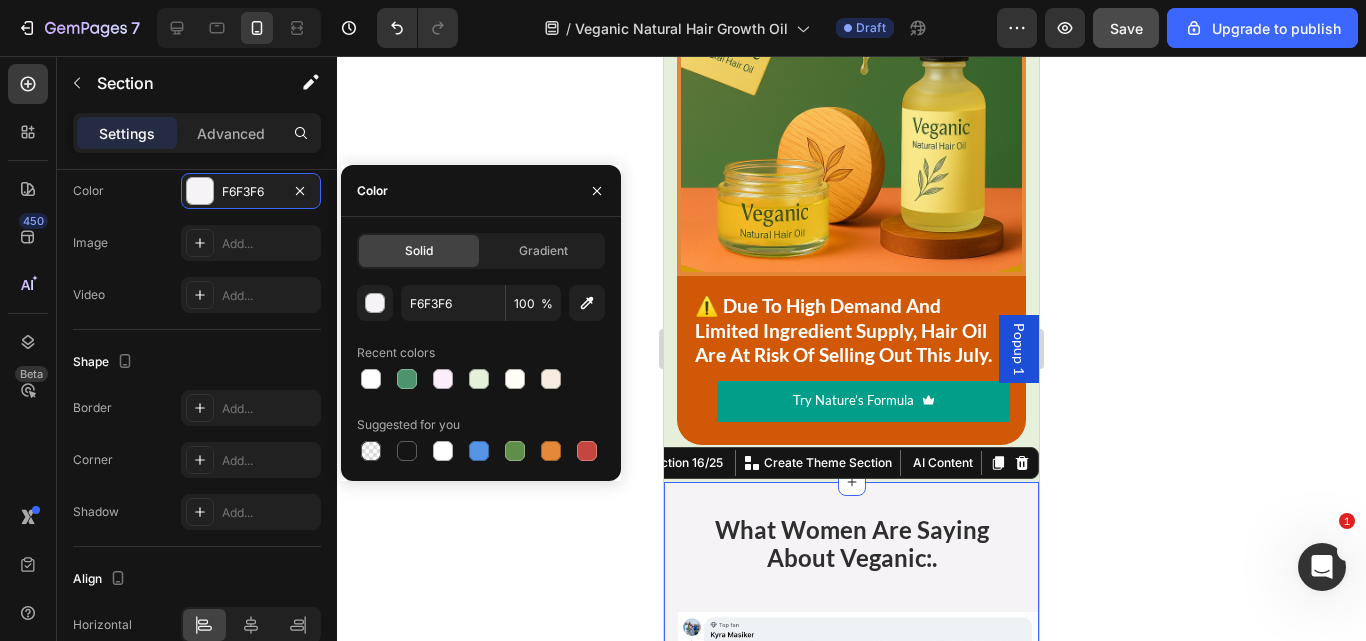 type on "E5EFDA" 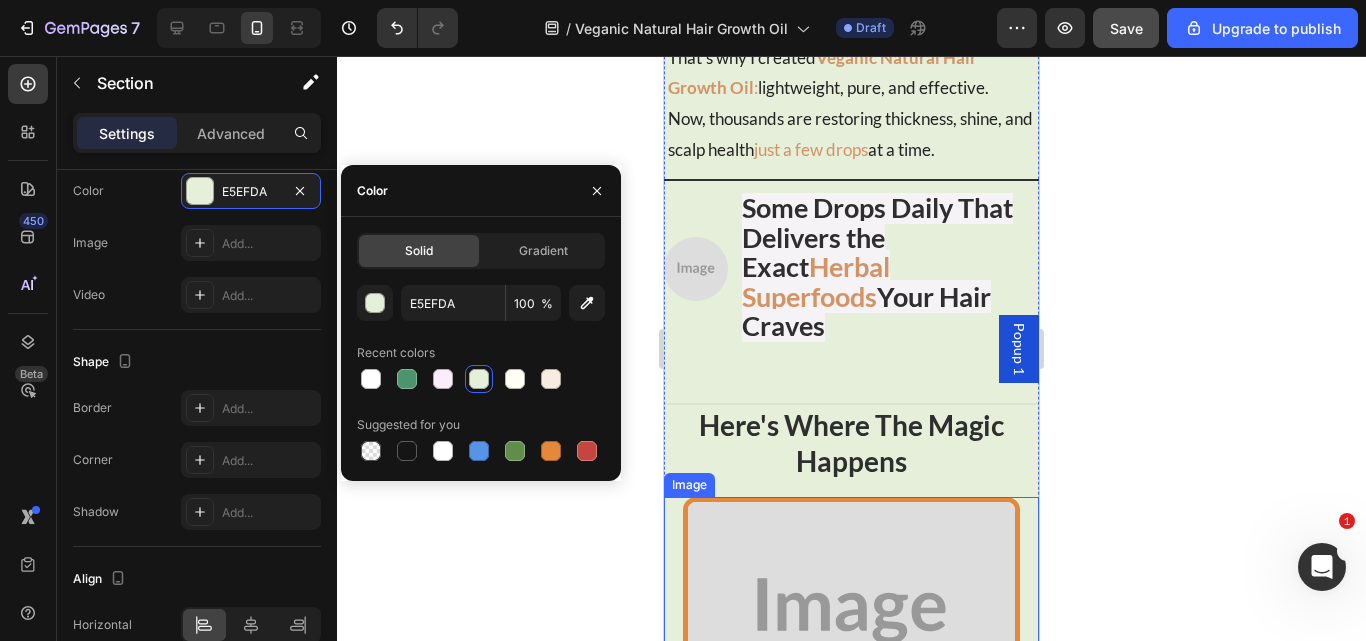 scroll, scrollTop: 16363, scrollLeft: 0, axis: vertical 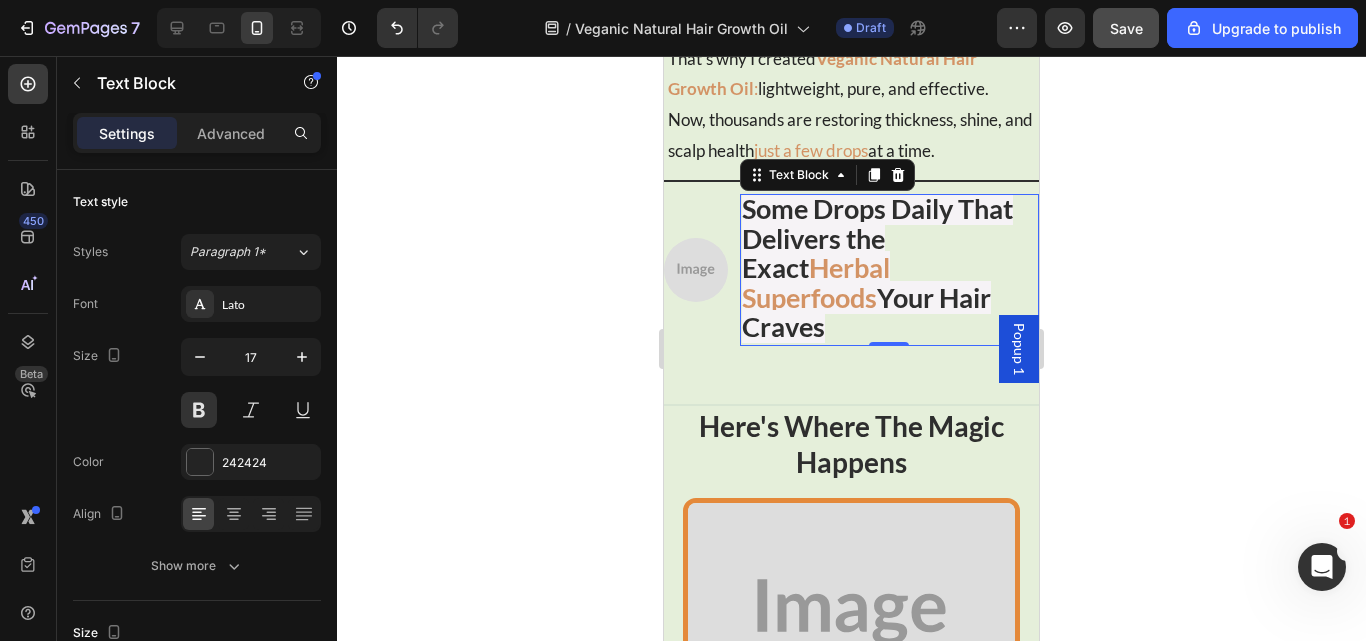 click 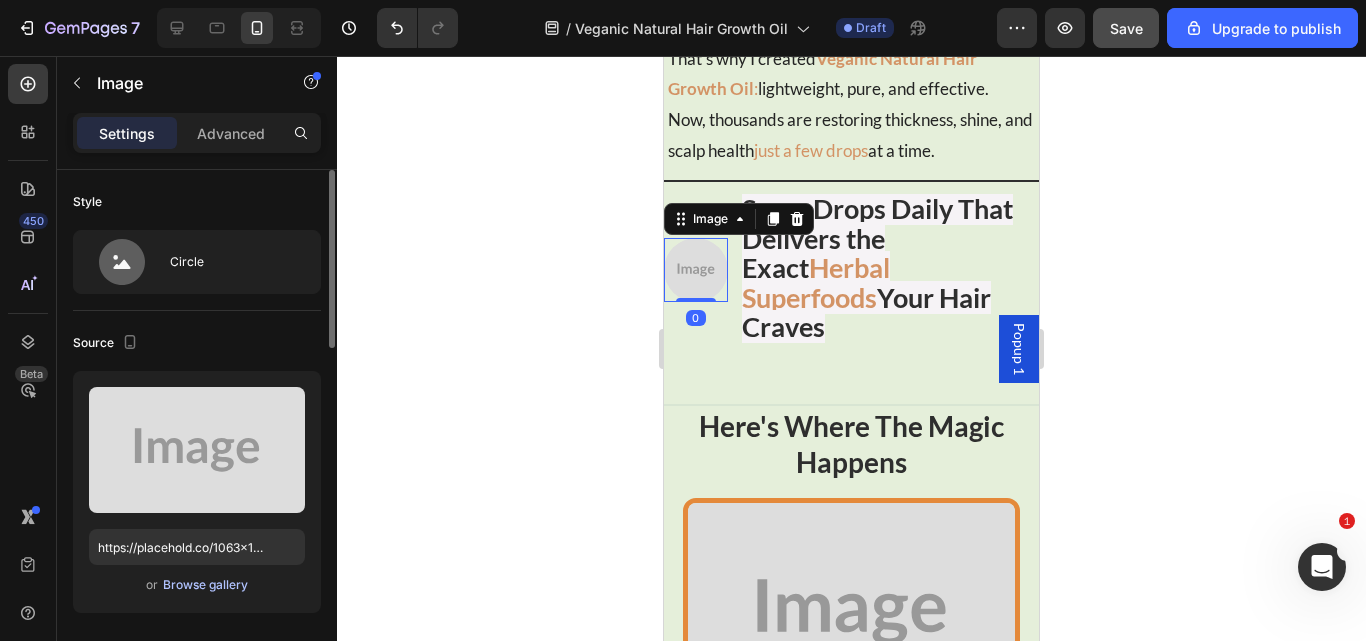 click on "Browse gallery" at bounding box center [205, 585] 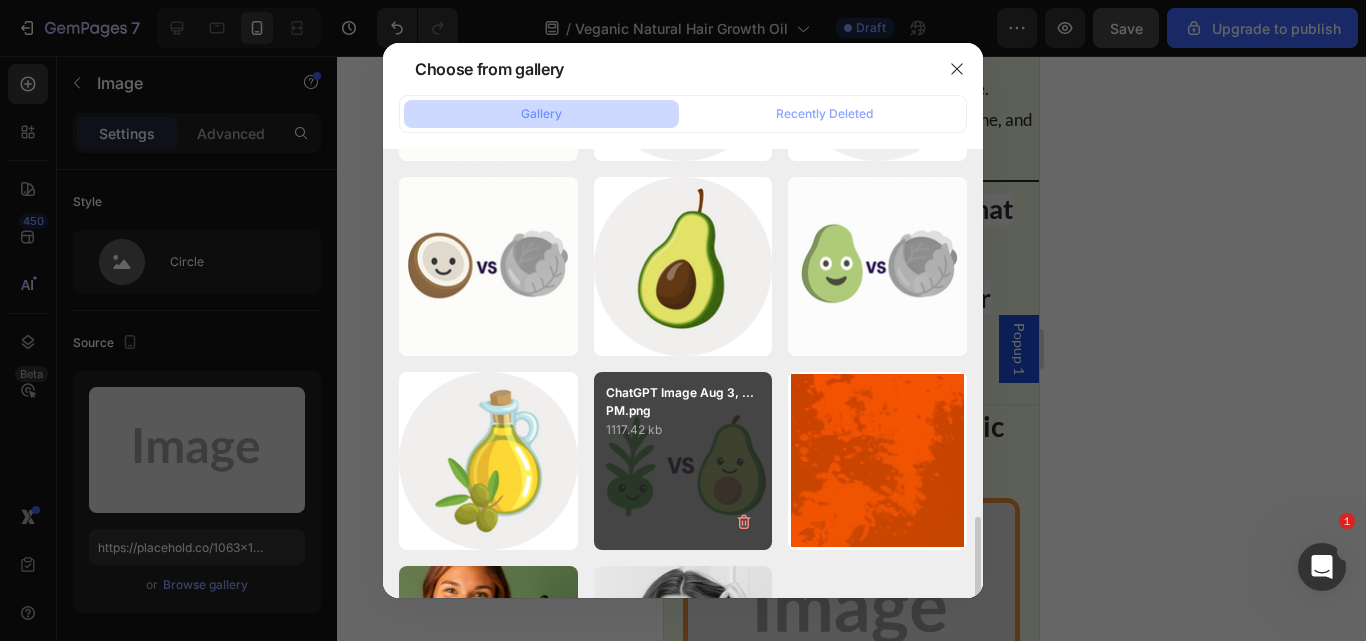 scroll, scrollTop: 1514, scrollLeft: 0, axis: vertical 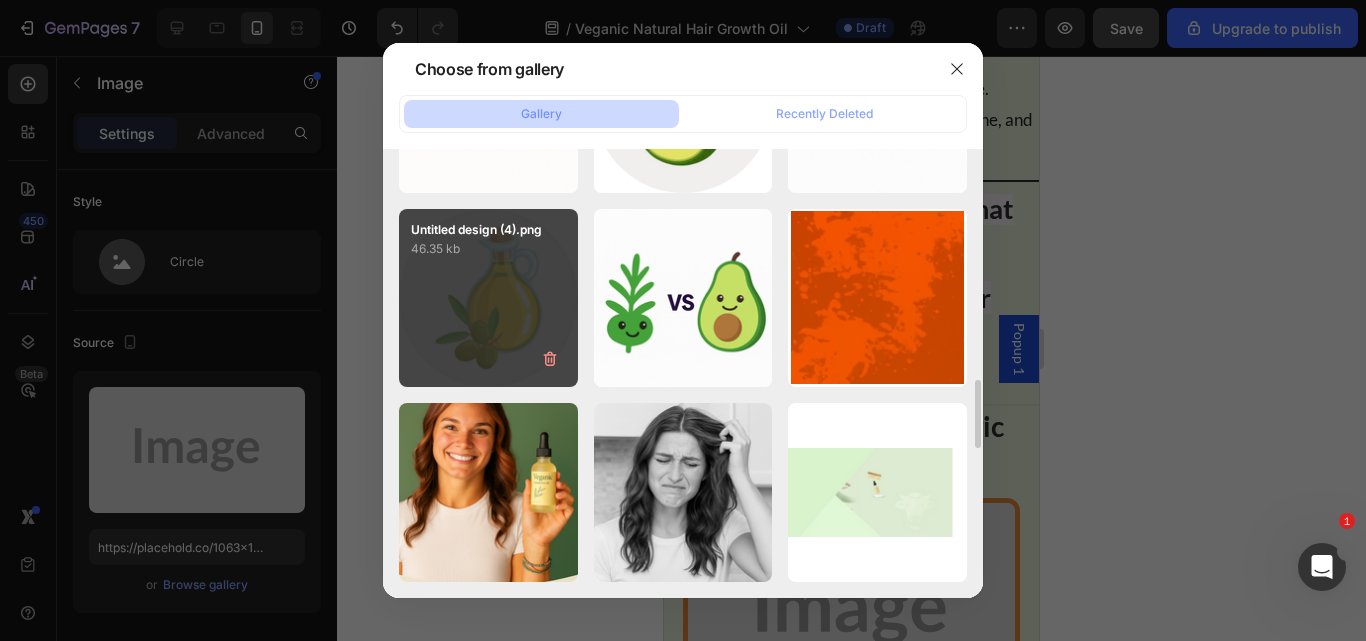 click on "Untitled design (4).png 46.35 kb" at bounding box center [488, 298] 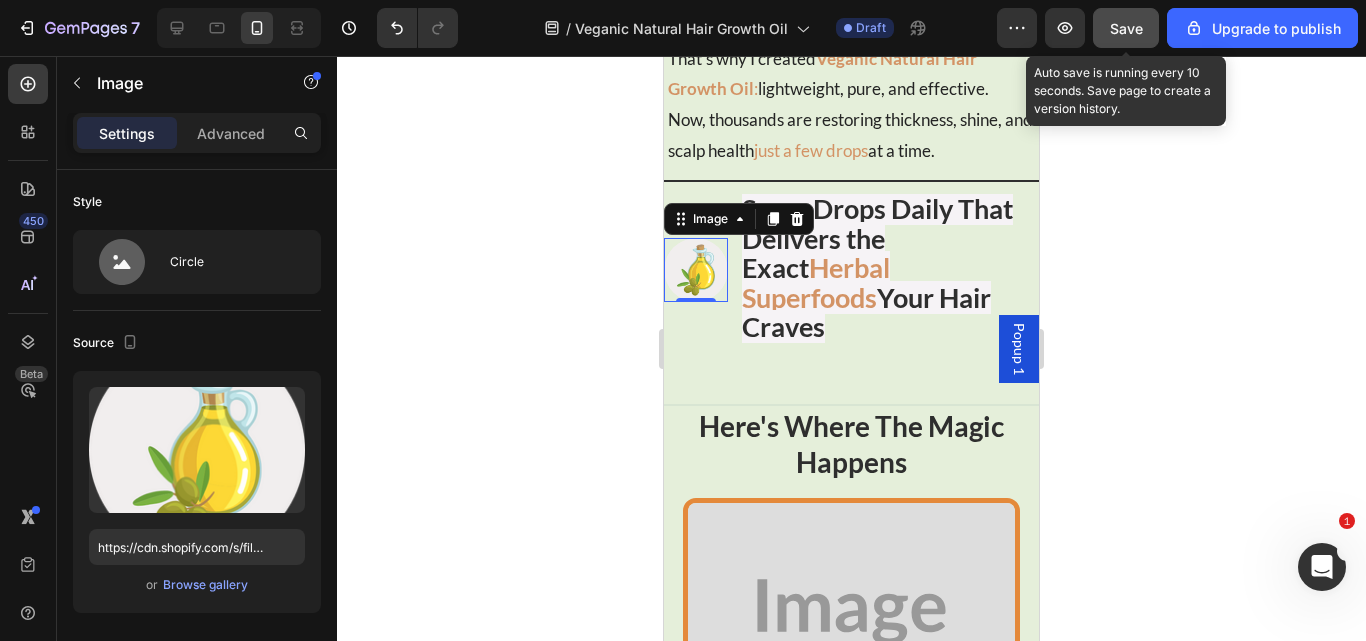 click on "Save" at bounding box center (1126, 28) 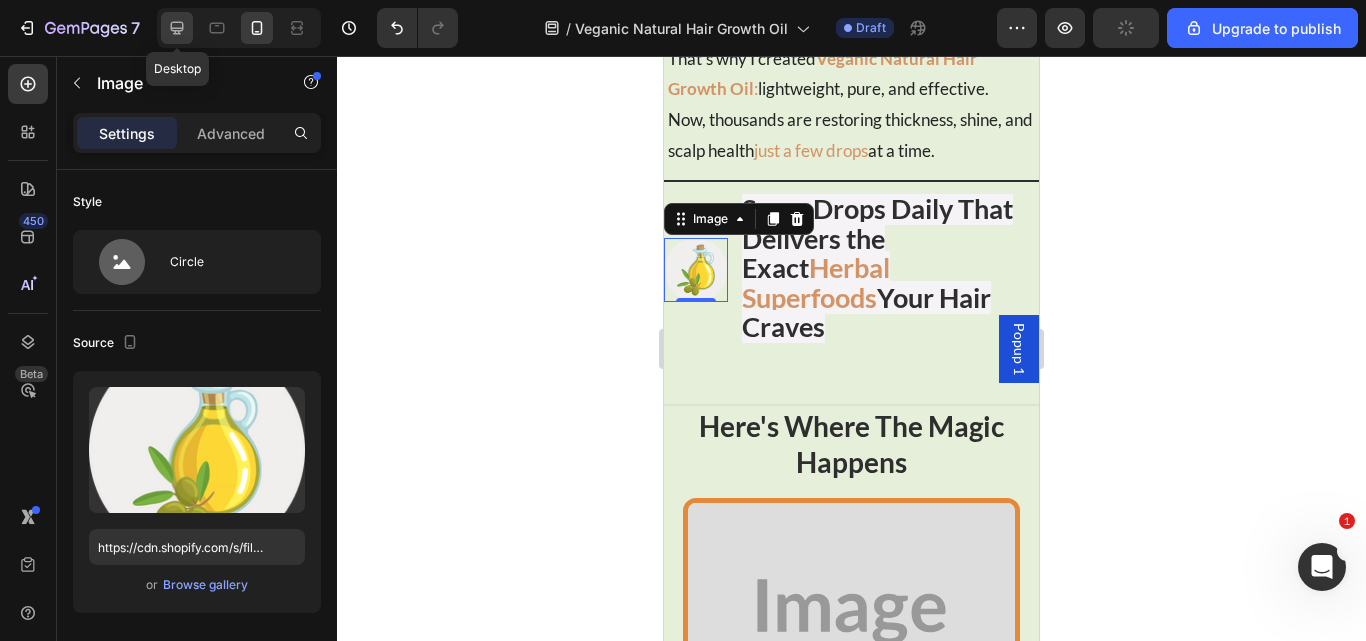click 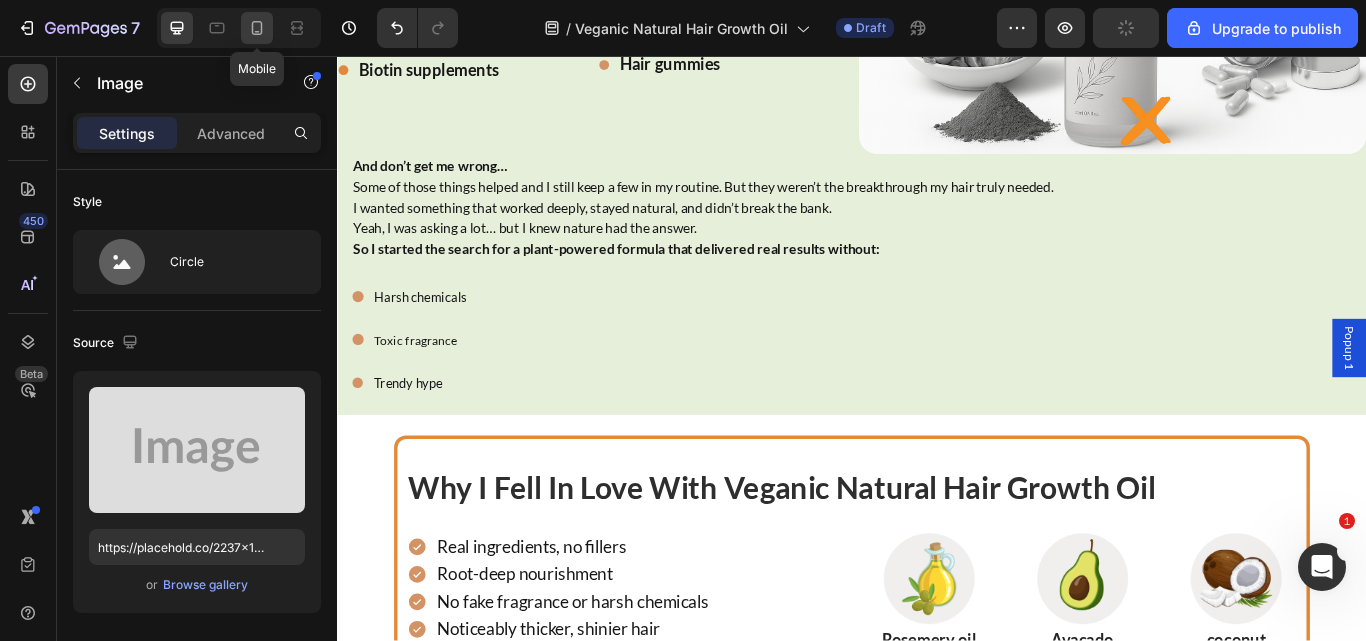 click 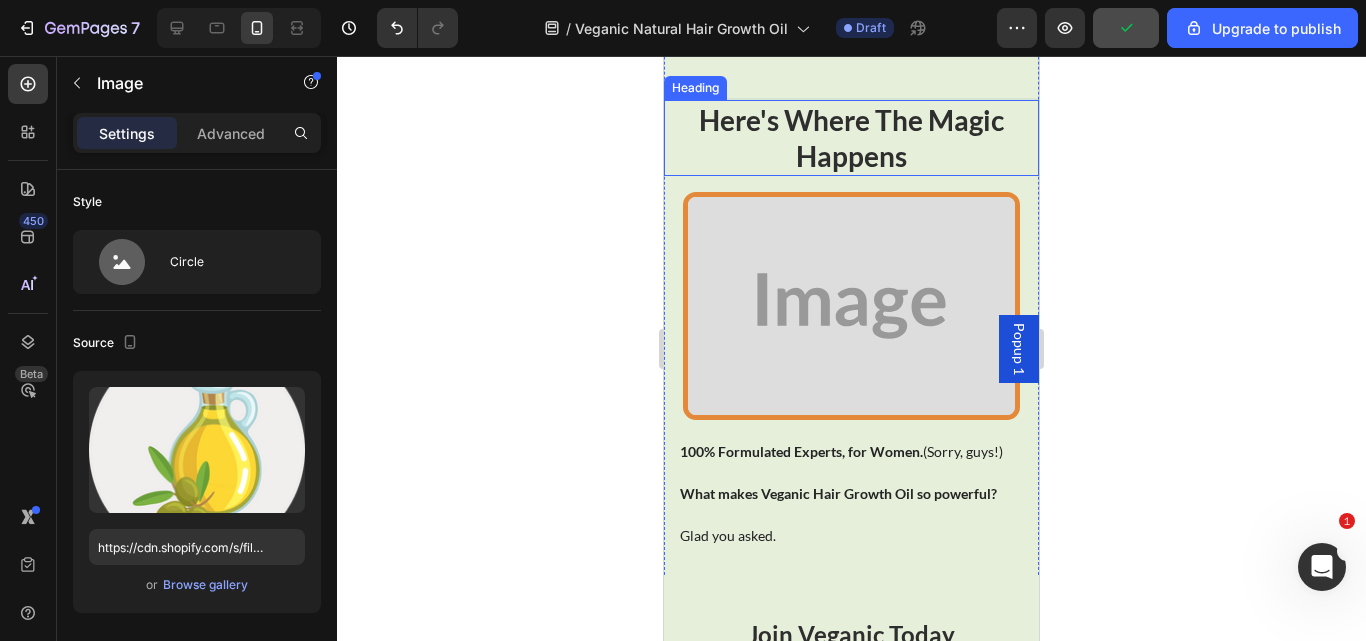 scroll, scrollTop: 16446, scrollLeft: 0, axis: vertical 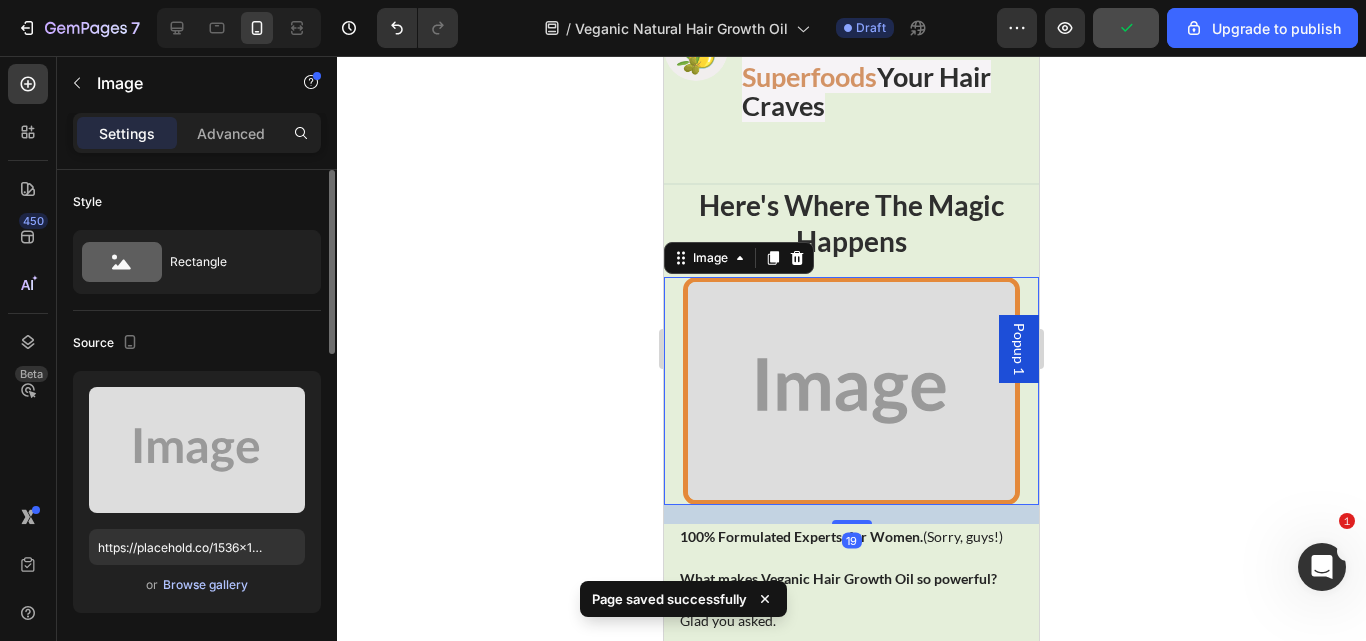 click on "Browse gallery" at bounding box center (205, 585) 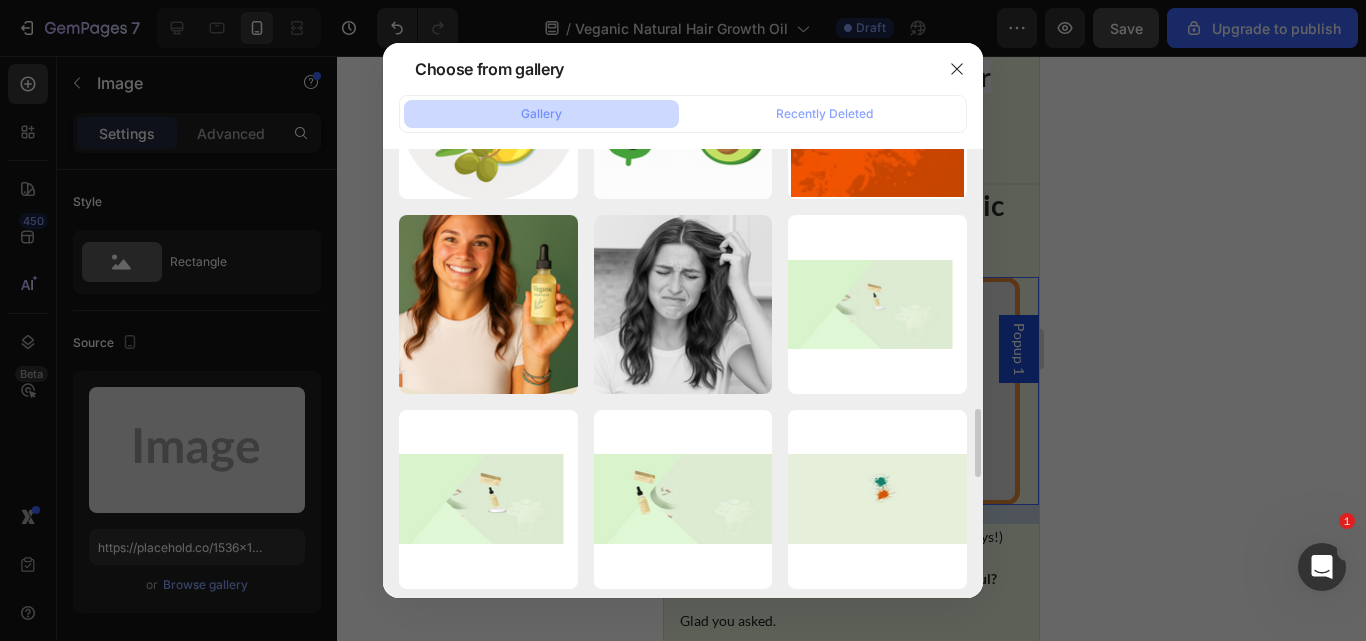 scroll, scrollTop: 1703, scrollLeft: 0, axis: vertical 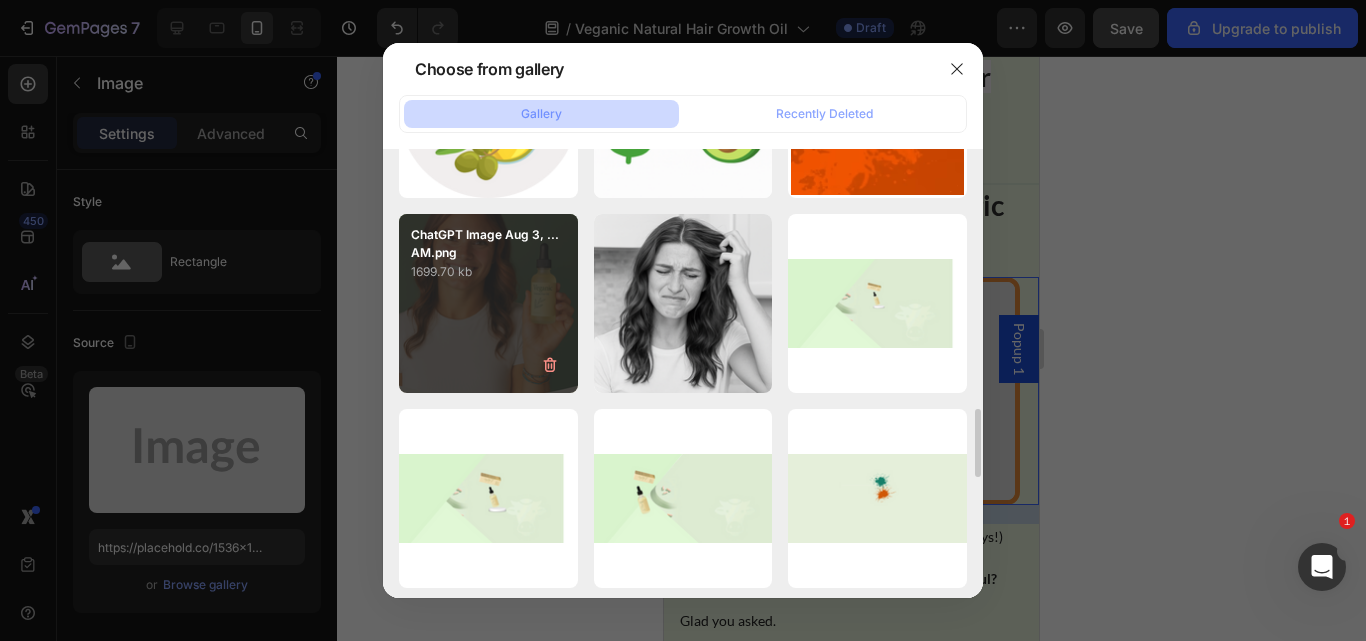 click on "ChatGPT Image Aug 3, ...AM.png 1699.70 kb" at bounding box center [488, 303] 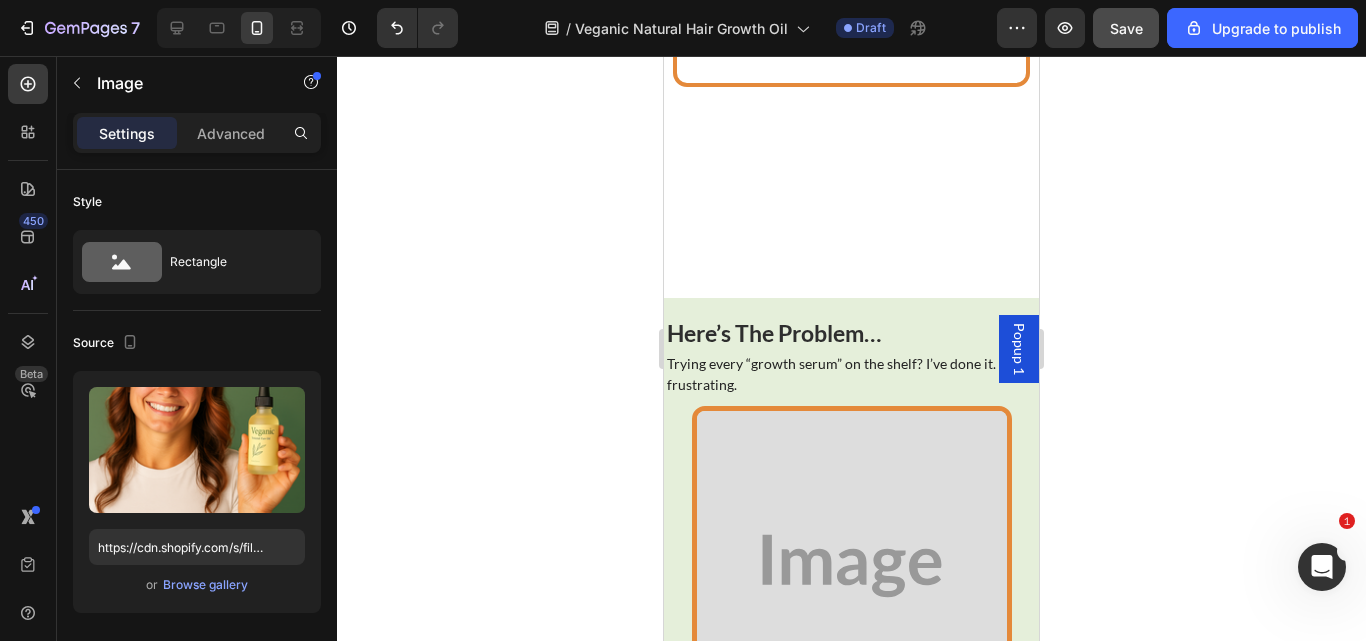 scroll, scrollTop: 15468, scrollLeft: 0, axis: vertical 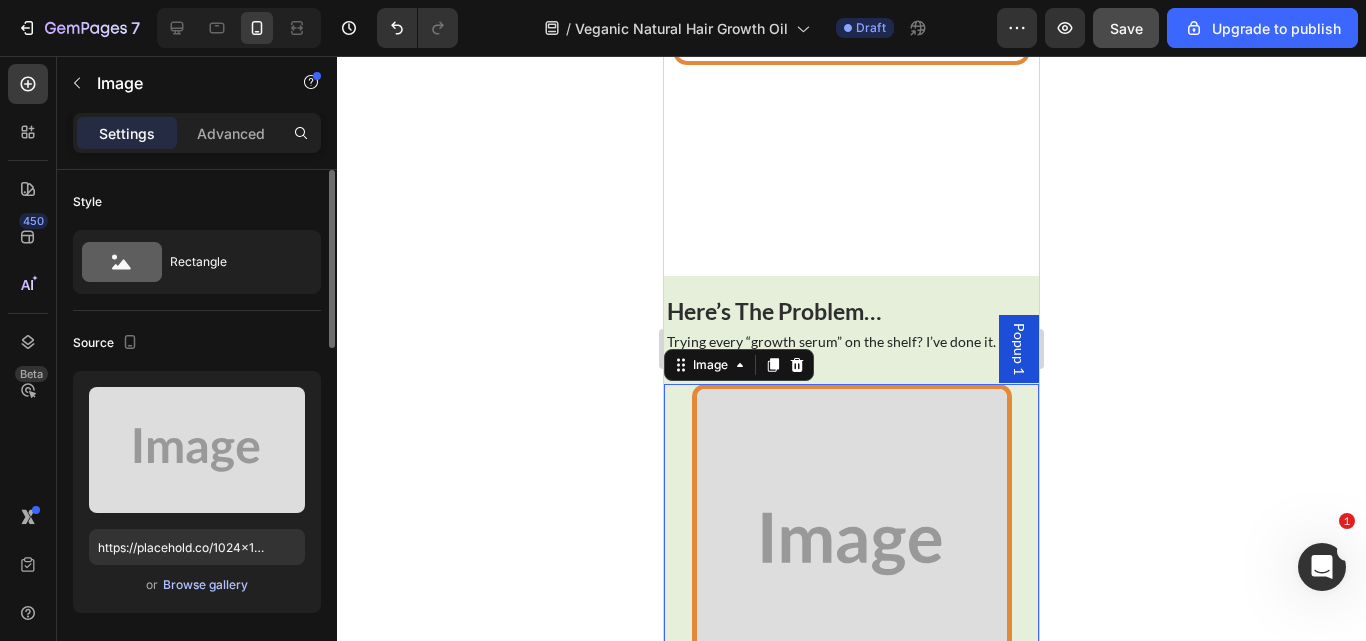 click on "Browse gallery" at bounding box center (205, 585) 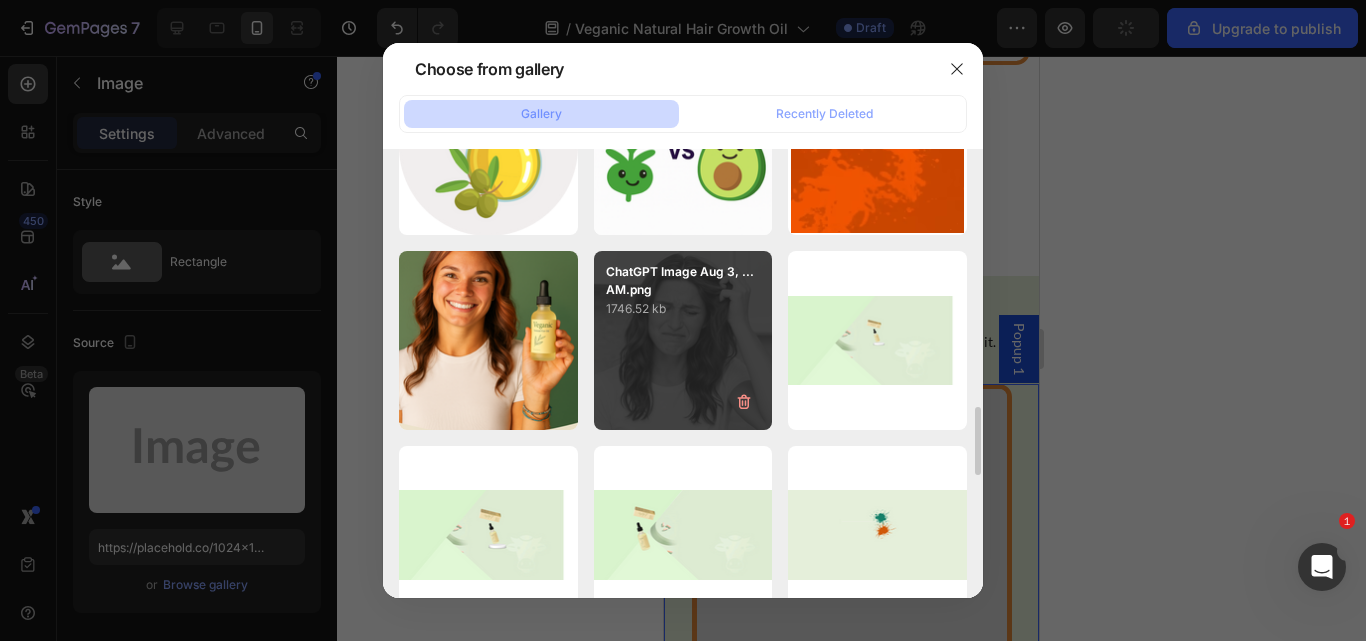 scroll, scrollTop: 1669, scrollLeft: 0, axis: vertical 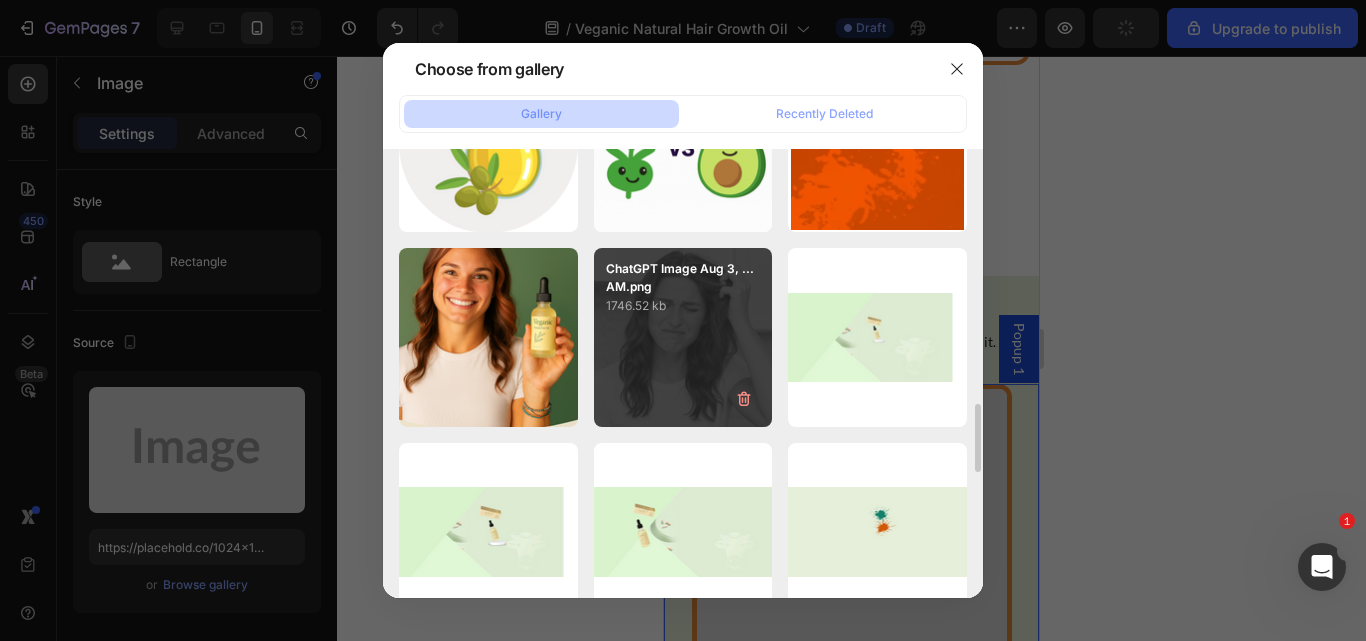 click on "ChatGPT Image Aug 3, ...AM.png 1746.52 kb" at bounding box center (683, 337) 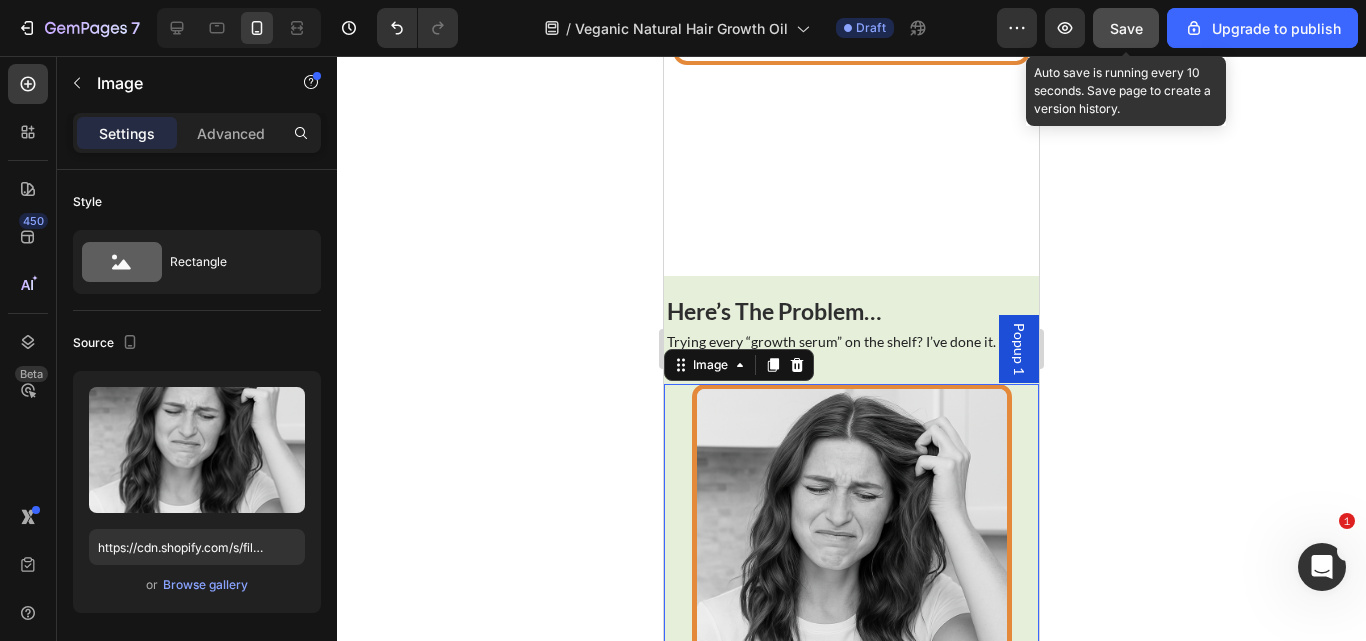 click on "Save" 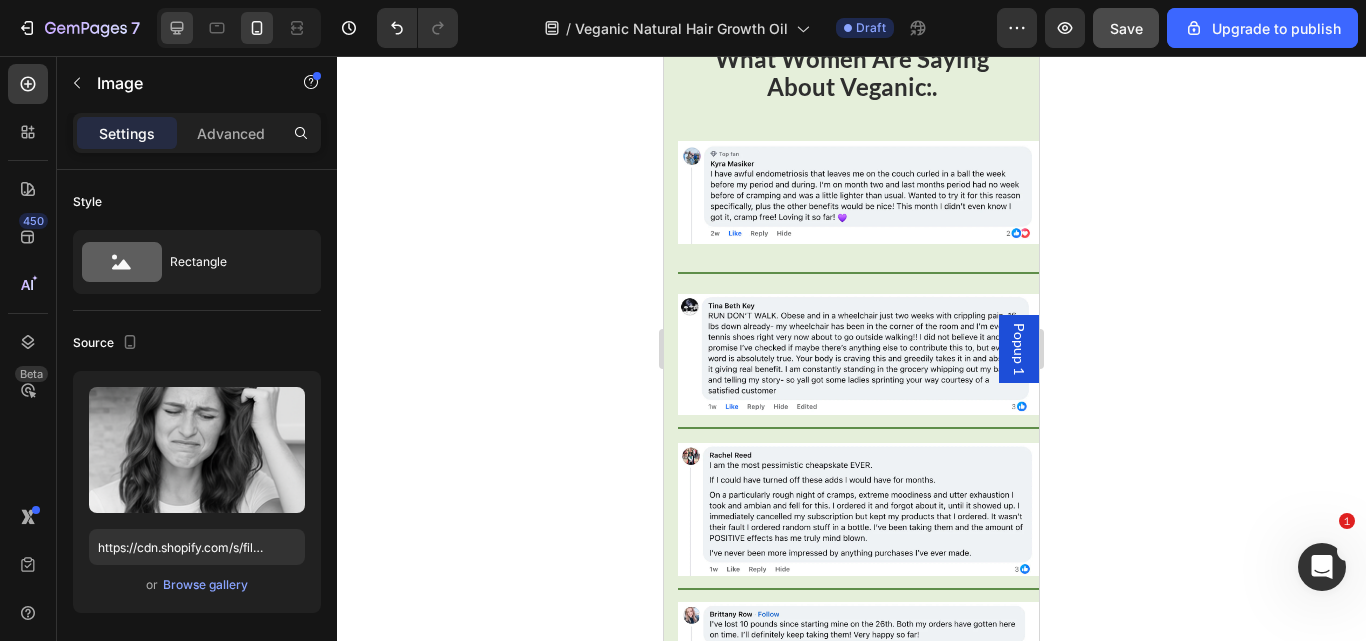 scroll, scrollTop: 12269, scrollLeft: 0, axis: vertical 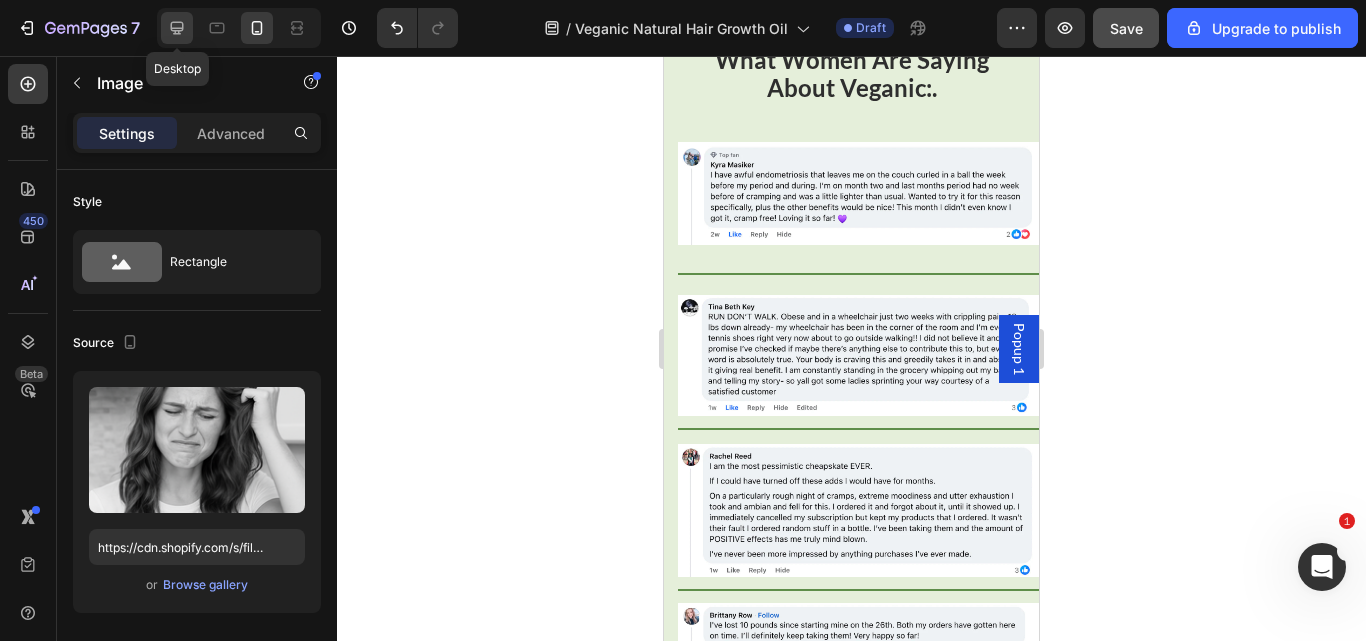 click 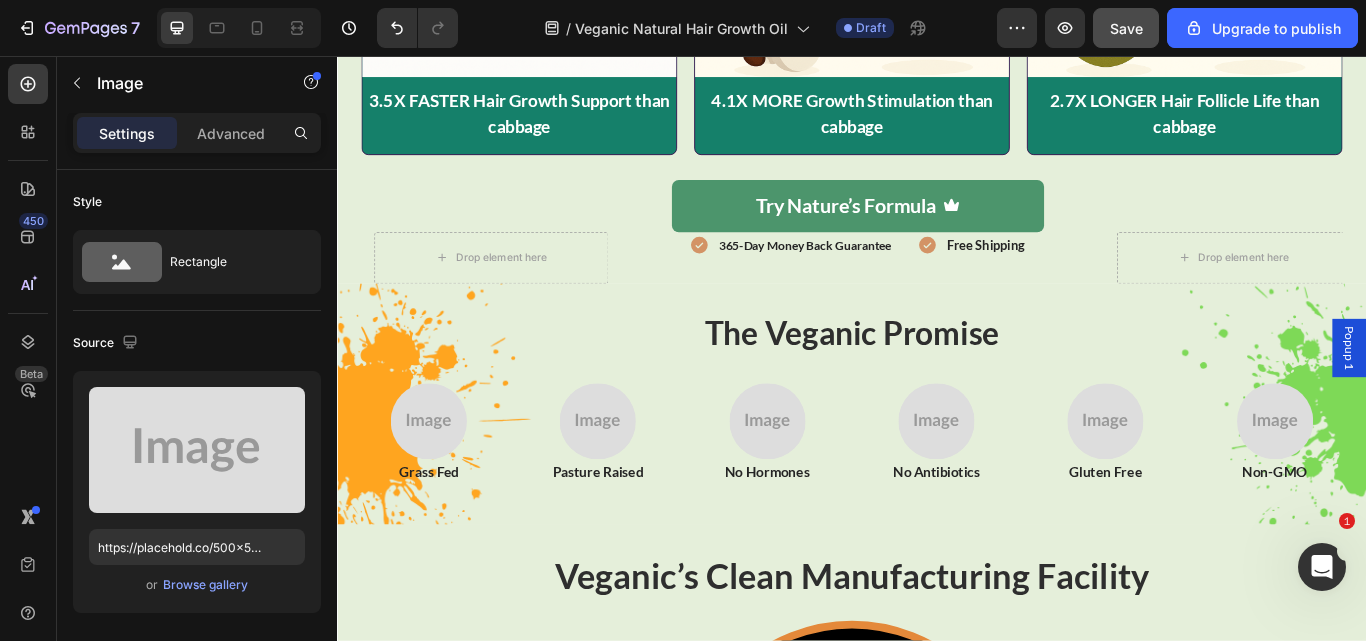scroll, scrollTop: 10149, scrollLeft: 0, axis: vertical 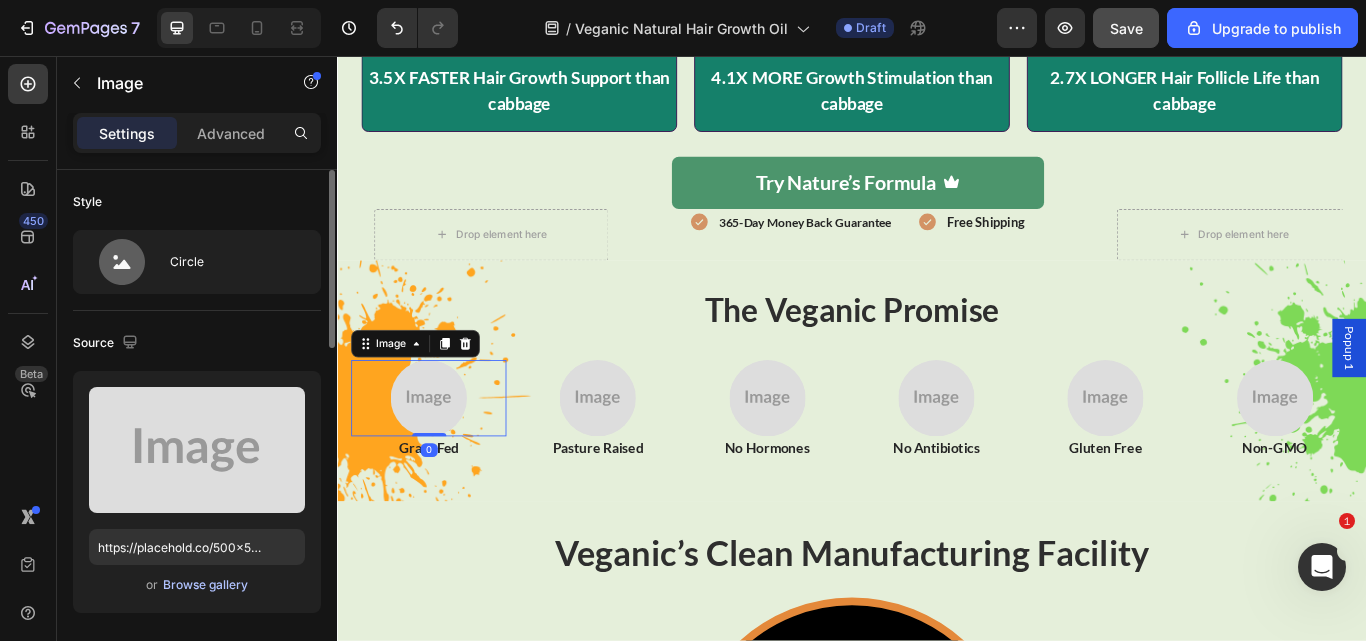 click on "Browse gallery" at bounding box center [205, 585] 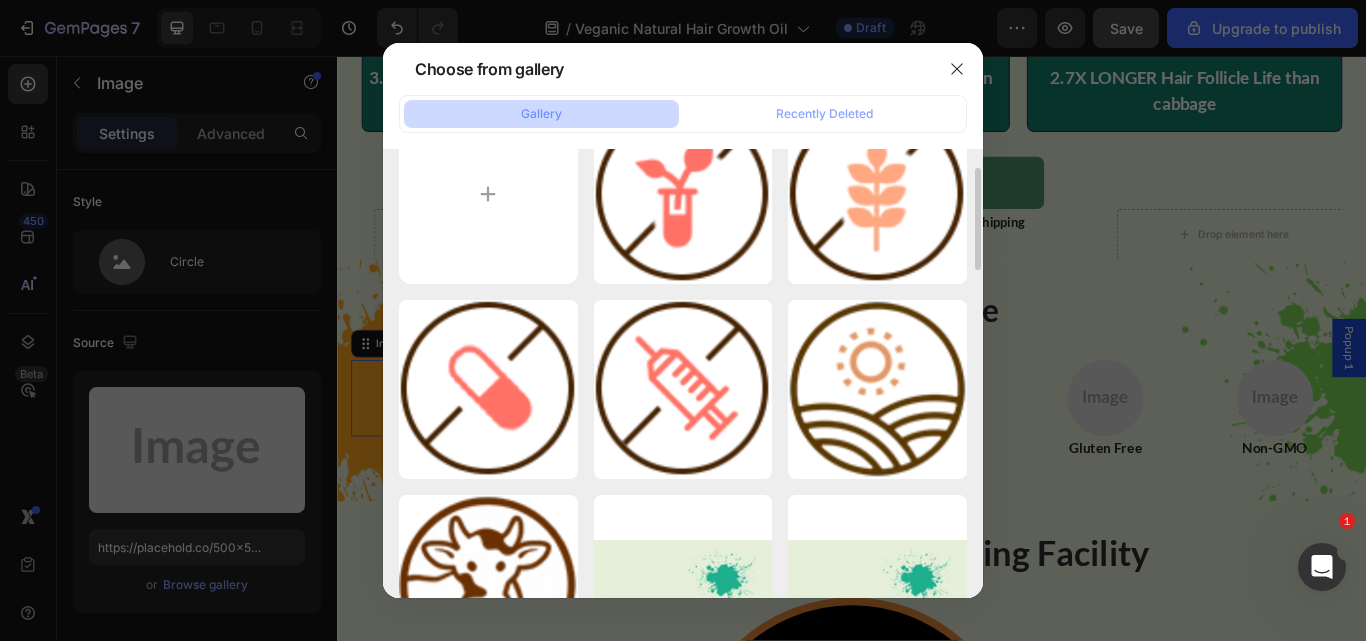 scroll, scrollTop: 65, scrollLeft: 0, axis: vertical 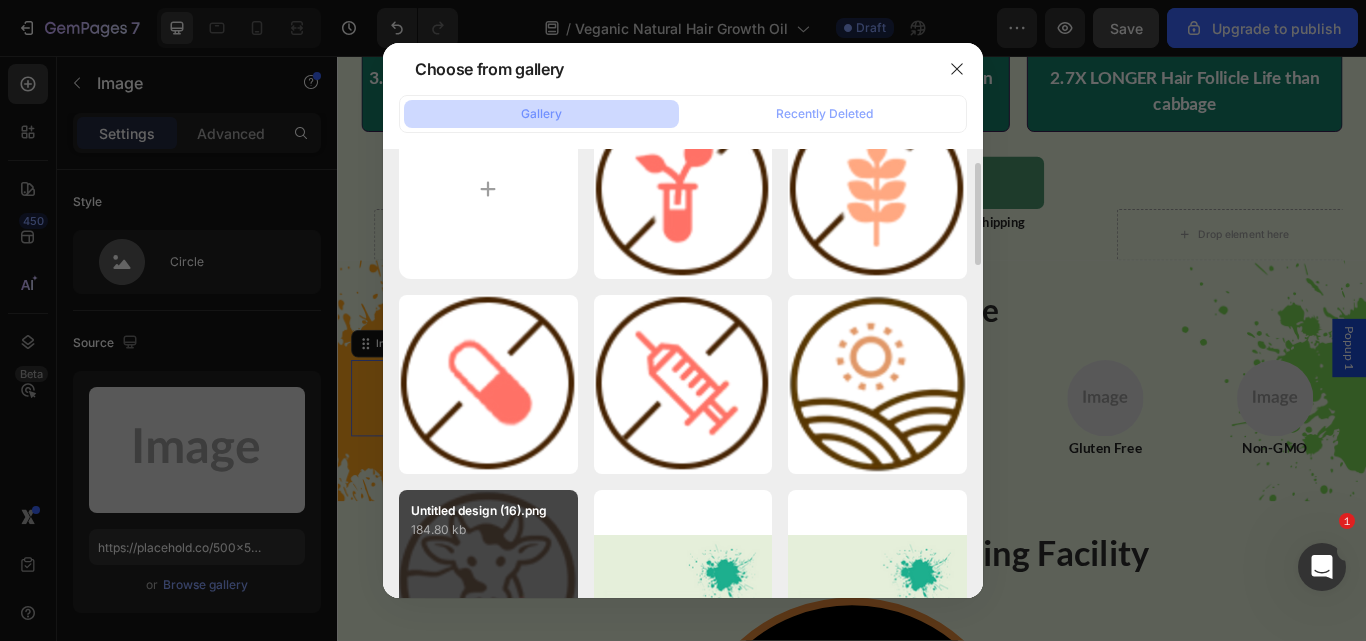 click on "184.80 kb" at bounding box center (488, 530) 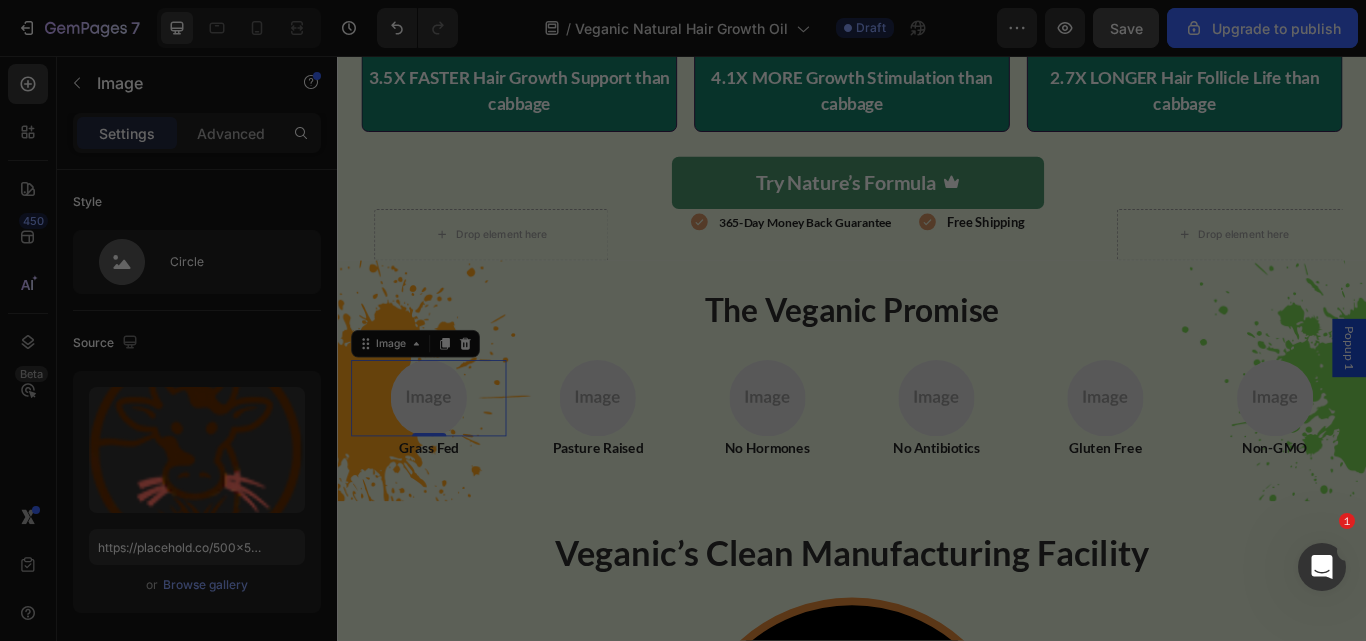 type on "https://cdn.shopify.com/s/files/1/0734/3702/0479/files/gempages_452710916551607394-ed225195-a94a-4620-9968-29e3be548fd5.png" 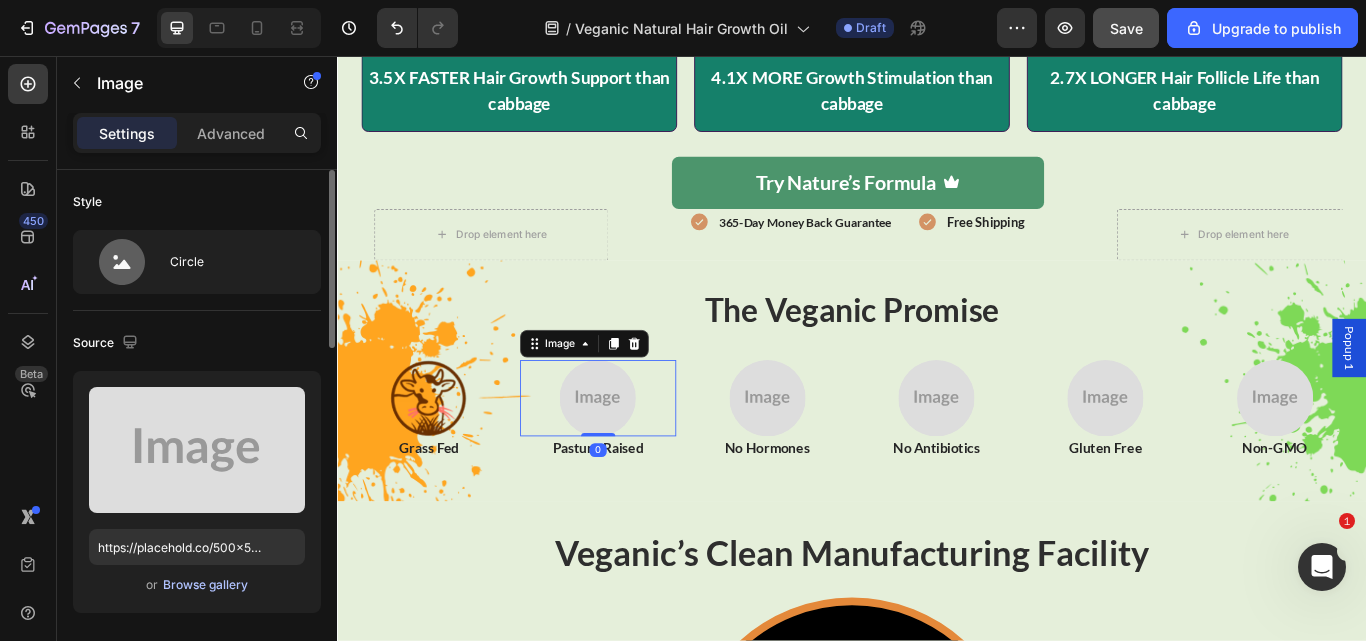click on "Browse gallery" at bounding box center [205, 585] 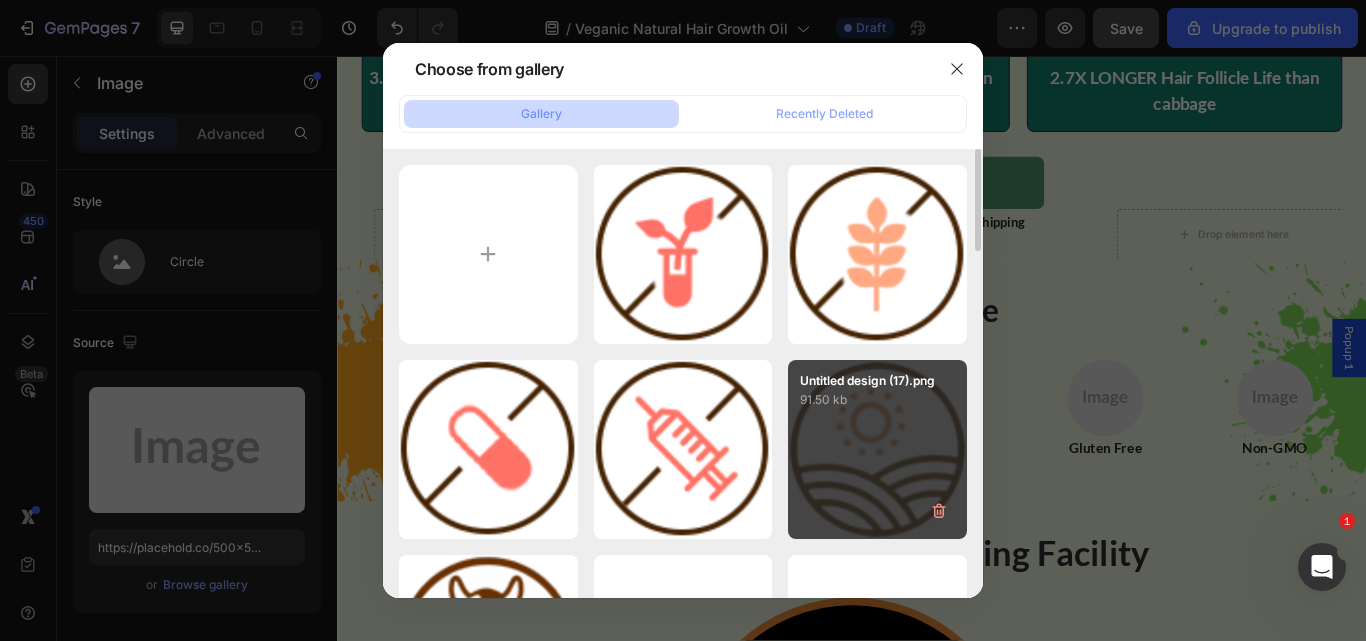 click on "Untitled design (17).png 91.50 kb" at bounding box center (877, 449) 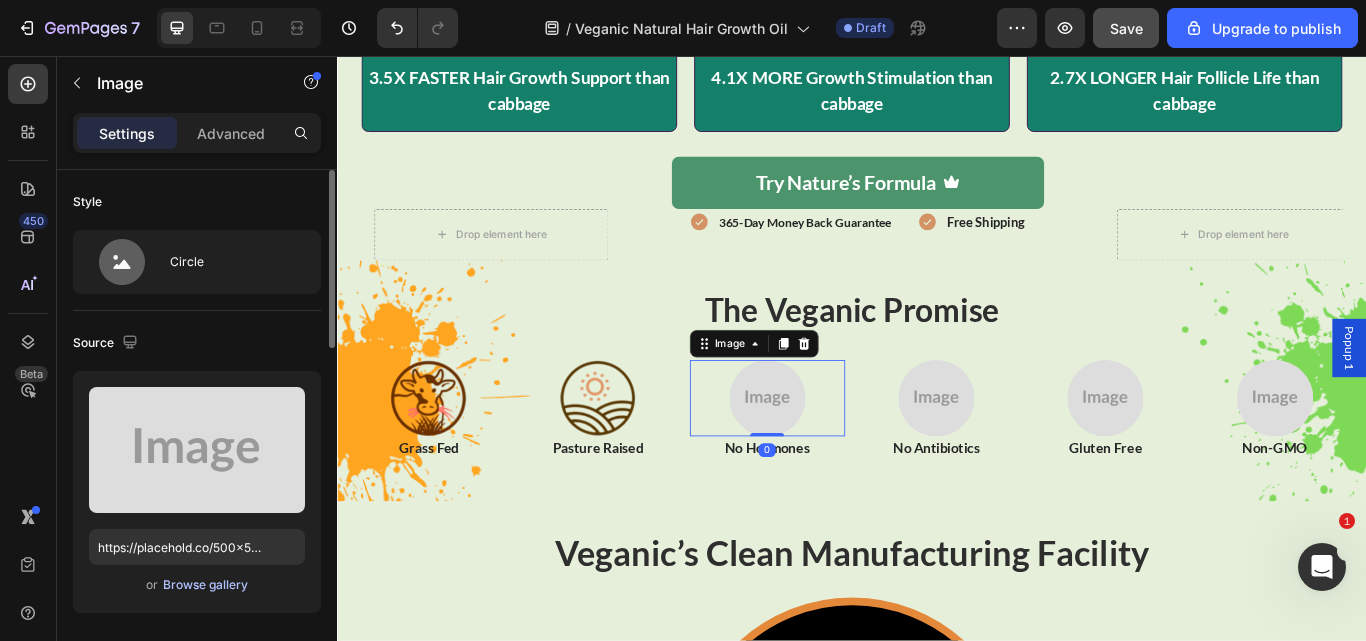 click on "Browse gallery" at bounding box center (205, 585) 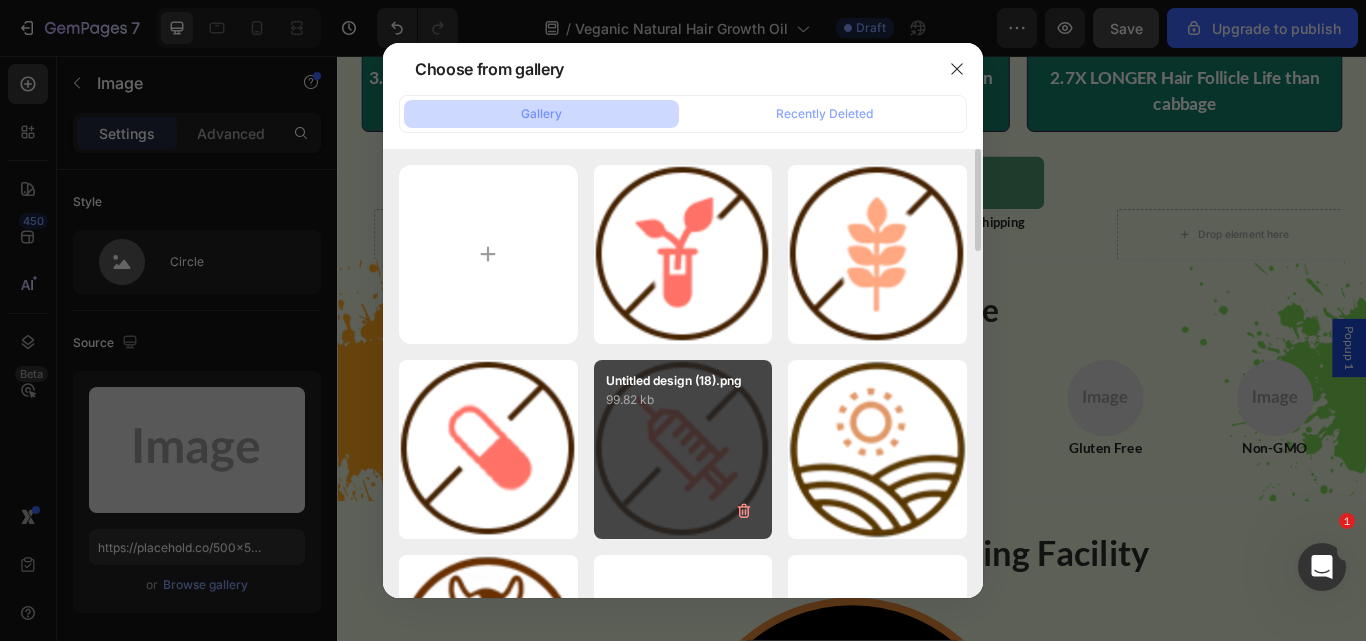 click on "Untitled design (18).png 99.82 kb" at bounding box center (683, 449) 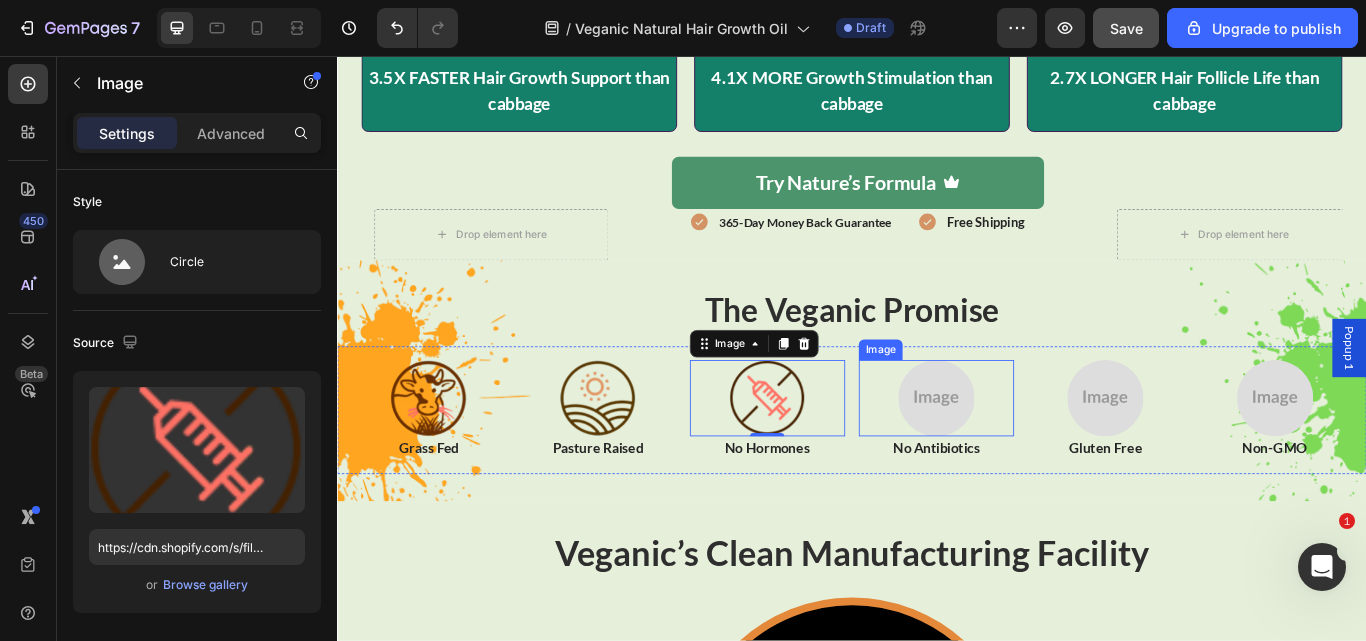 click at bounding box center [1035, 455] 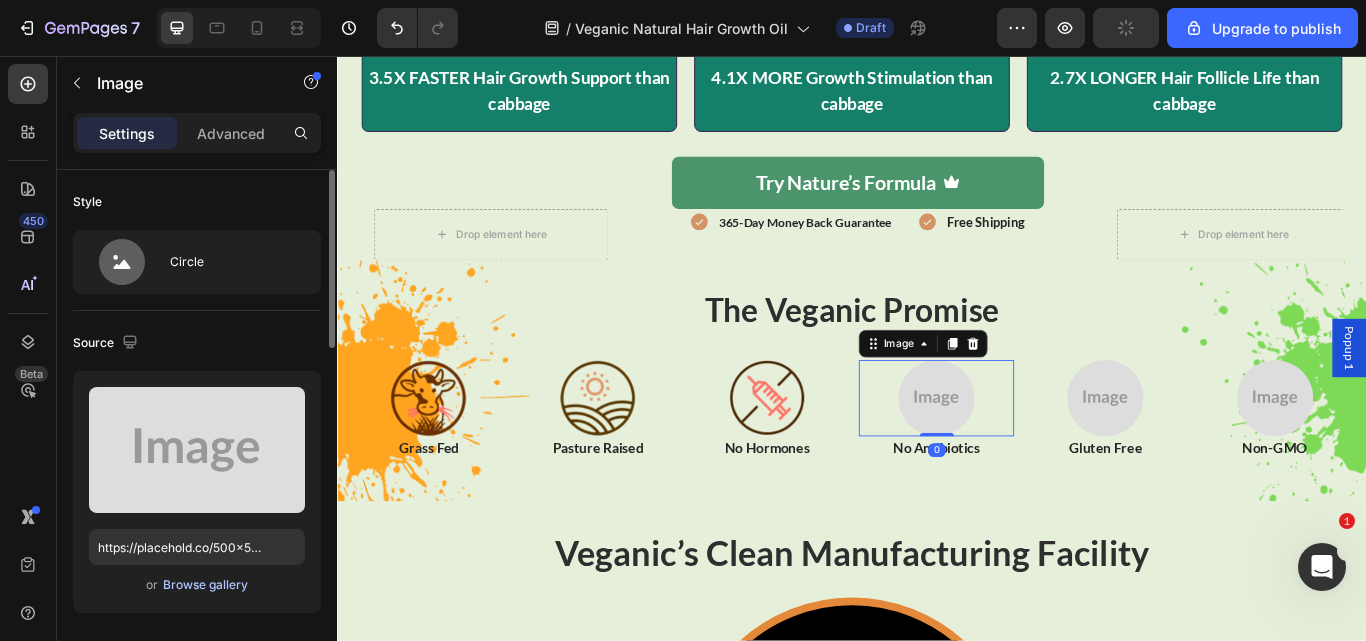 click on "Browse gallery" at bounding box center (205, 585) 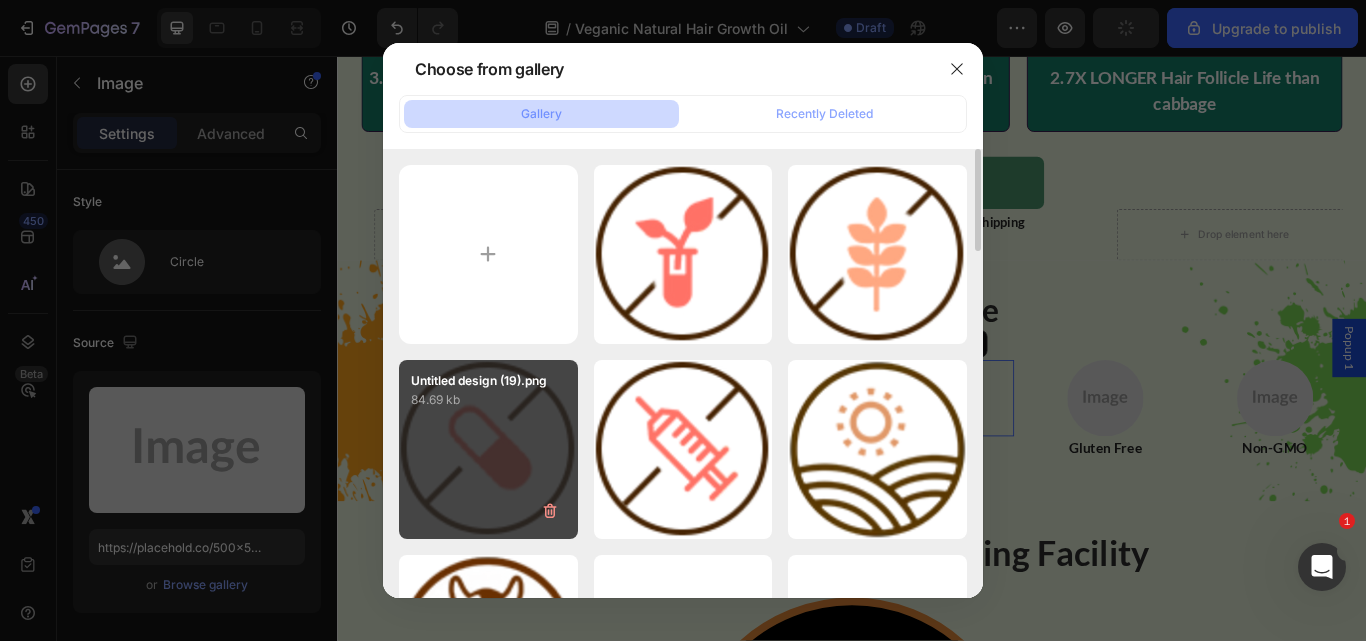 click on "Untitled design (19).png 84.69 kb" at bounding box center (488, 449) 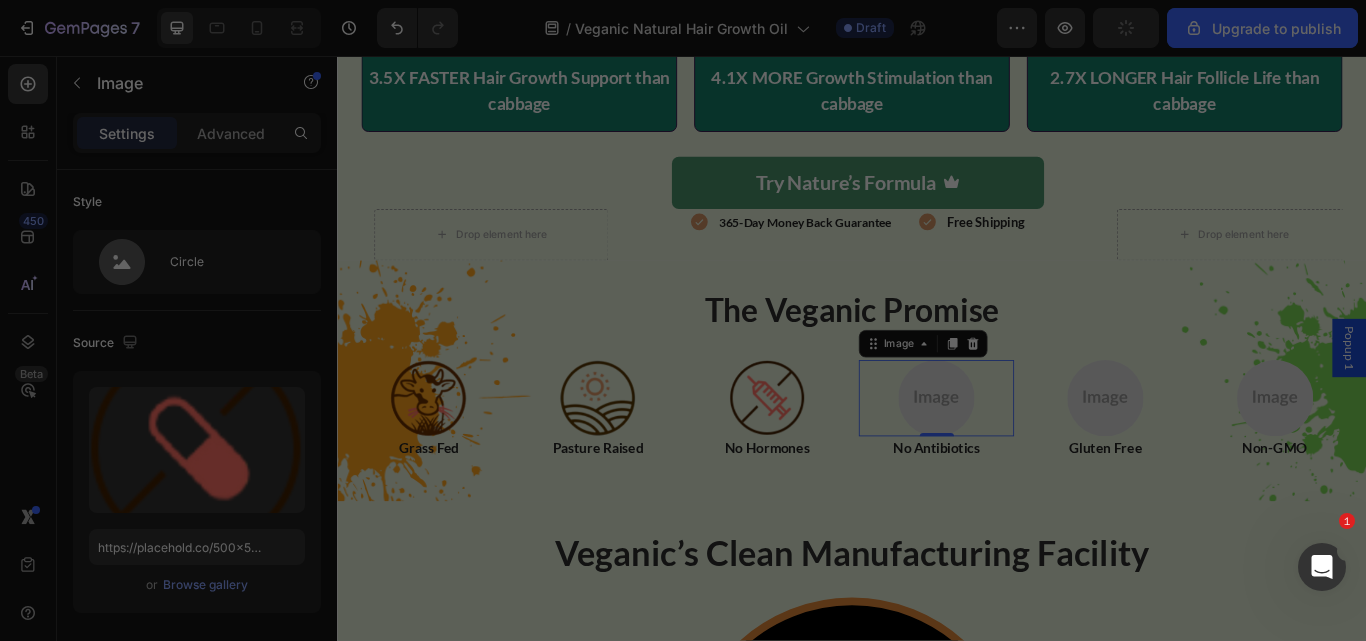 type on "https://cdn.shopify.com/s/files/1/0734/3702/0479/files/gempages_452710916551607394-1765068c-2d1d-4c35-a59d-ec1d29c8e538.png" 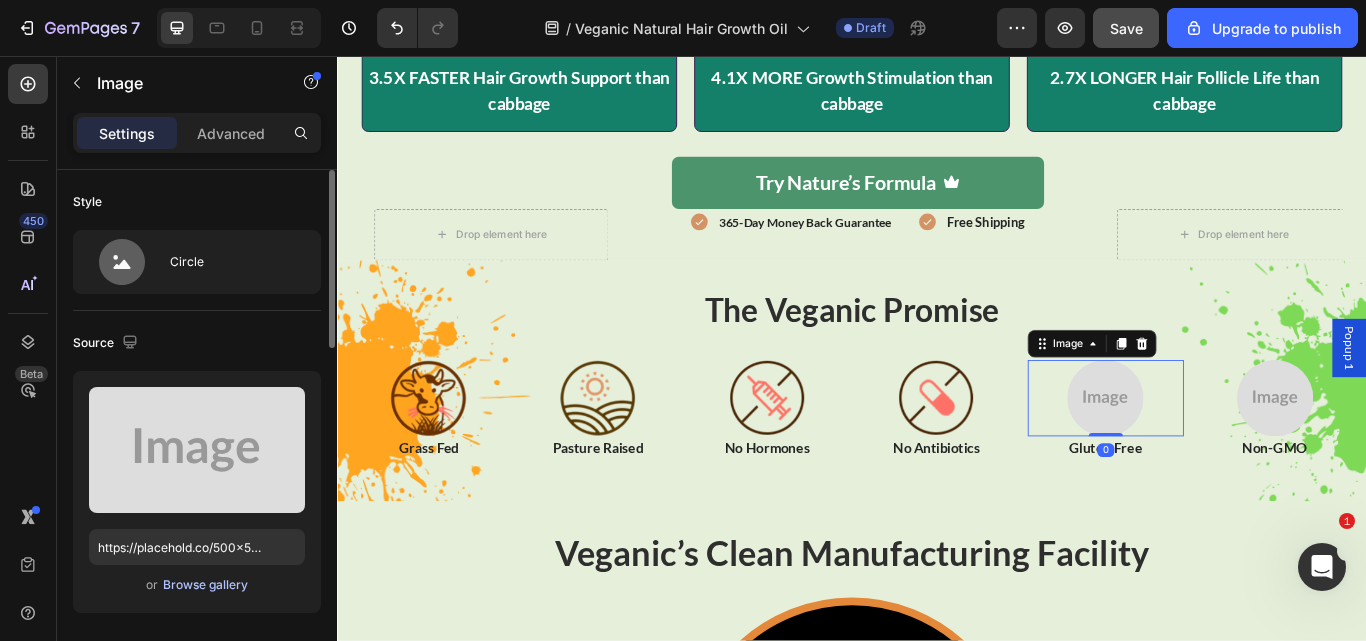 click on "Browse gallery" at bounding box center (205, 585) 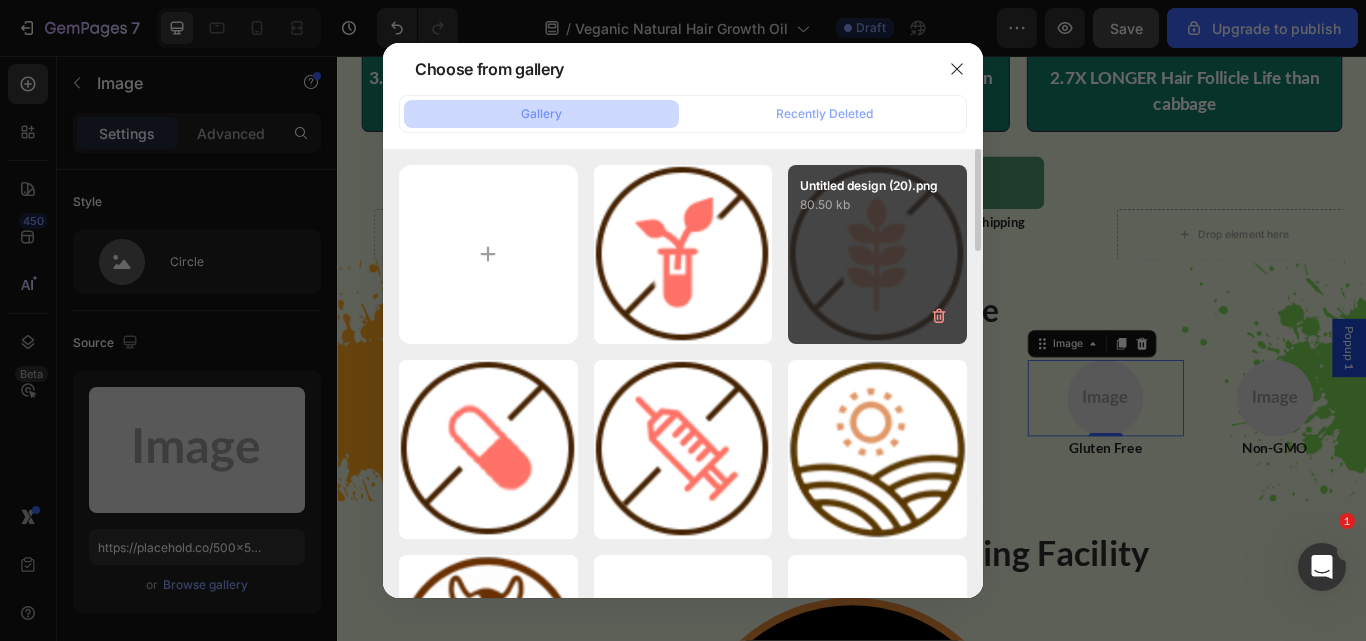 click on "Untitled design (20).png 80.50 kb" at bounding box center (877, 254) 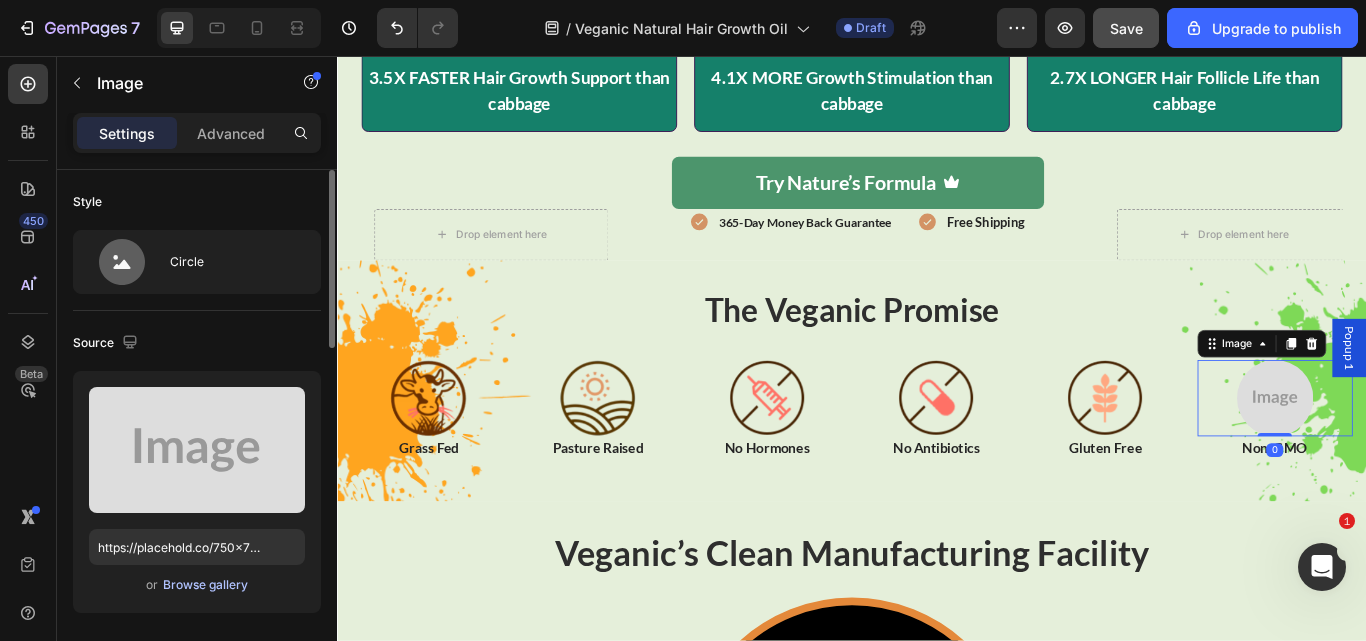 click on "Browse gallery" at bounding box center (205, 585) 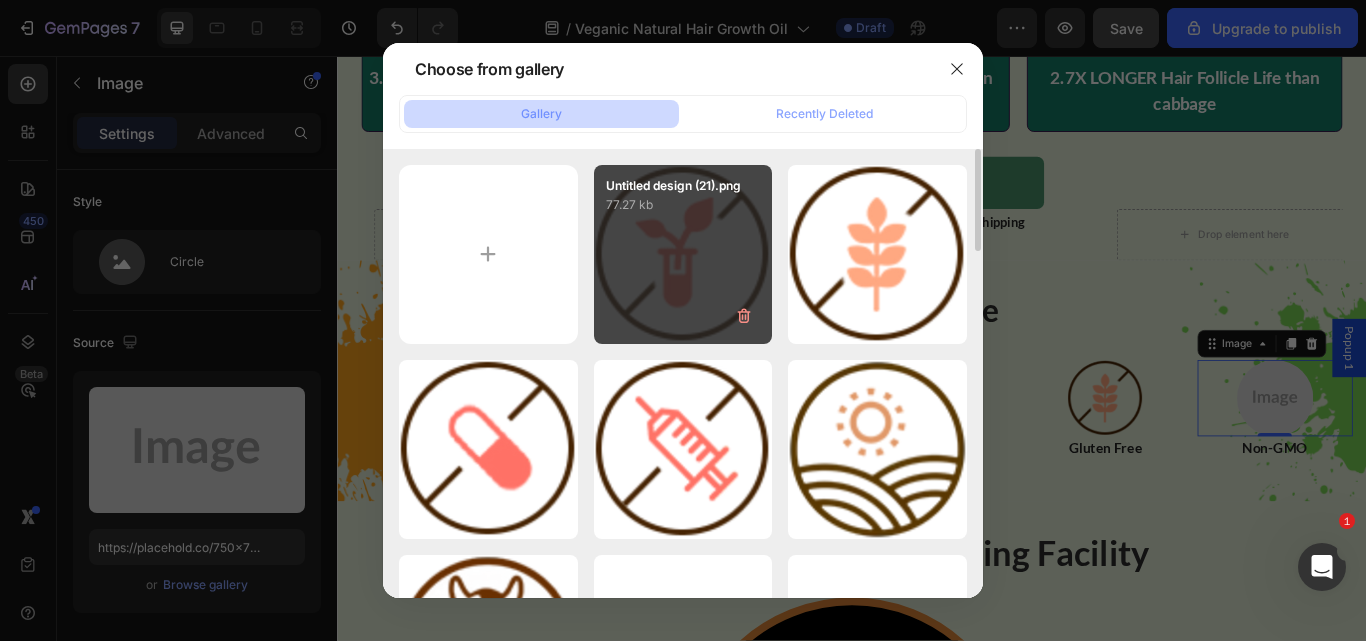 click on "Untitled design (21).png 77.27 kb" at bounding box center (683, 254) 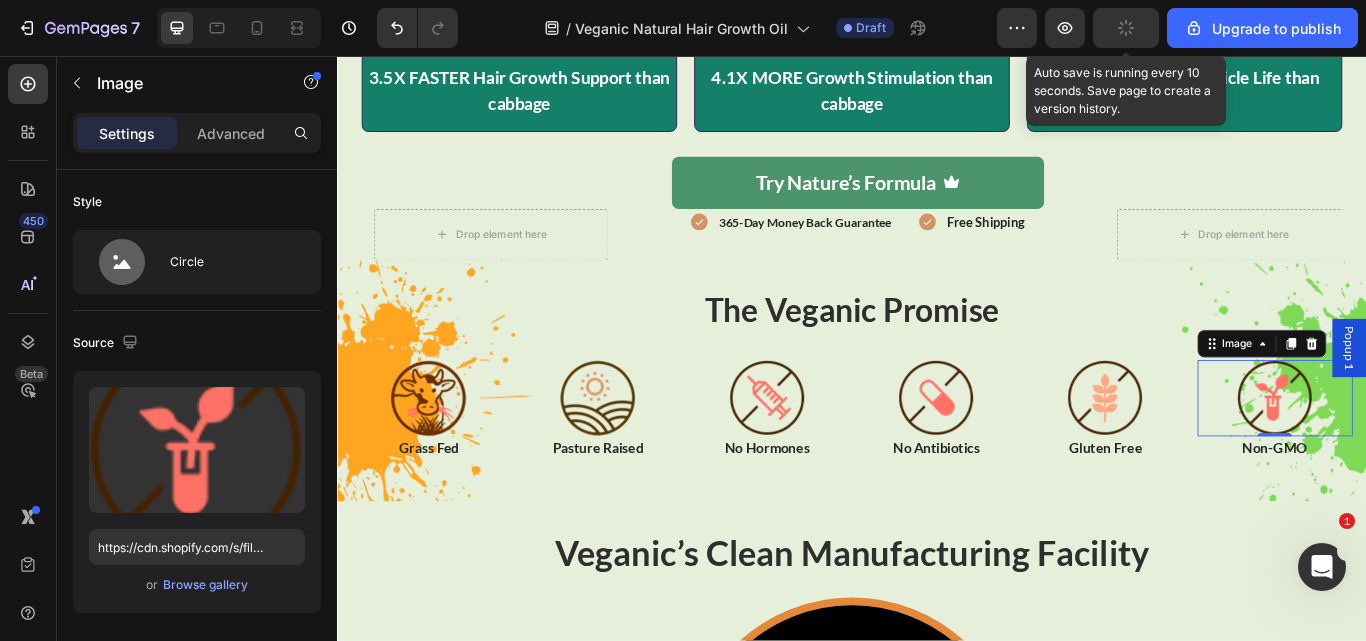 click 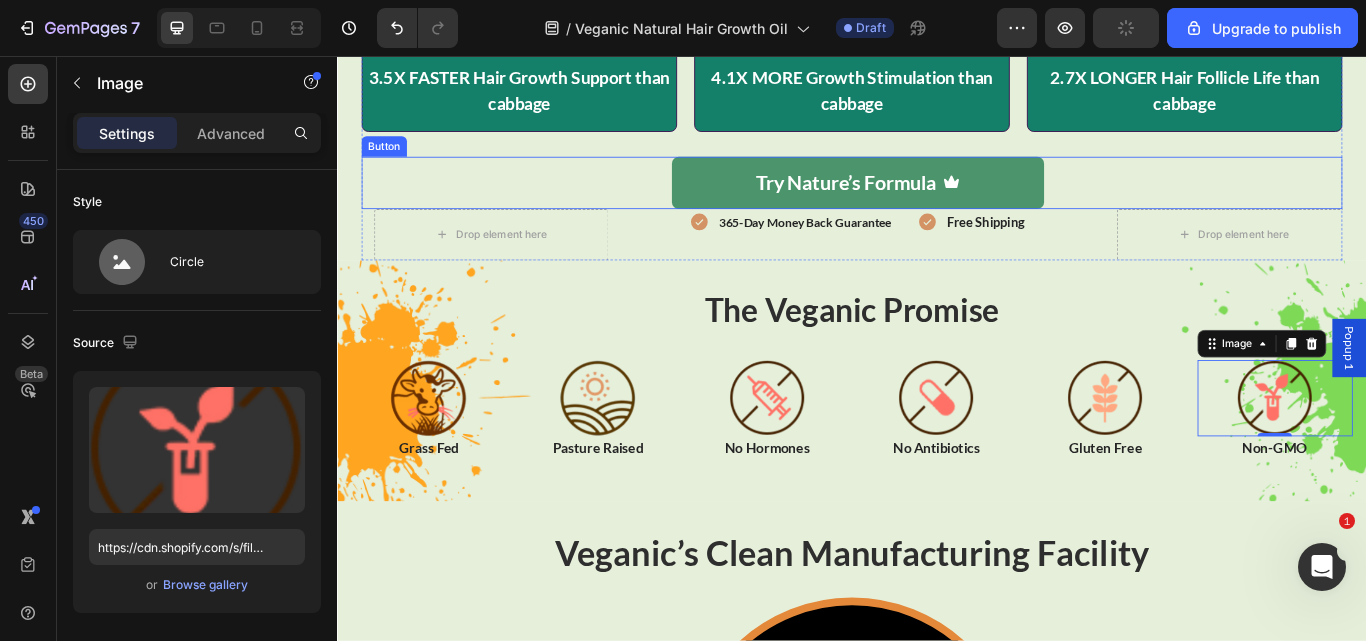 click on "Try Nature’s Formula Button" at bounding box center (937, 204) 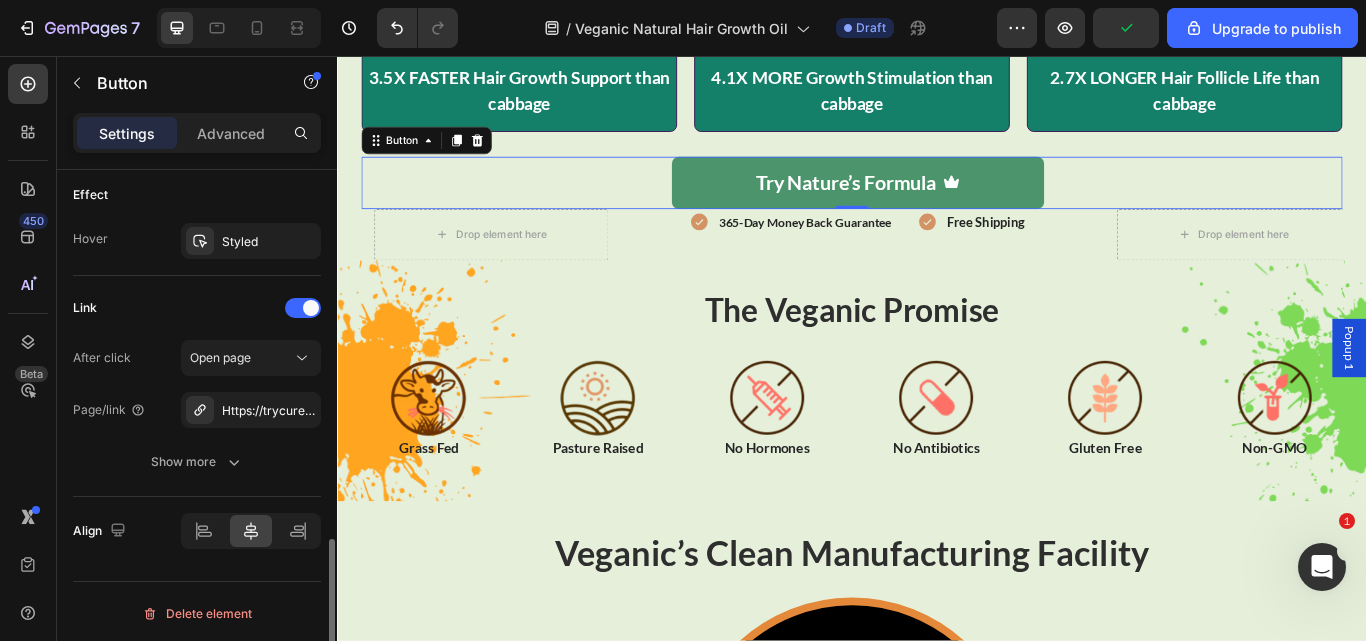 scroll, scrollTop: 1217, scrollLeft: 0, axis: vertical 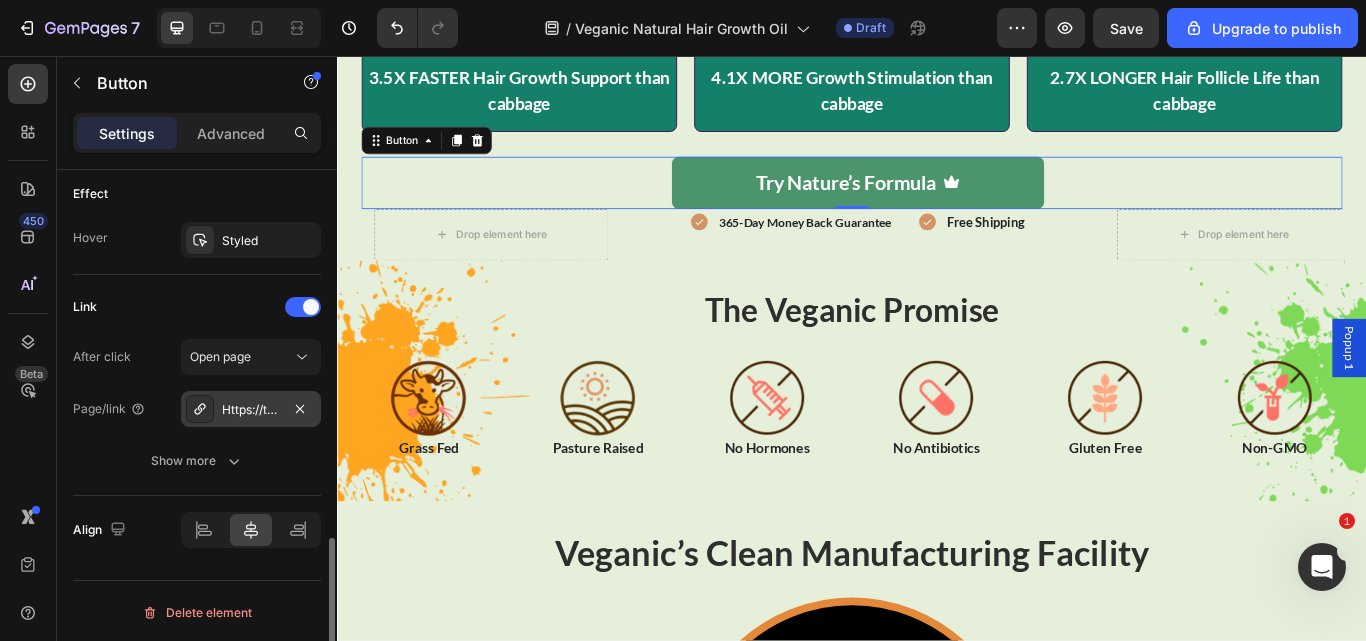 click on "Https://trycured.Com/cured-10-in-1-alpha-gummies?_pos=1&_psq=10&_ss=e&_v=1.0" at bounding box center (251, 410) 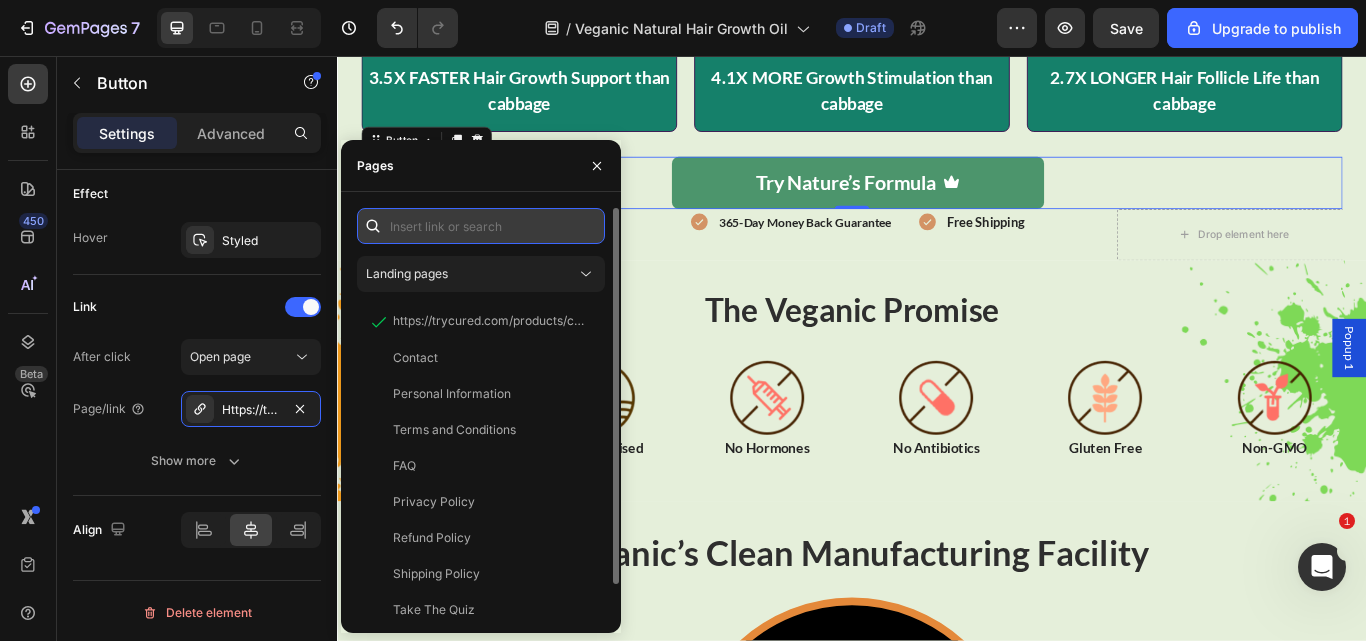 click at bounding box center (481, 226) 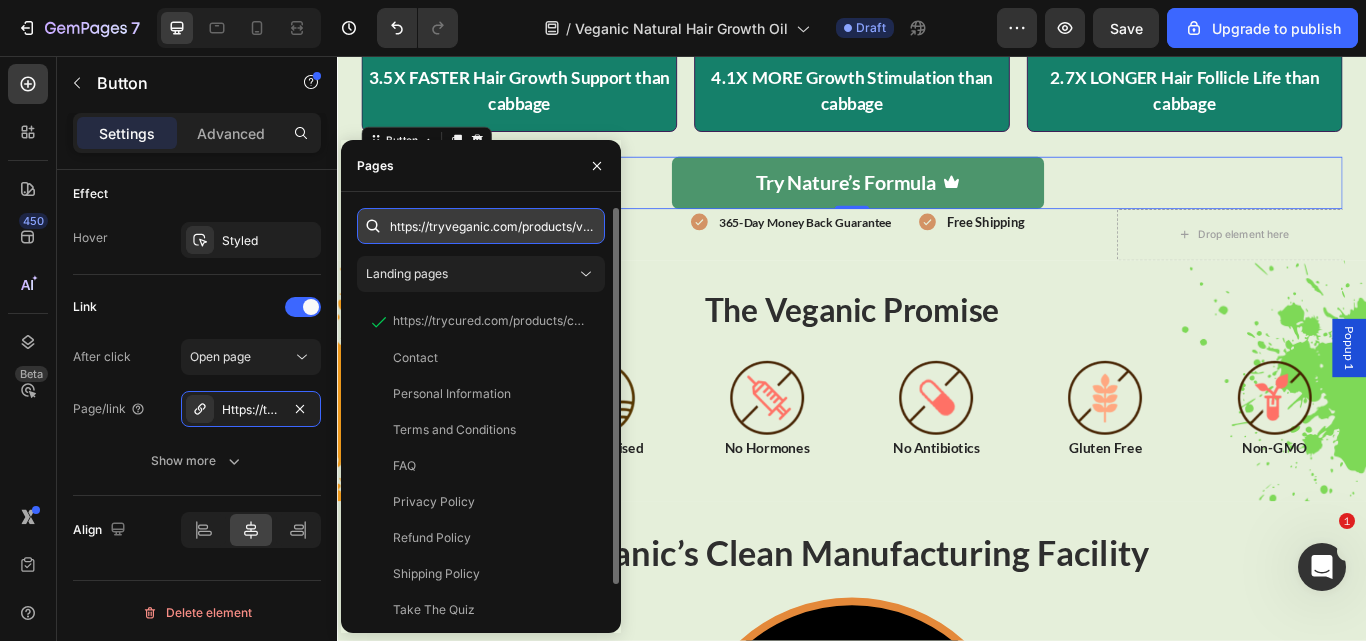 scroll, scrollTop: 0, scrollLeft: 212, axis: horizontal 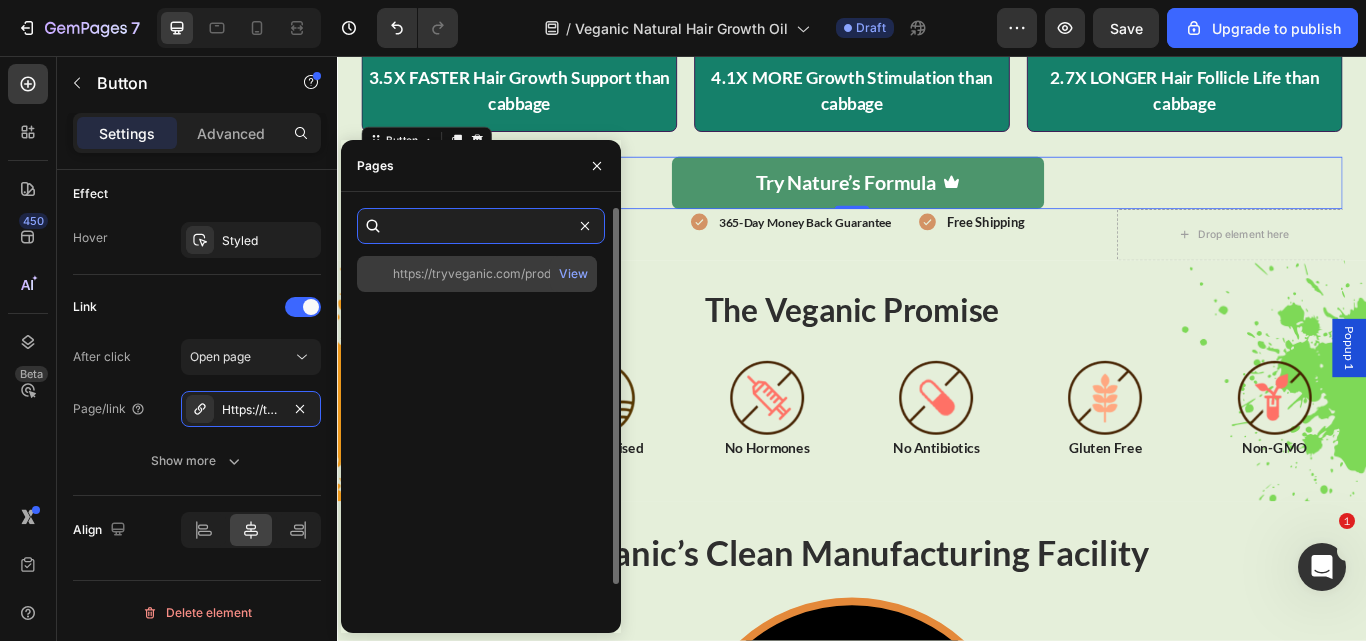 type on "https://tryveganic.com/products/veganic-natural-hair-growth-oil-hp" 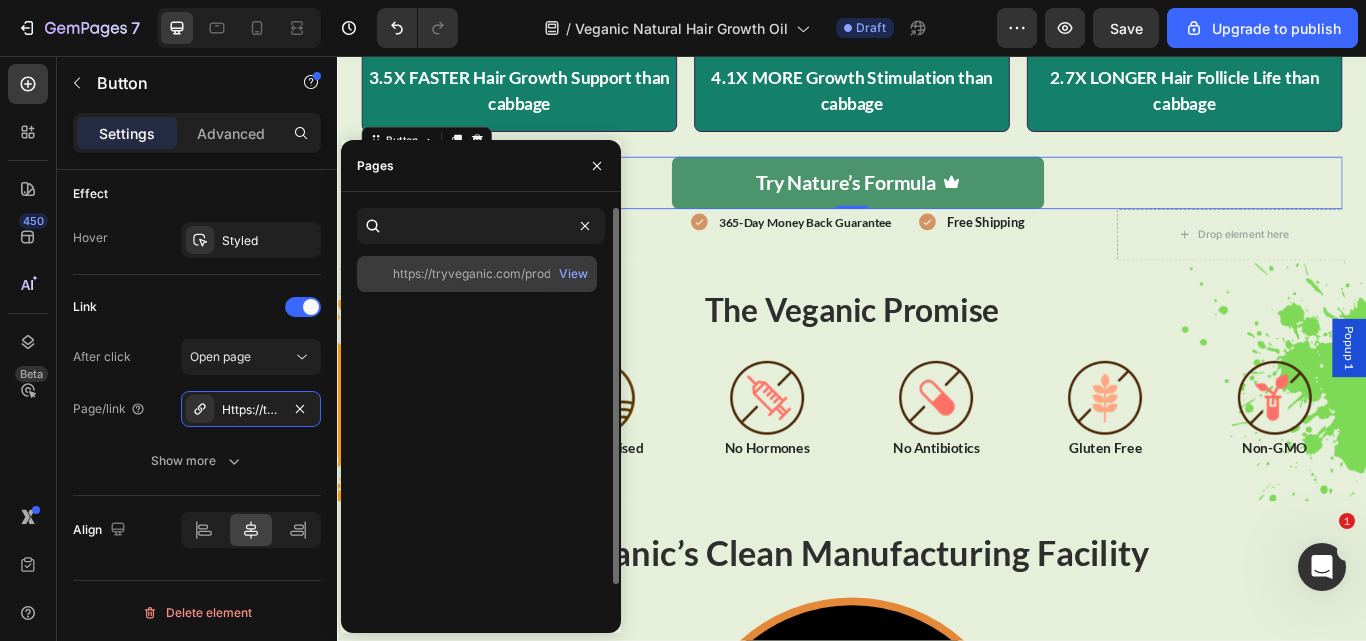 scroll, scrollTop: 0, scrollLeft: 0, axis: both 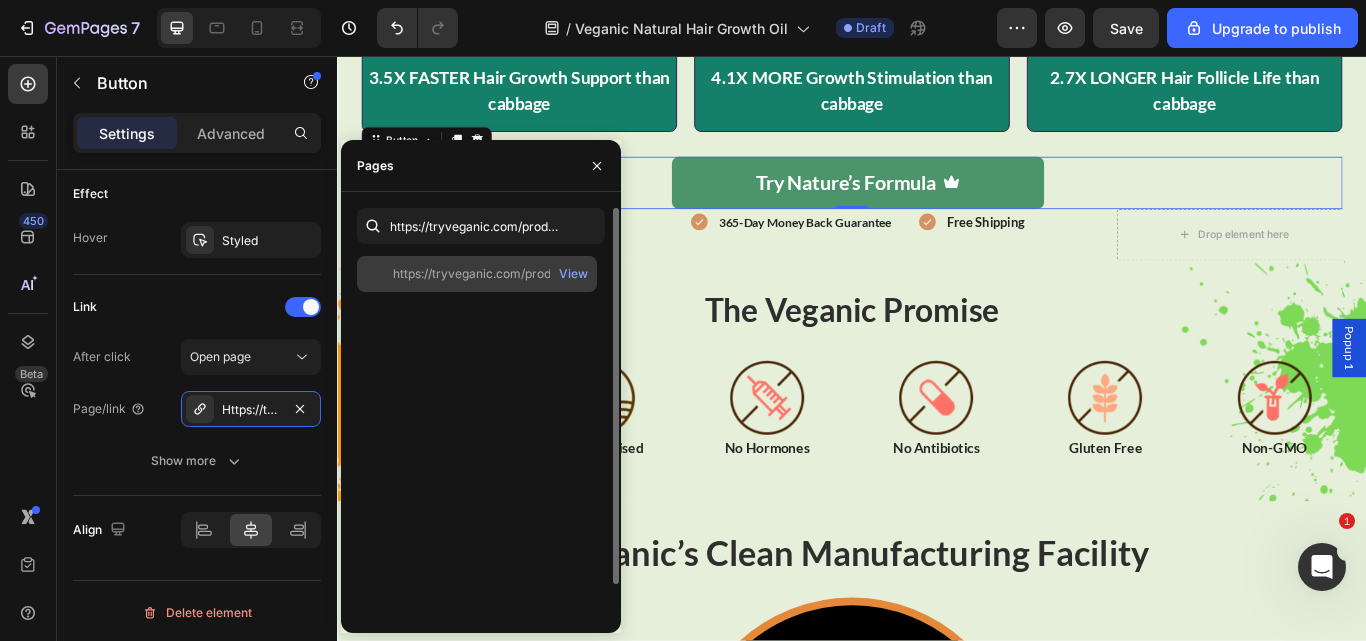 click on "https://tryveganic.com/products/veganic-natural-hair-growth-oil-hp" 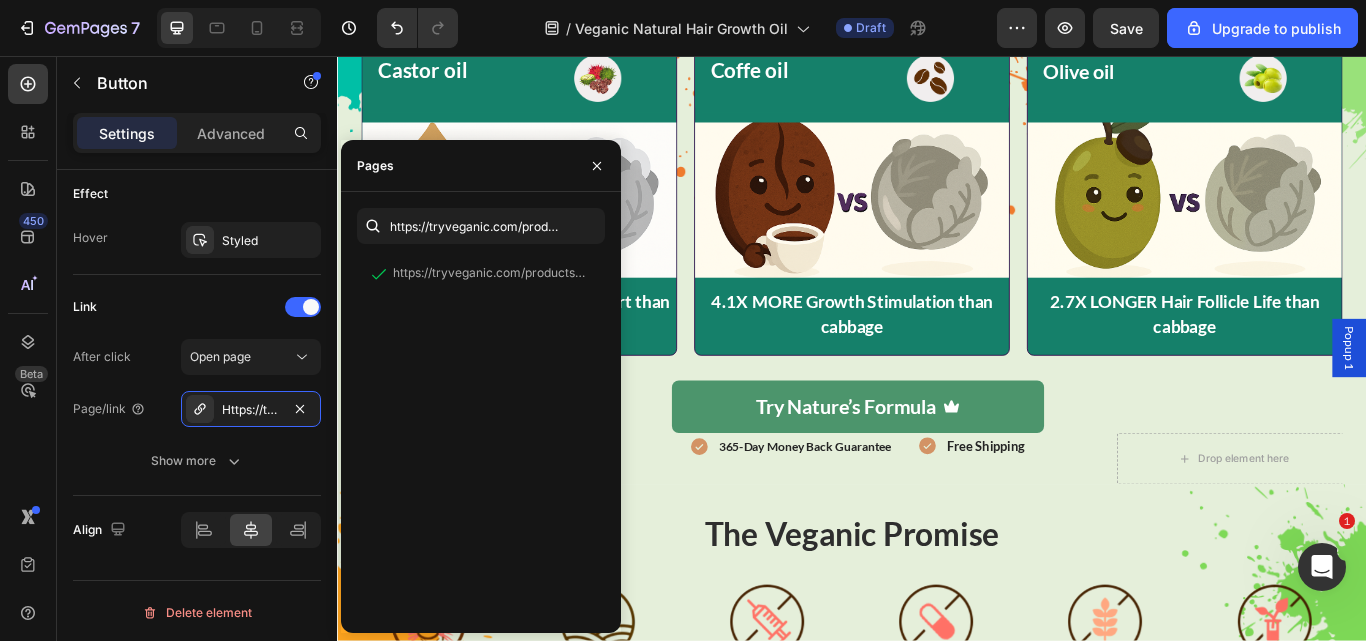 scroll, scrollTop: 8003, scrollLeft: 0, axis: vertical 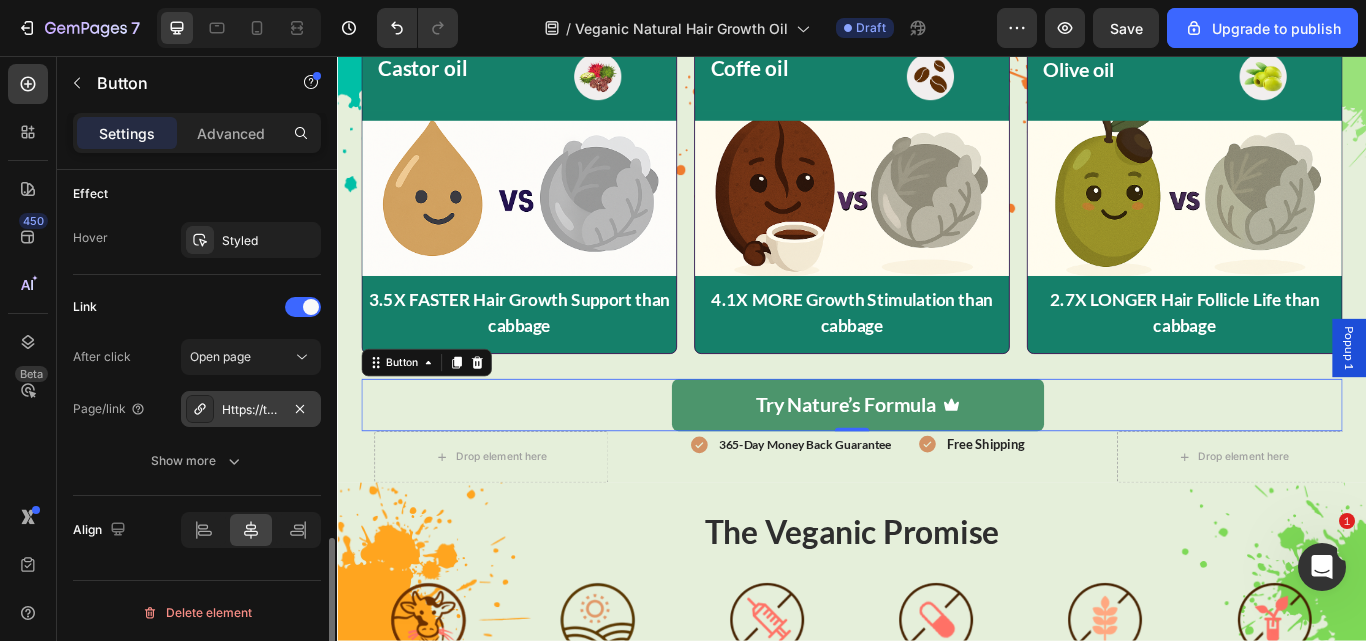click on "Https://tryveganic.Com/veganic-natural-hair-growth-oil-hp" at bounding box center [251, 410] 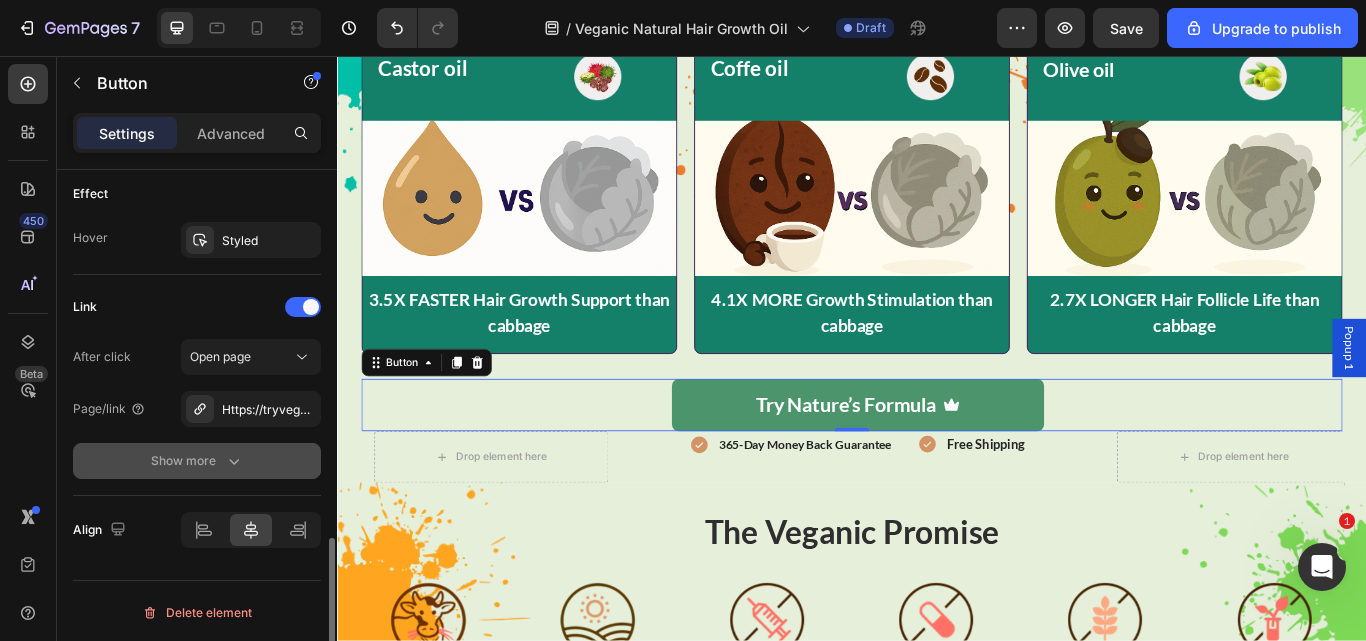click on "Show more" 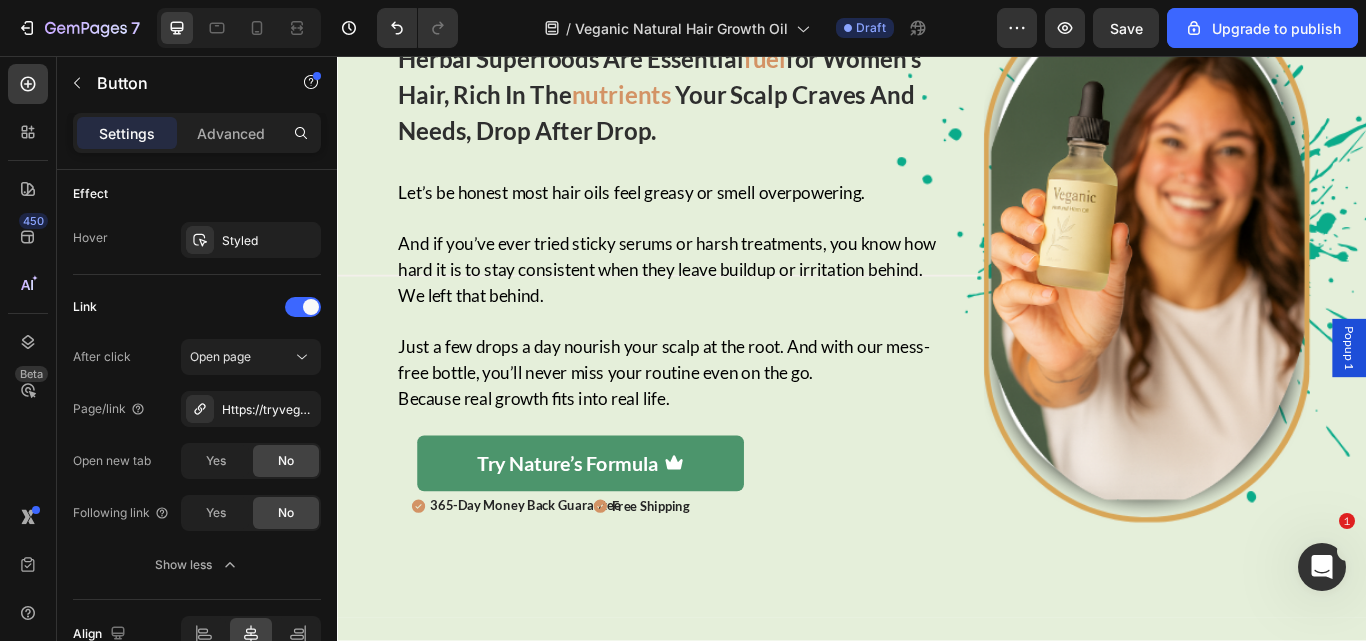 scroll, scrollTop: 2851, scrollLeft: 0, axis: vertical 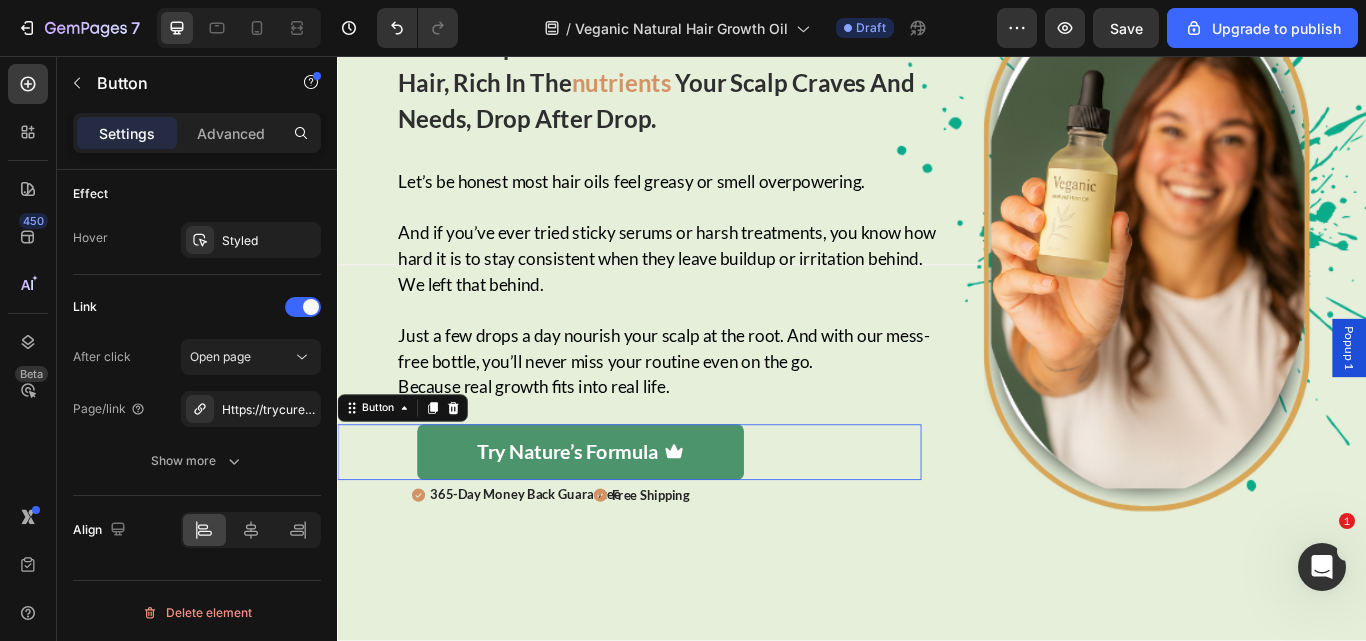click on "Try Nature’s Formula Button   0" at bounding box center (677, 518) 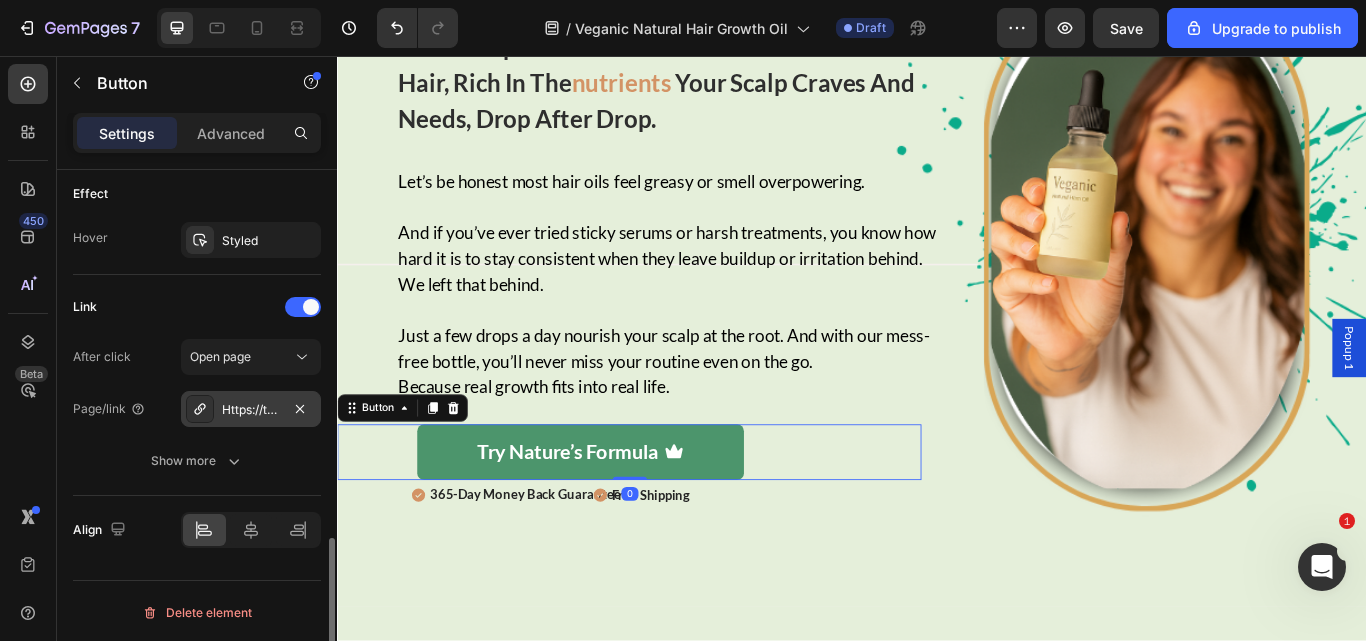 click on "Https://trycured.Com/cured-10-in-1-alpha-gummies?_pos=1&_psq=10&_ss=e&_v=1.0" at bounding box center (251, 410) 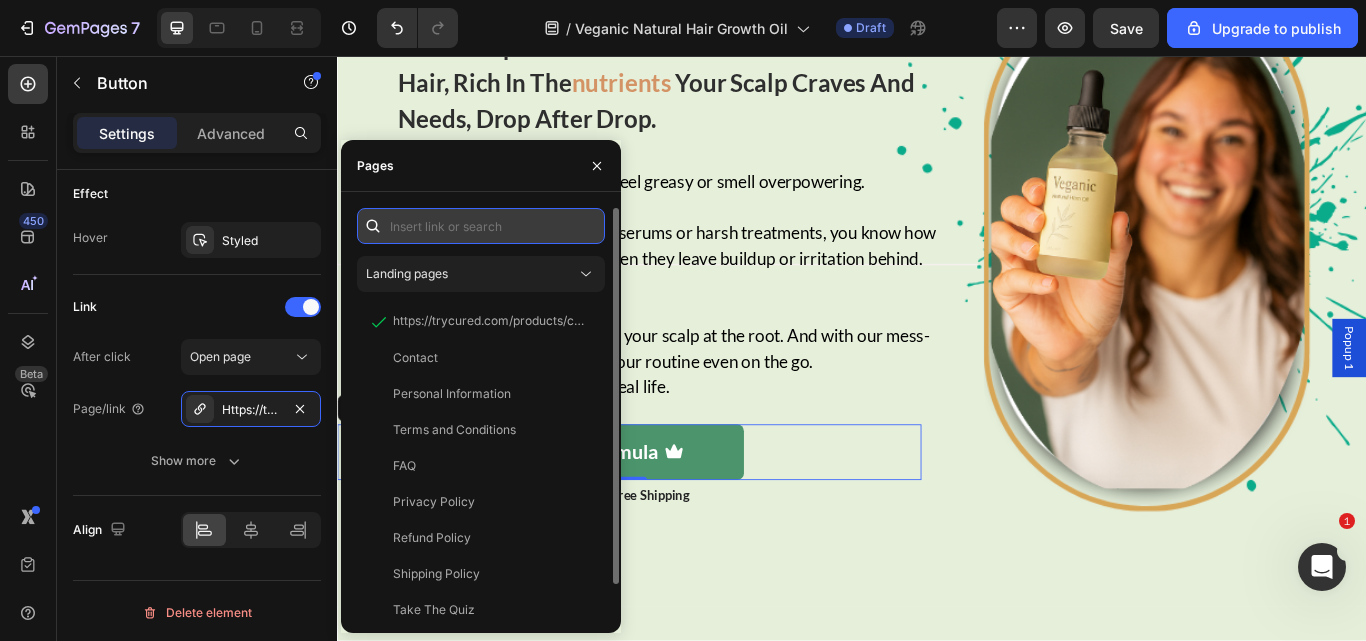 click at bounding box center [481, 226] 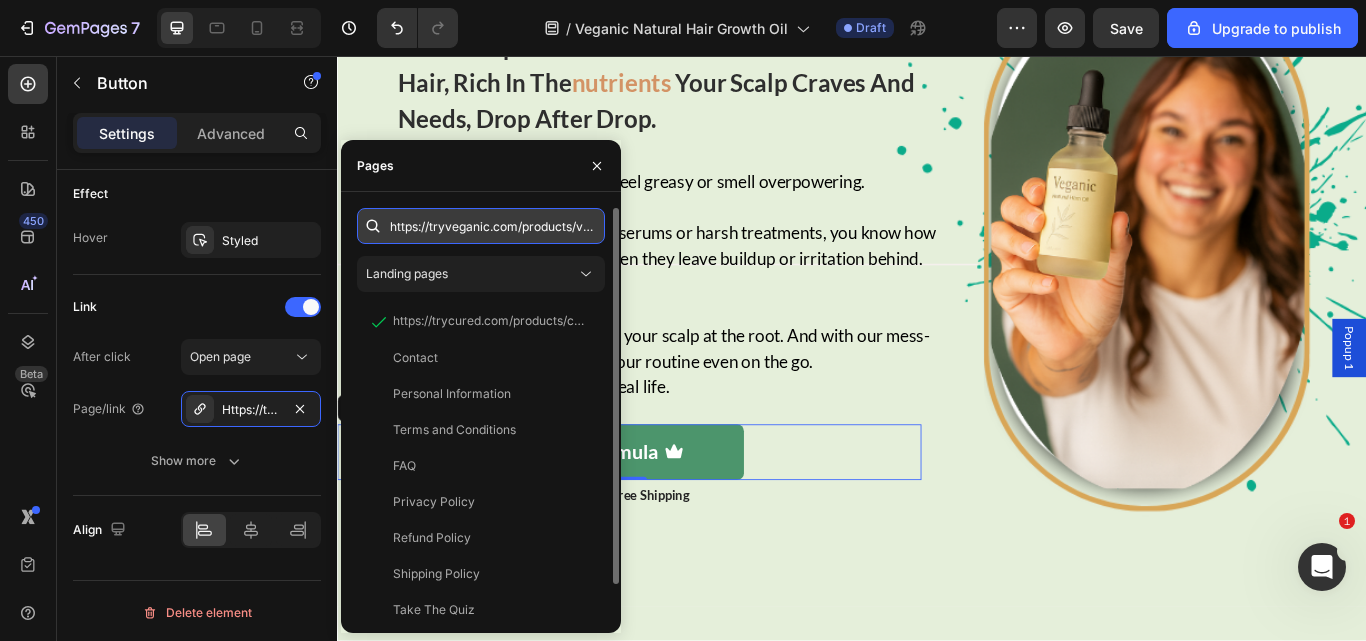 scroll, scrollTop: 0, scrollLeft: 212, axis: horizontal 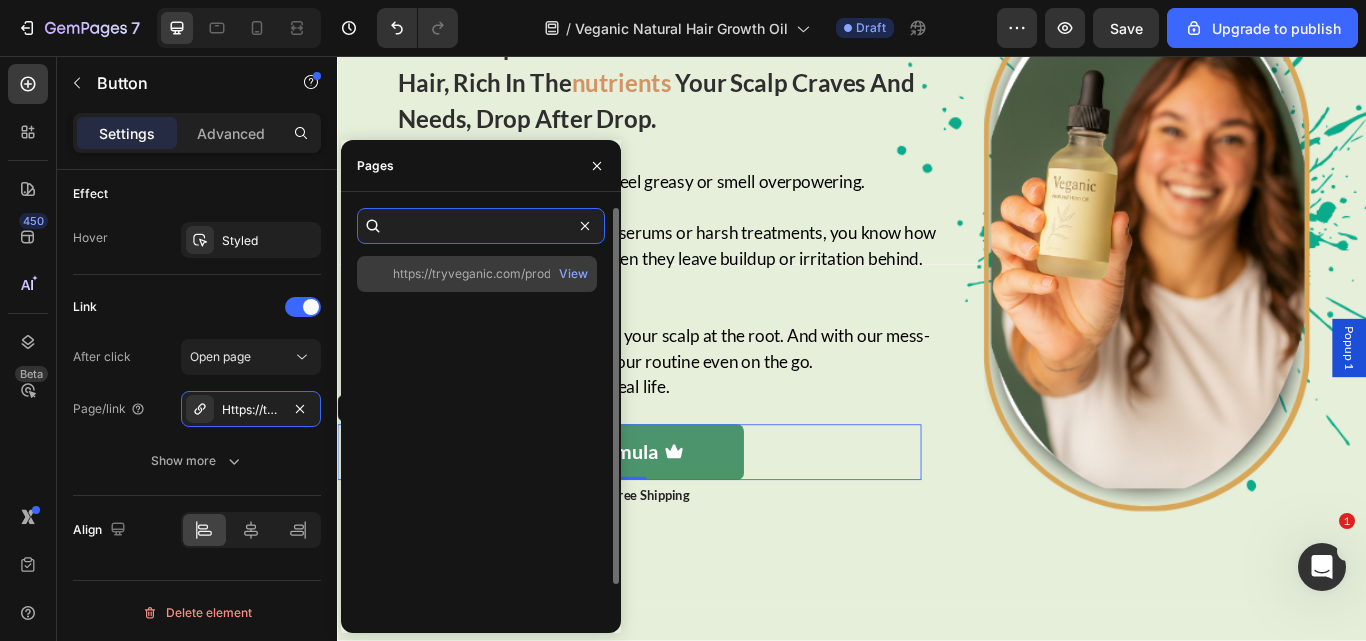 type on "https://tryveganic.com/products/veganic-natural-hair-growth-oil-hp" 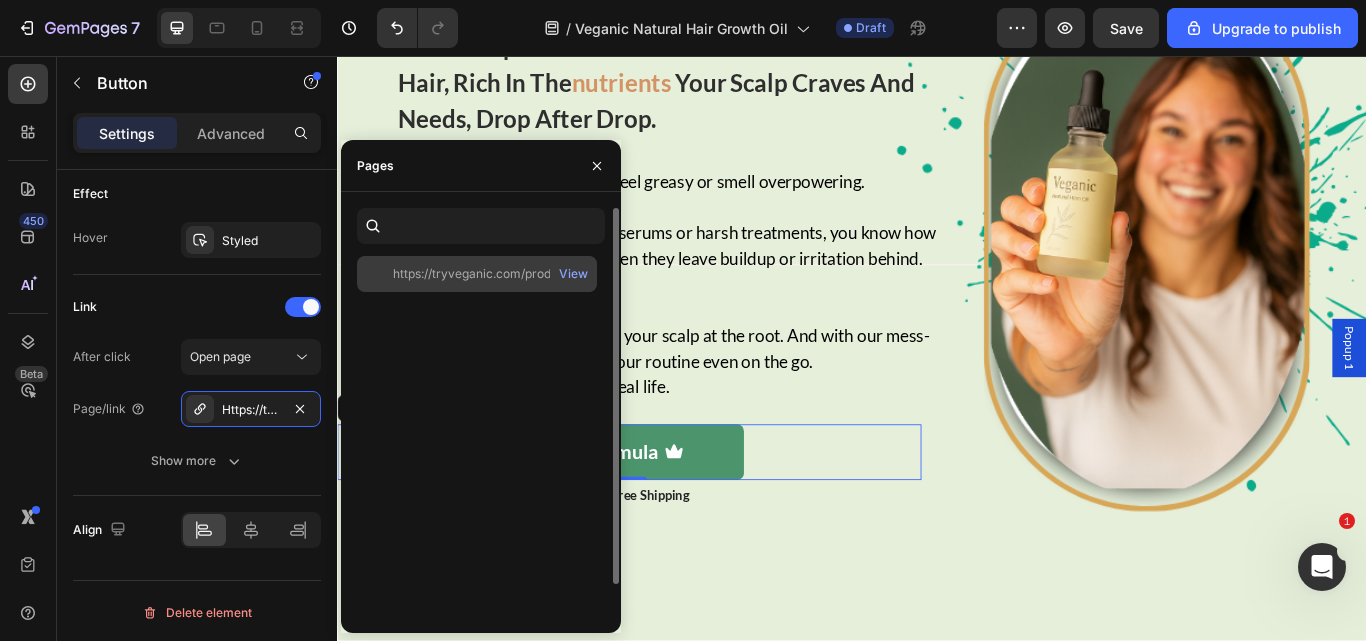 scroll, scrollTop: 0, scrollLeft: 0, axis: both 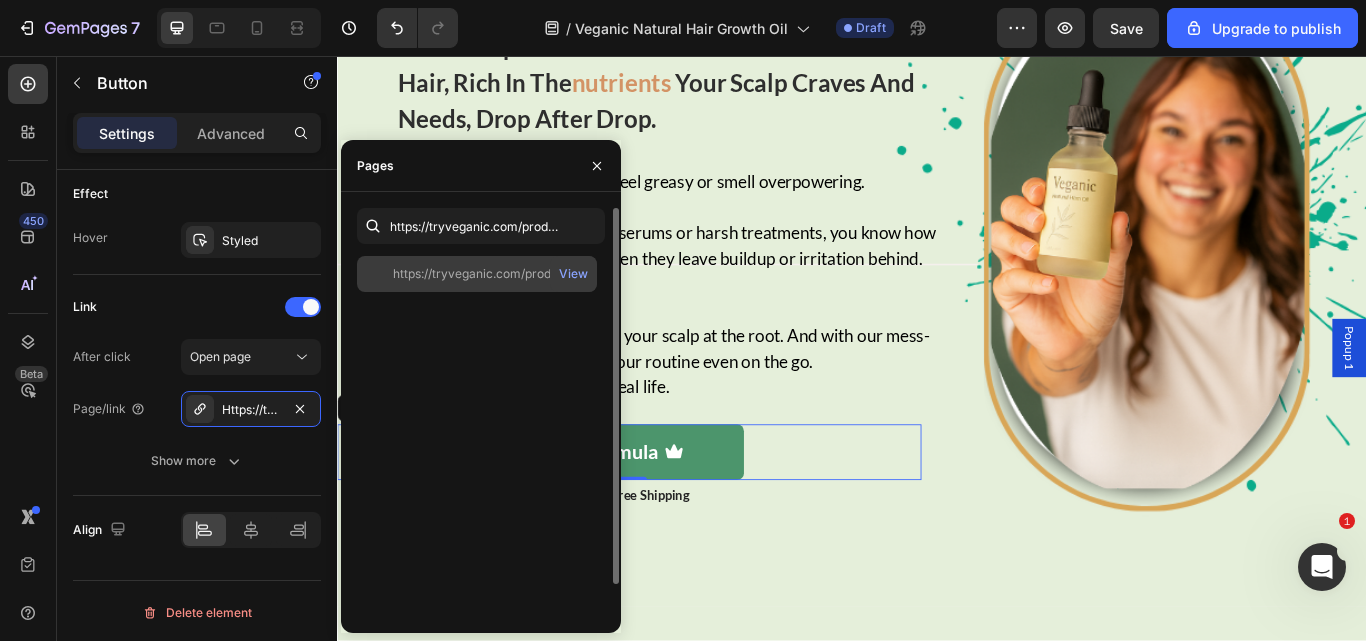 click on "View" at bounding box center (573, 274) 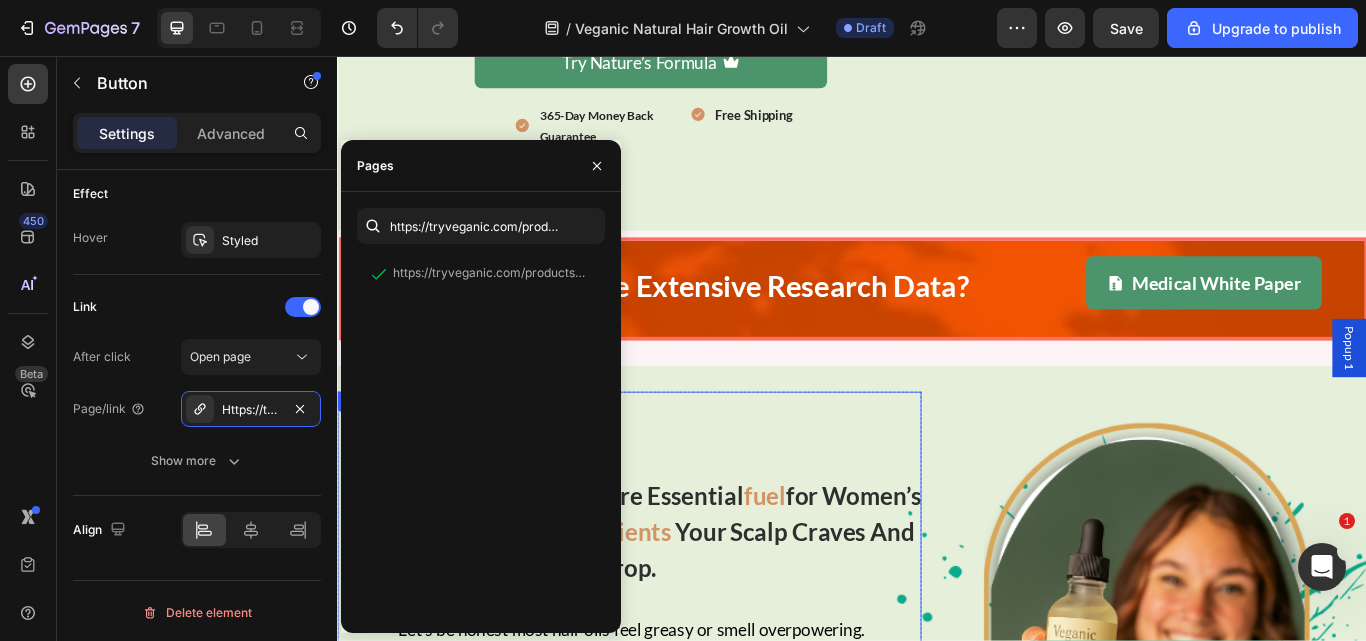 scroll, scrollTop: 2240, scrollLeft: 0, axis: vertical 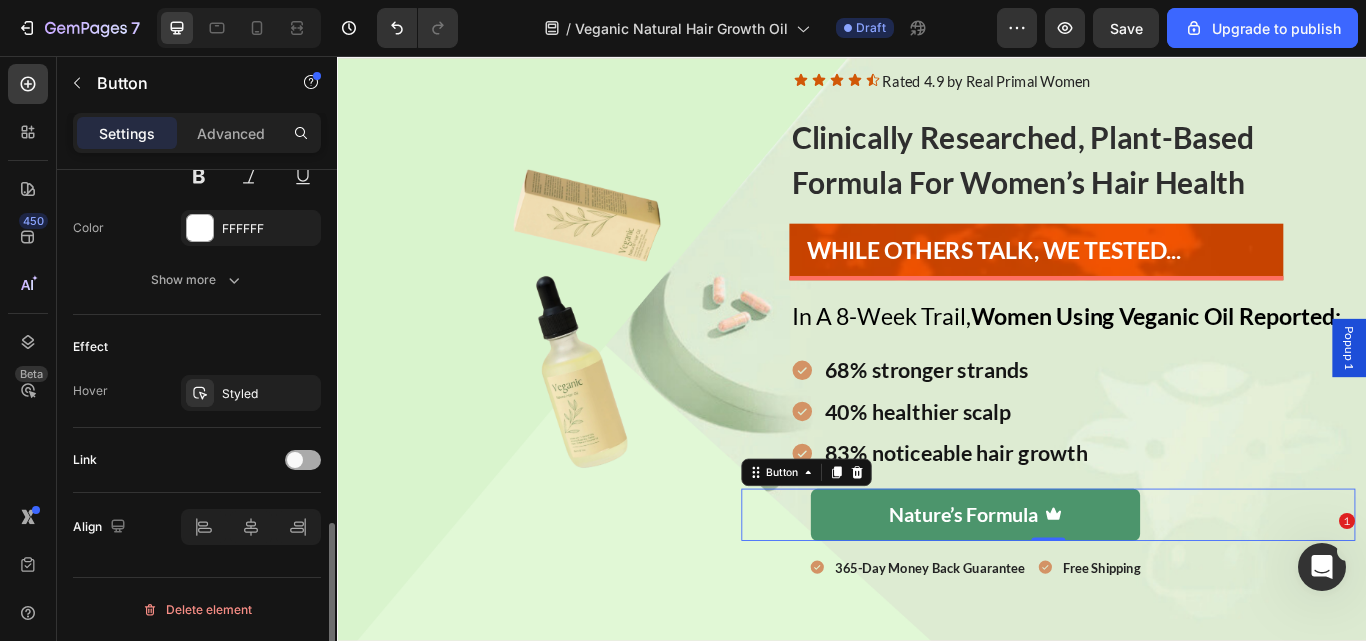 click at bounding box center (303, 460) 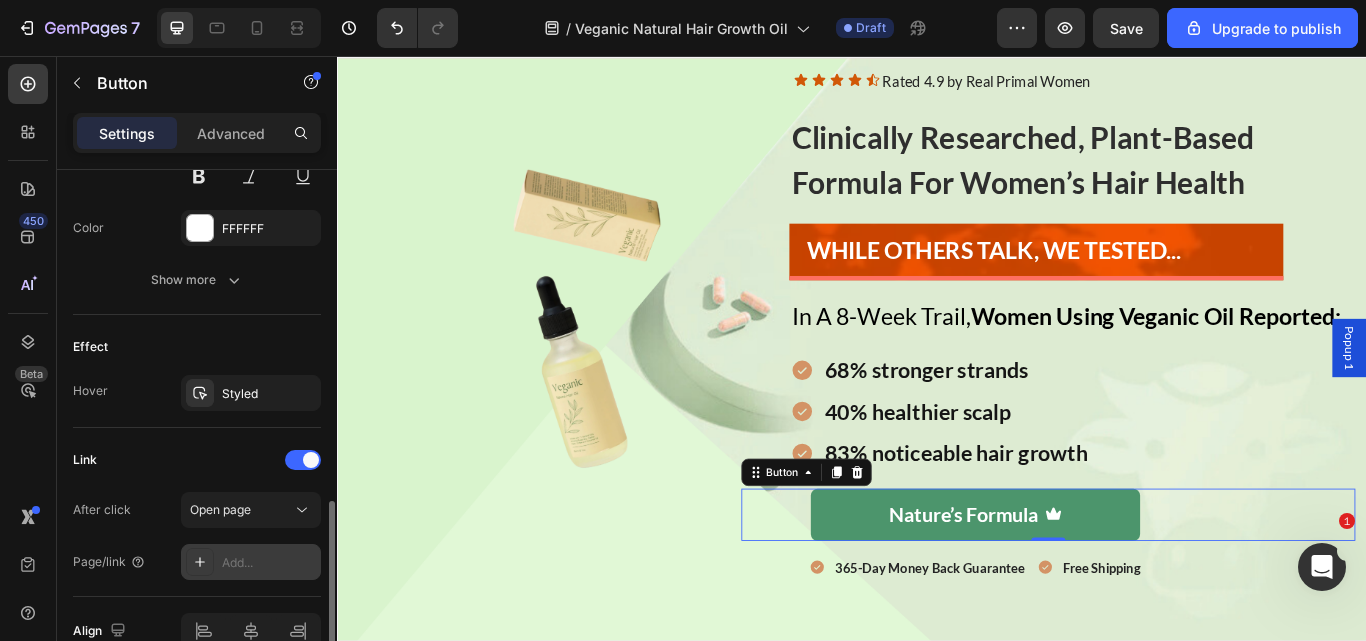 click on "Add..." at bounding box center (269, 563) 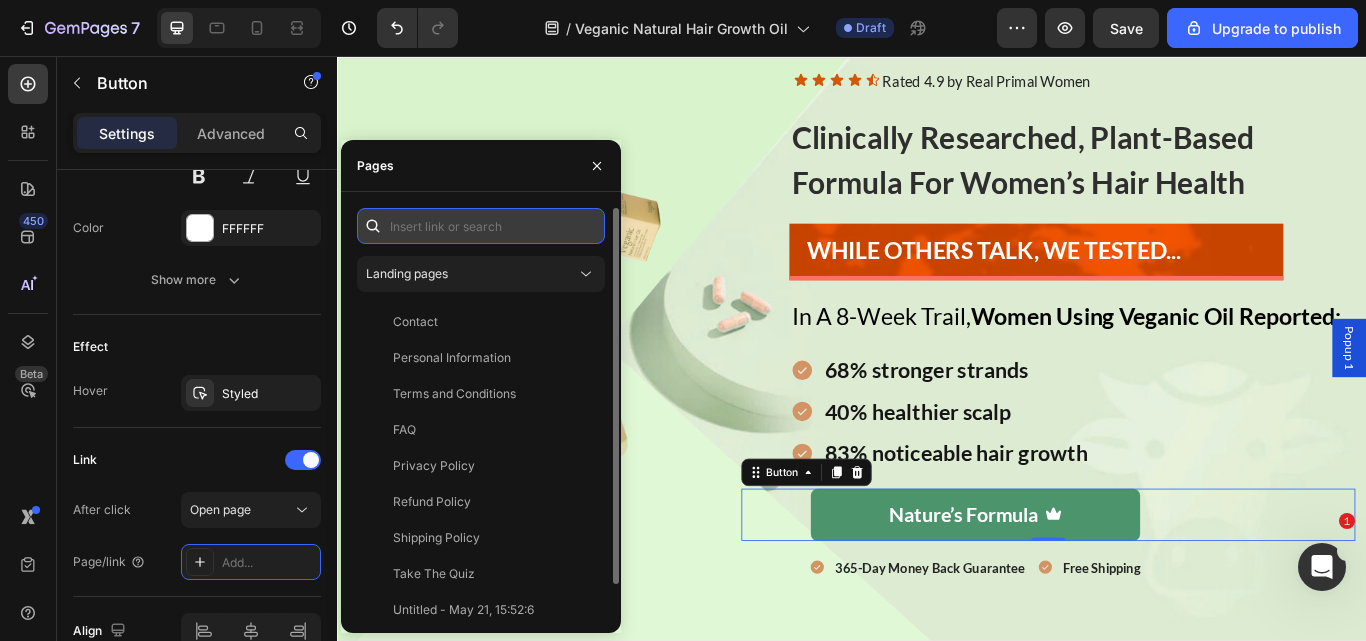 click at bounding box center (481, 226) 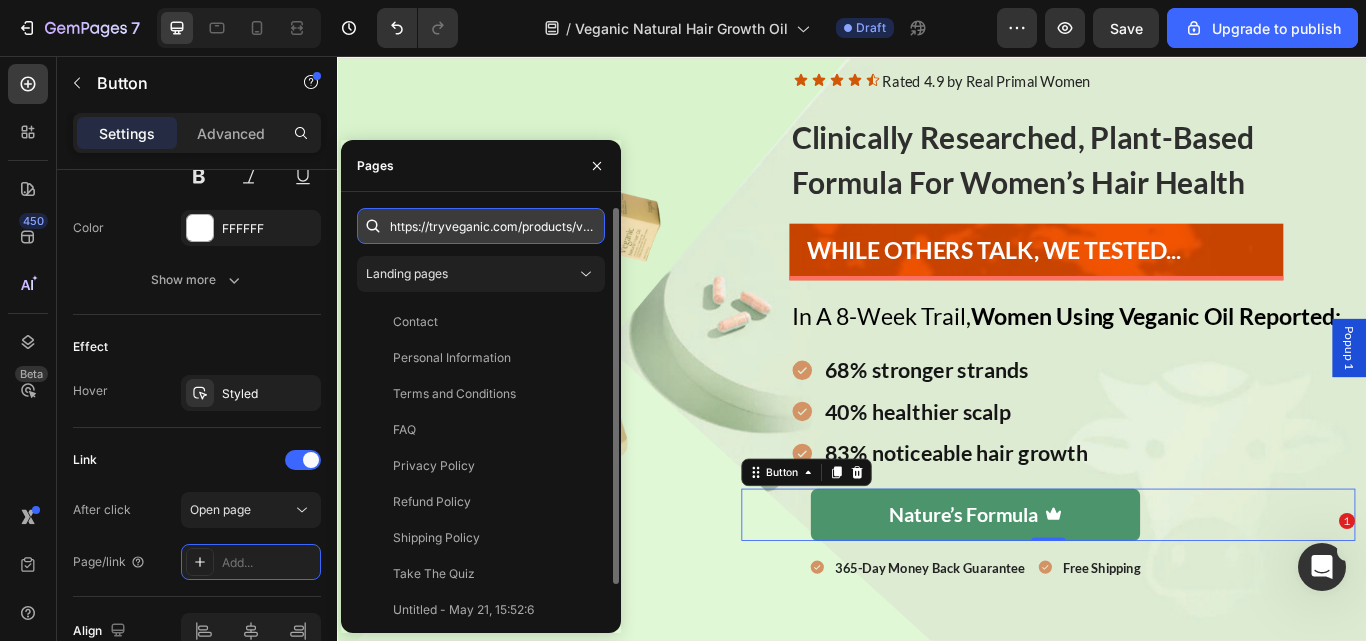 scroll, scrollTop: 0, scrollLeft: 212, axis: horizontal 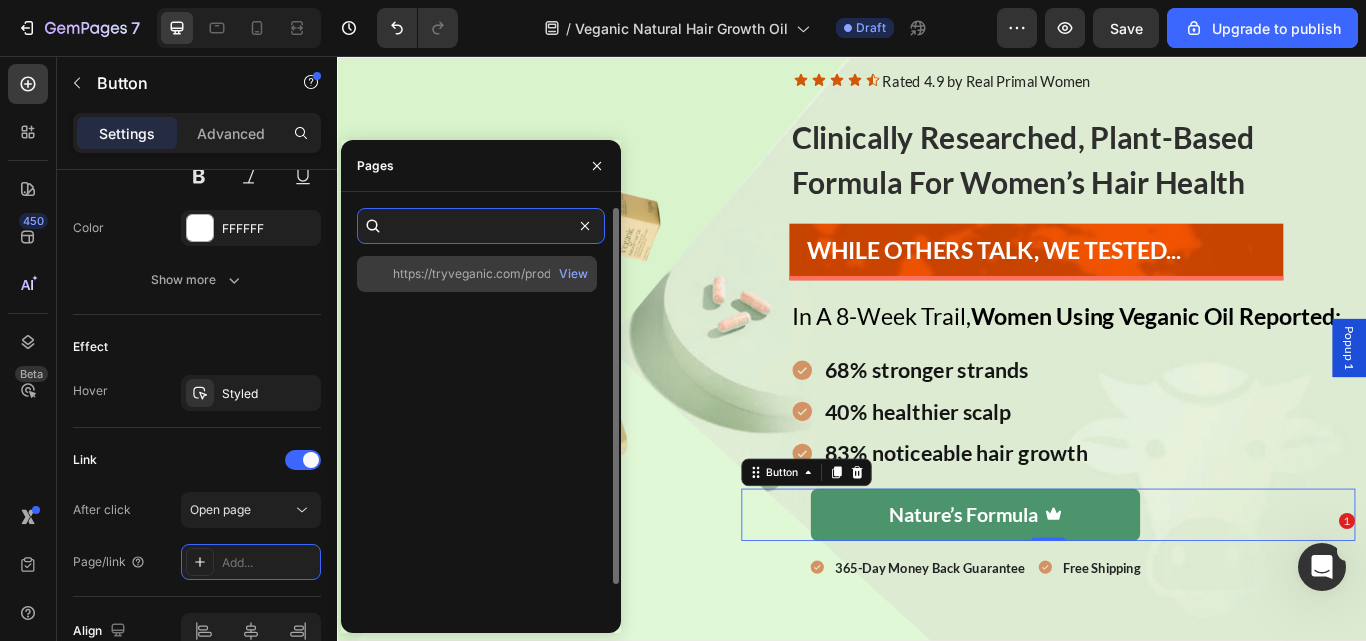 type on "https://tryveganic.com/products/veganic-natural-hair-growth-oil-hp" 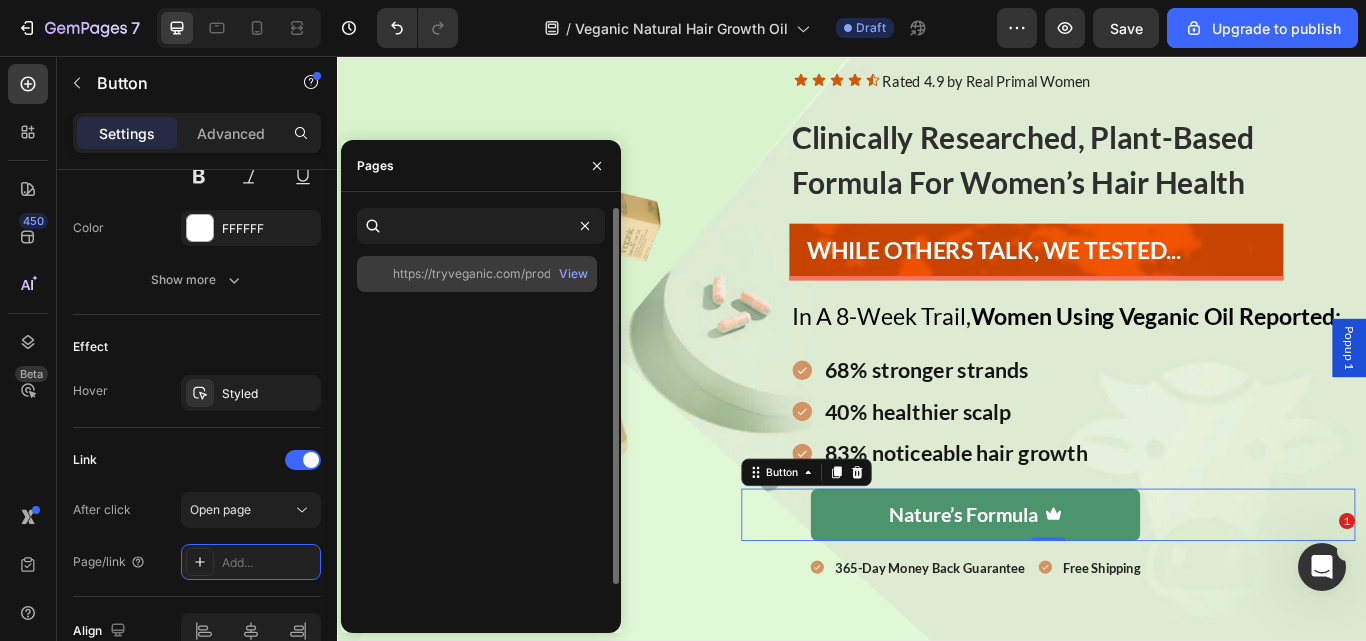 scroll, scrollTop: 0, scrollLeft: 0, axis: both 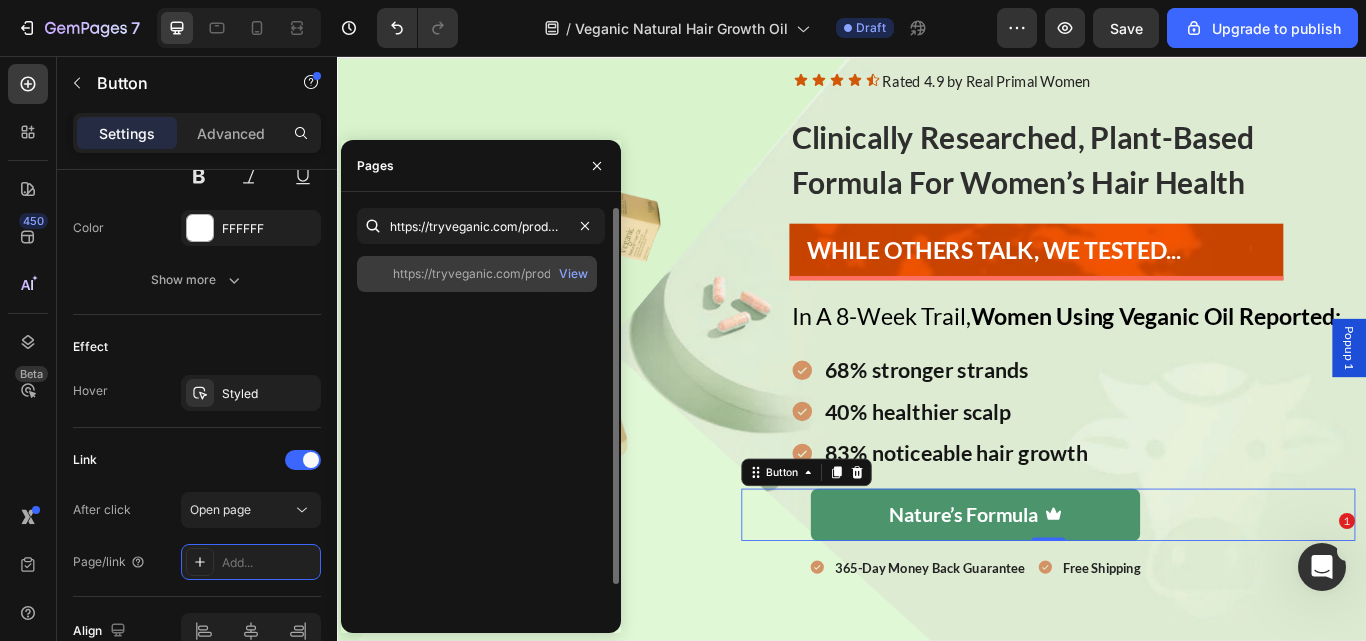 click on "View" at bounding box center [573, 274] 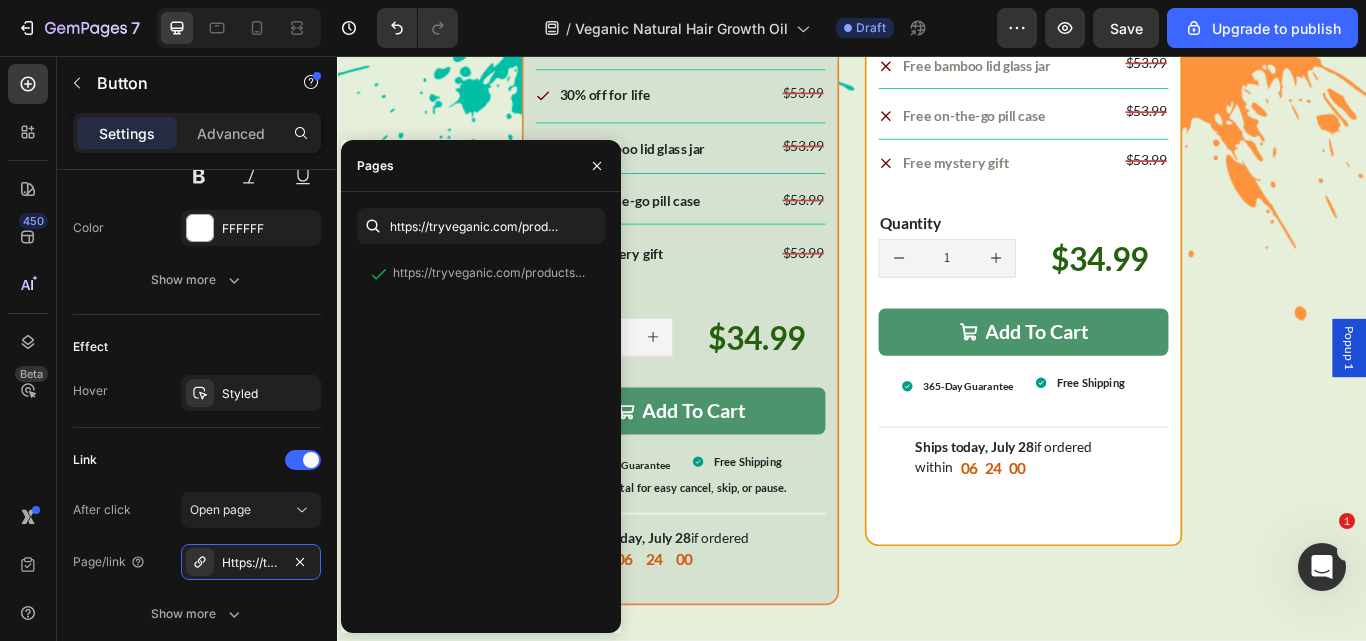scroll, scrollTop: 16741, scrollLeft: 0, axis: vertical 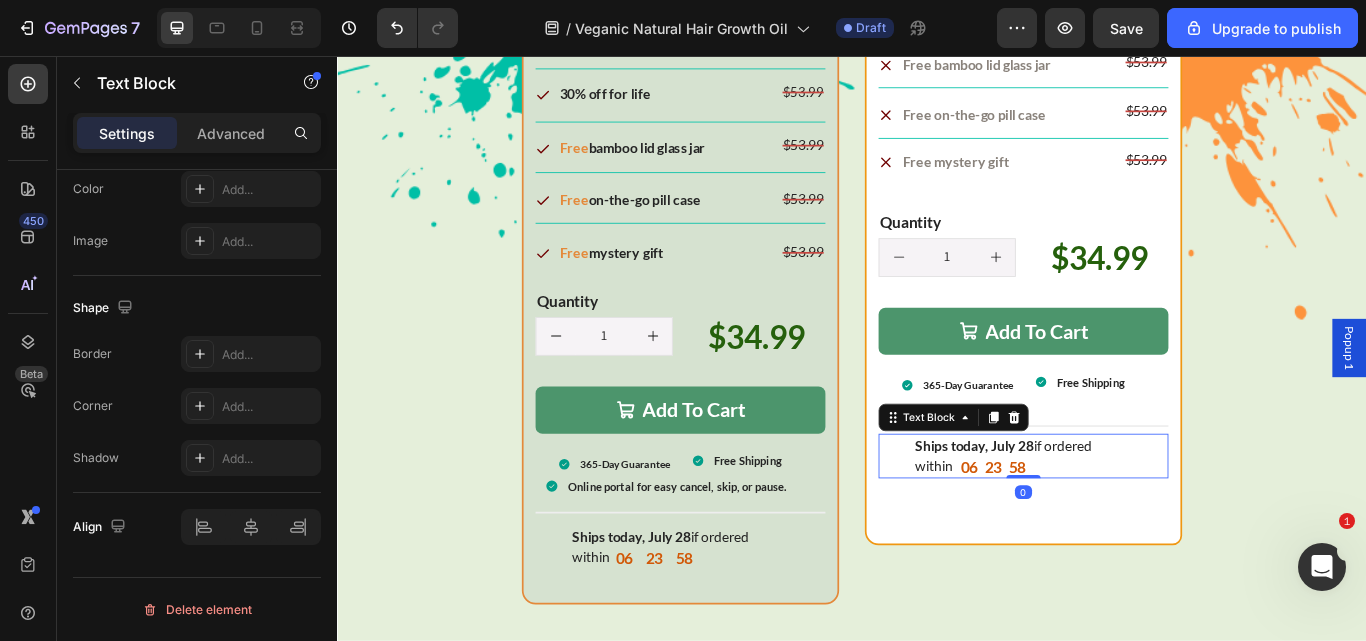 click on "Ships today, July 28" at bounding box center [1080, 510] 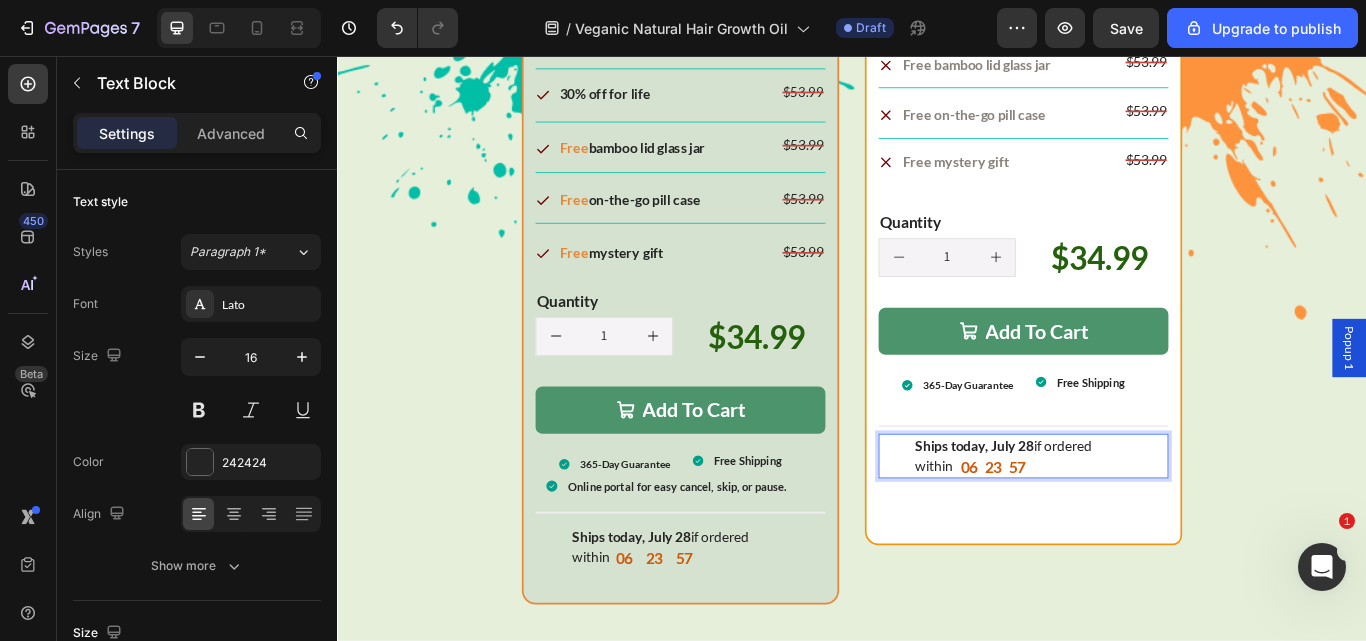 click on "Ships today, July 28" at bounding box center [1080, 510] 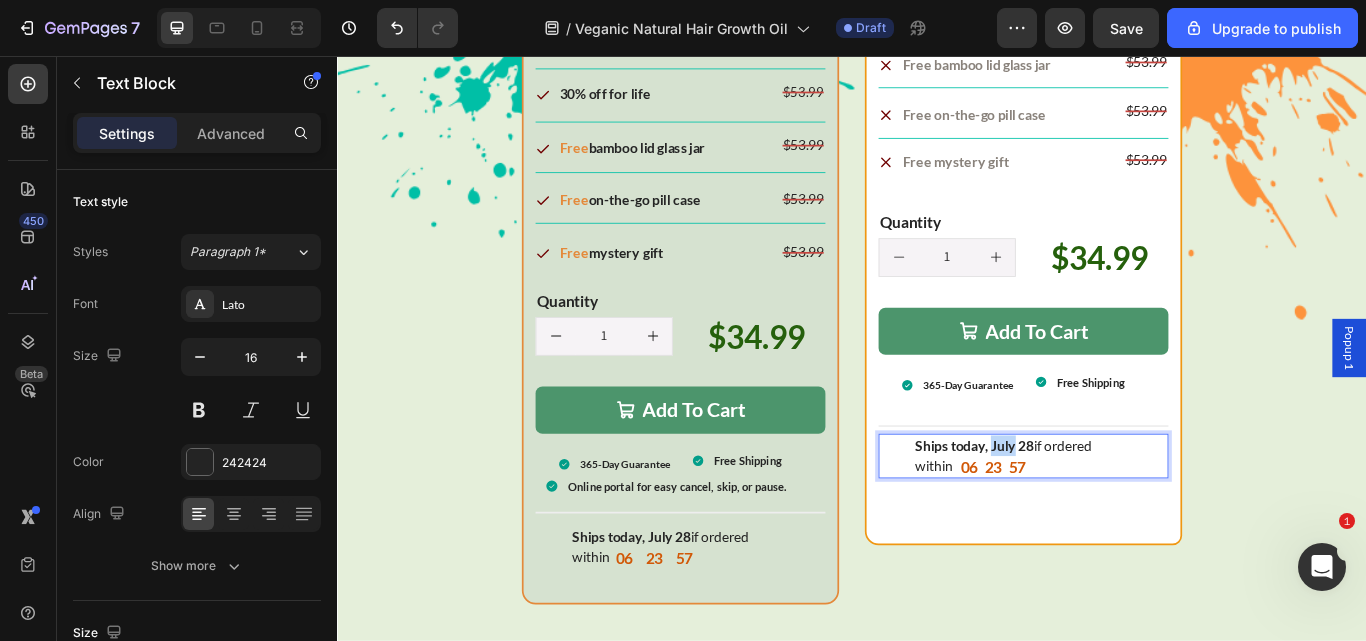 click on "Ships today, July 28" at bounding box center (1080, 510) 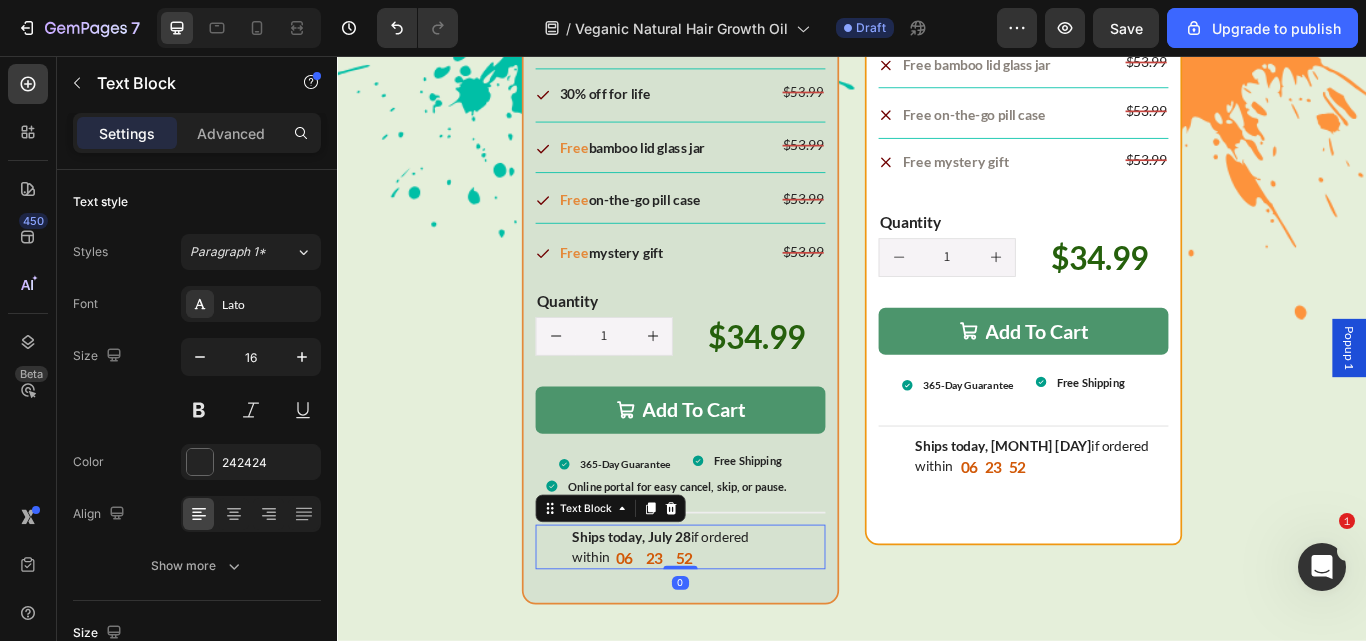 click on "Ships today, July 28" at bounding box center [680, 616] 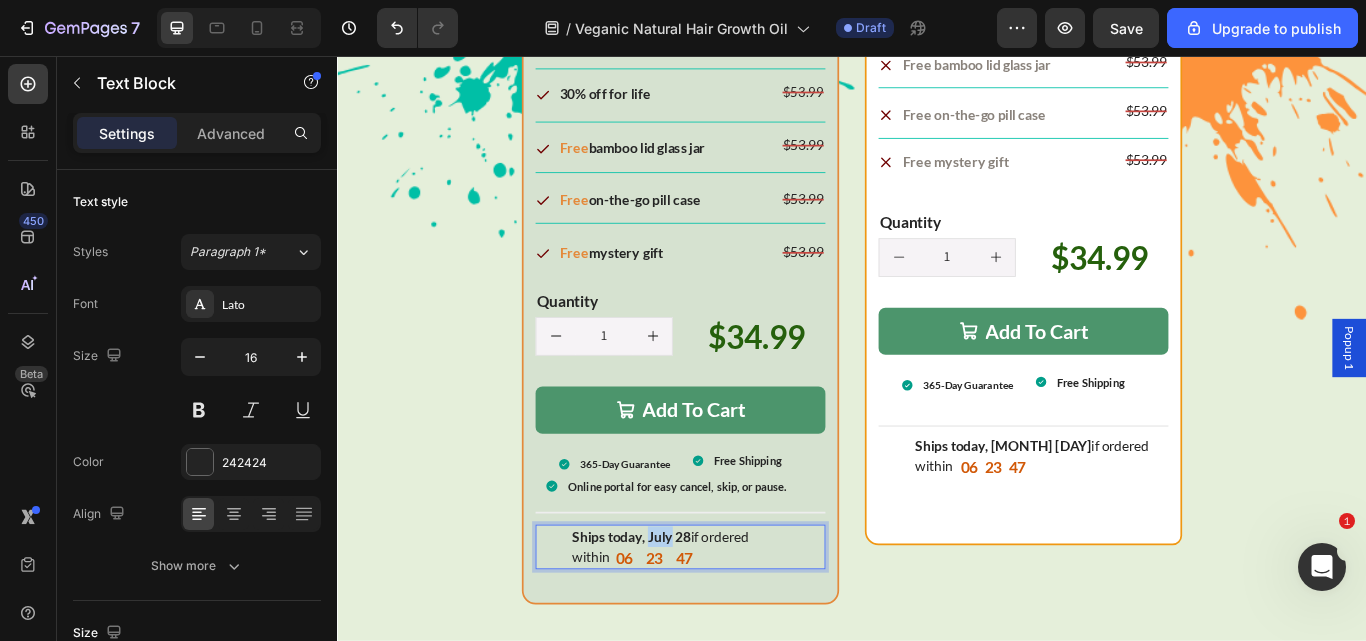 click on "Ships today, July 28" at bounding box center (680, 616) 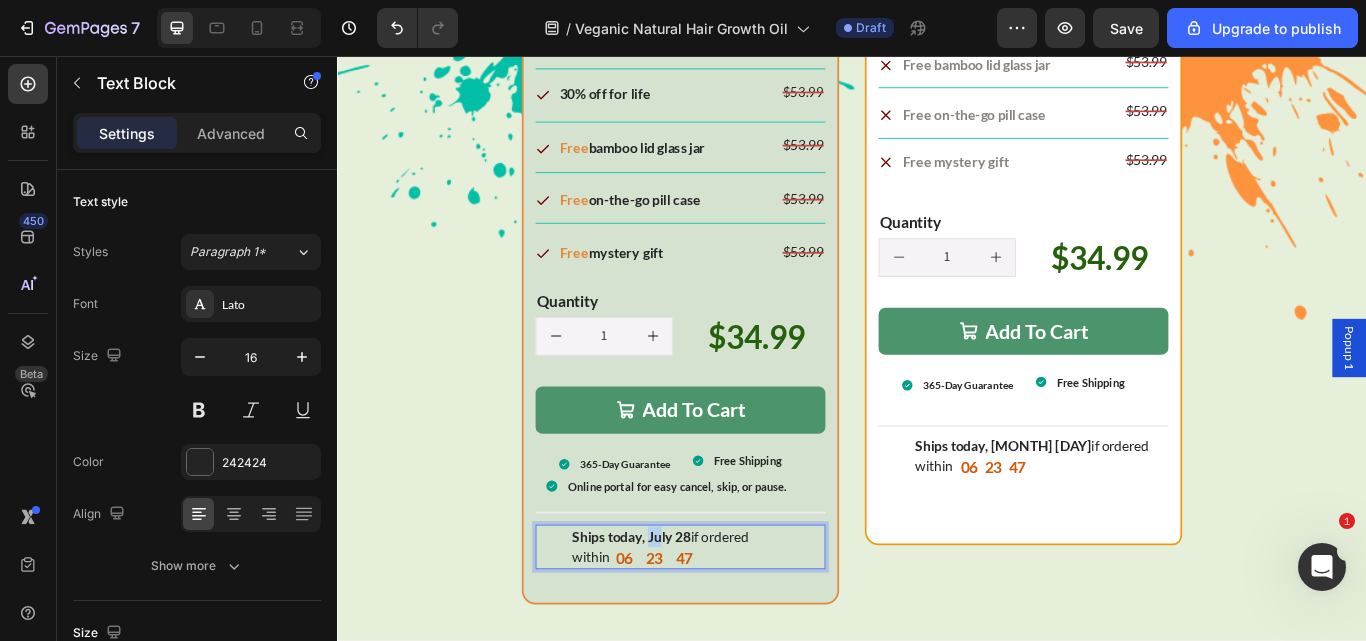 click on "Ships today, July 28" at bounding box center (680, 616) 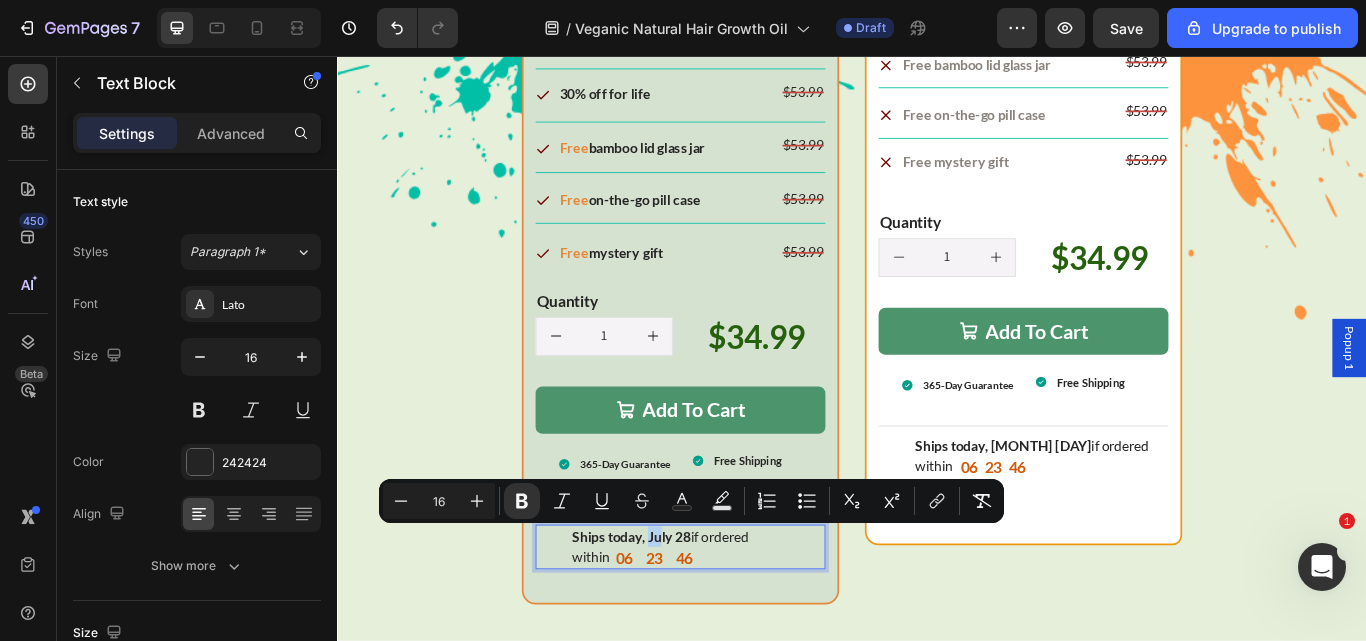 click on "Ships today, July 28" at bounding box center [680, 616] 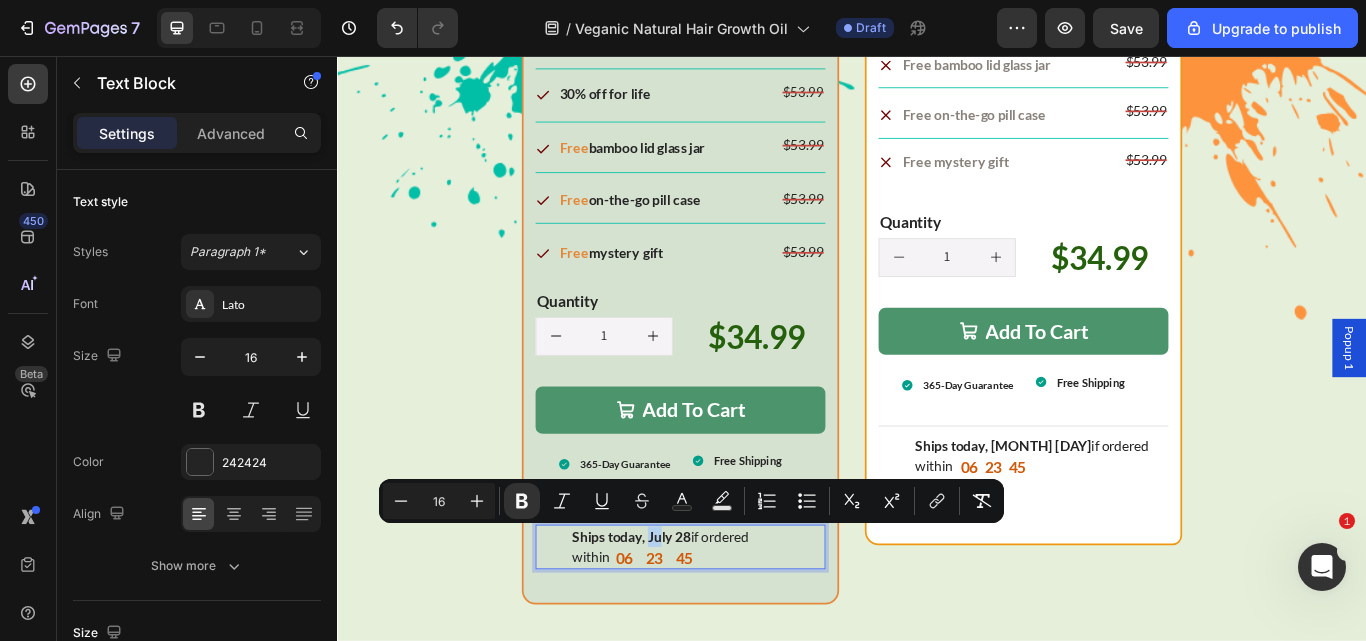 click on "Ships today, July 28" at bounding box center (680, 616) 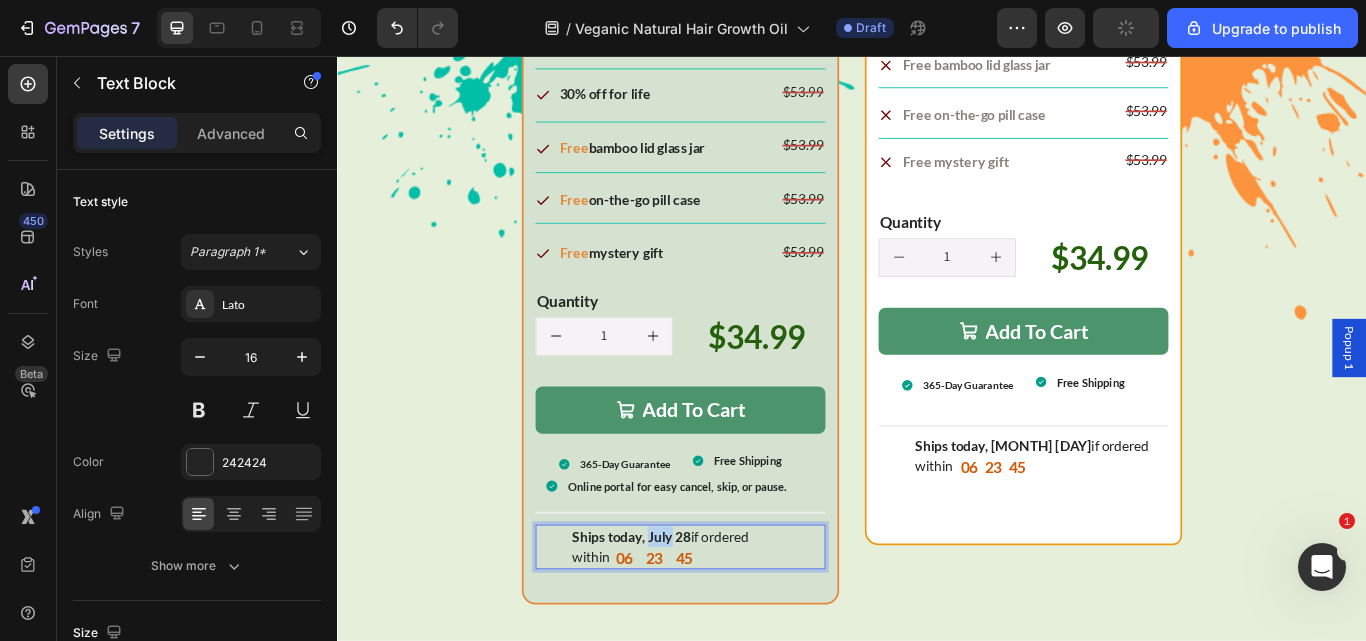 click on "Ships today, July 28" at bounding box center [680, 616] 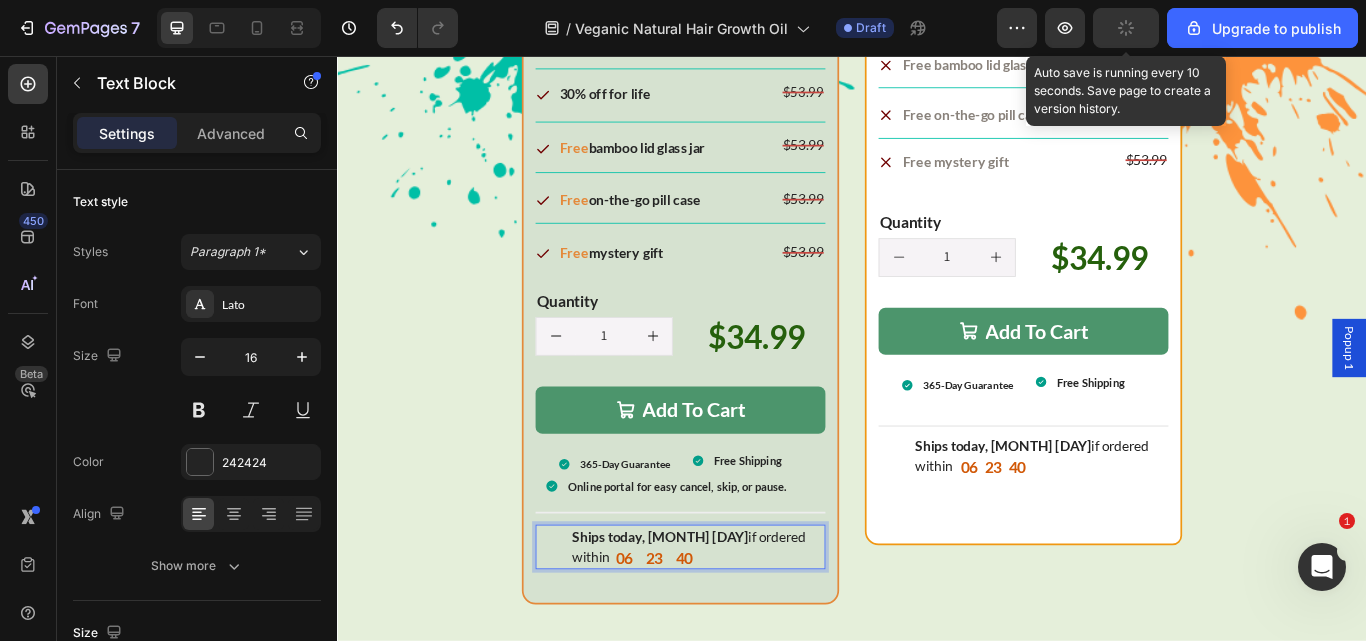 click 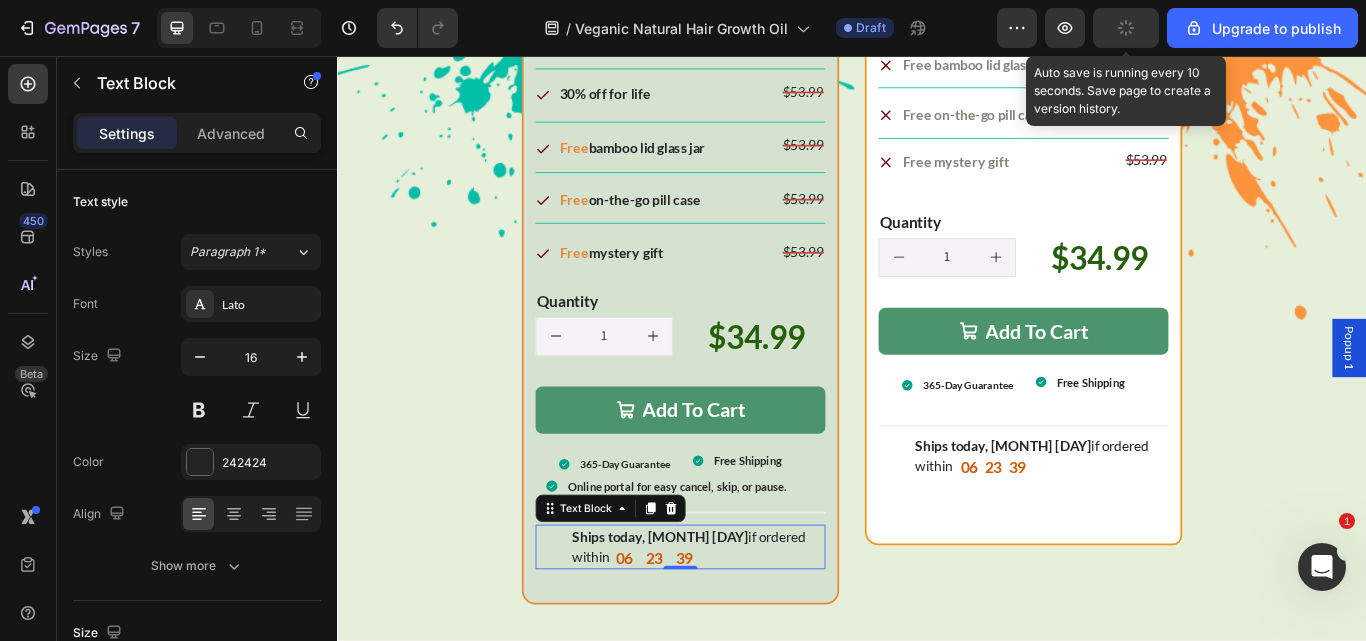 click at bounding box center (1126, 28) 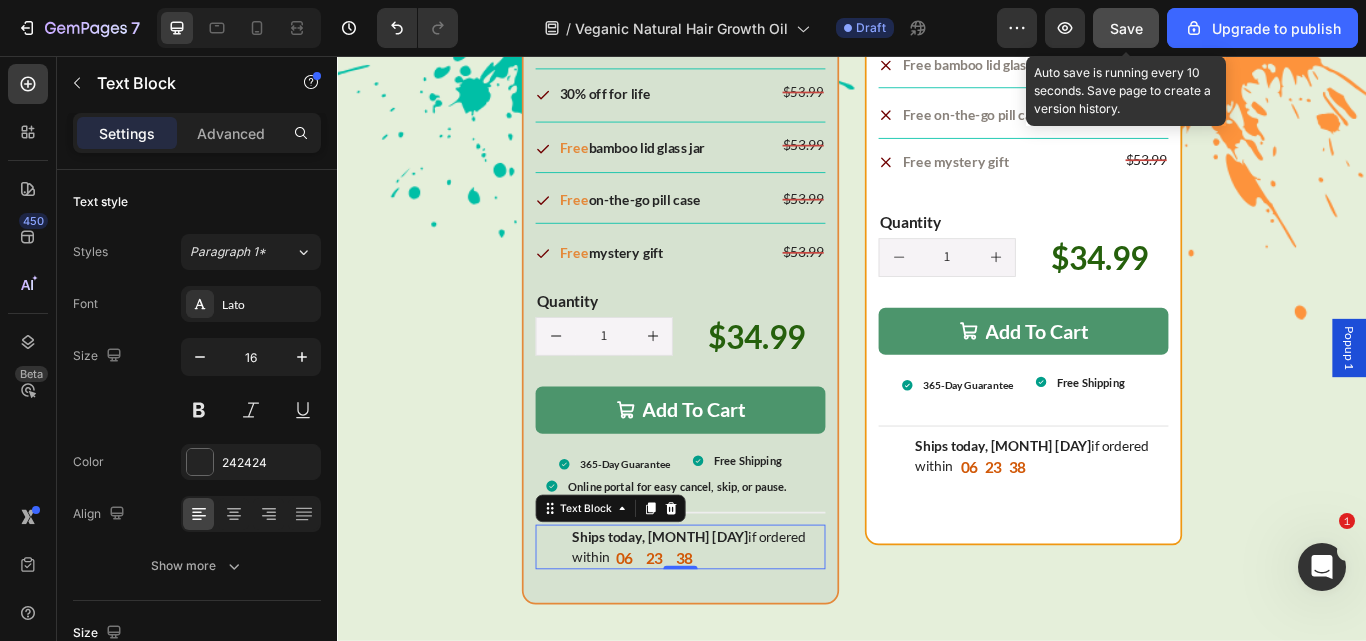 click on "Save" at bounding box center [1126, 28] 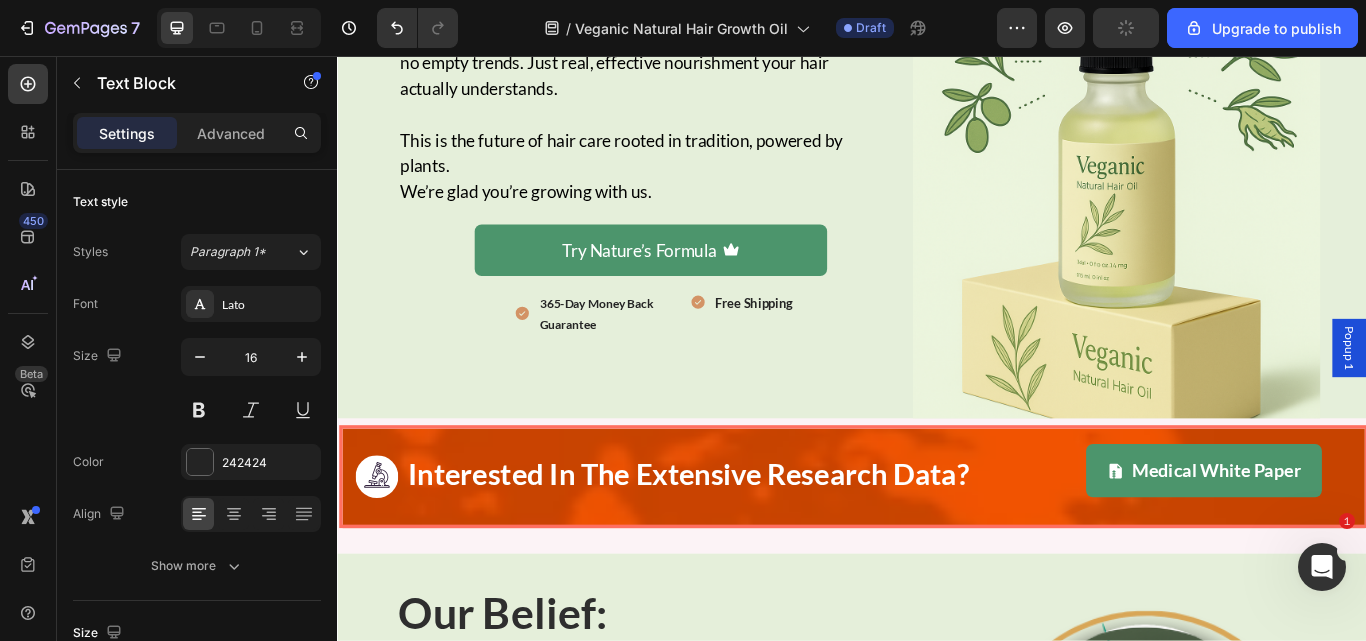 scroll, scrollTop: 2014, scrollLeft: 0, axis: vertical 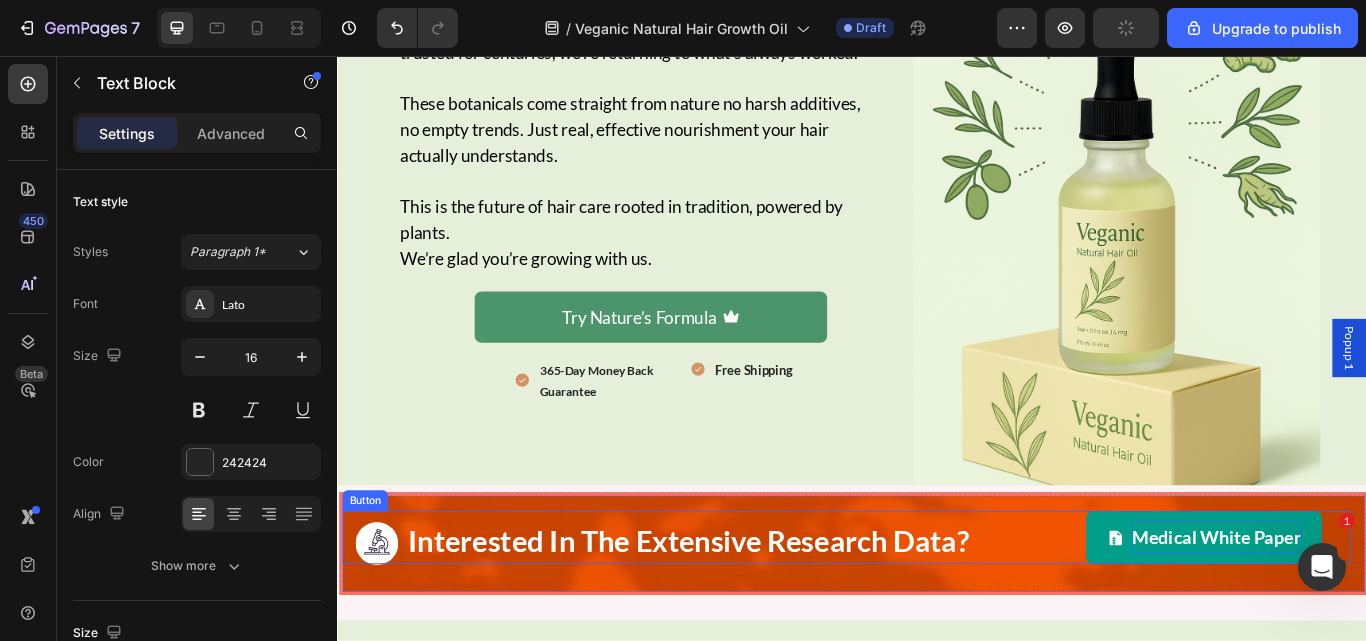 click on "Medical White Paper" at bounding box center (1362, 617) 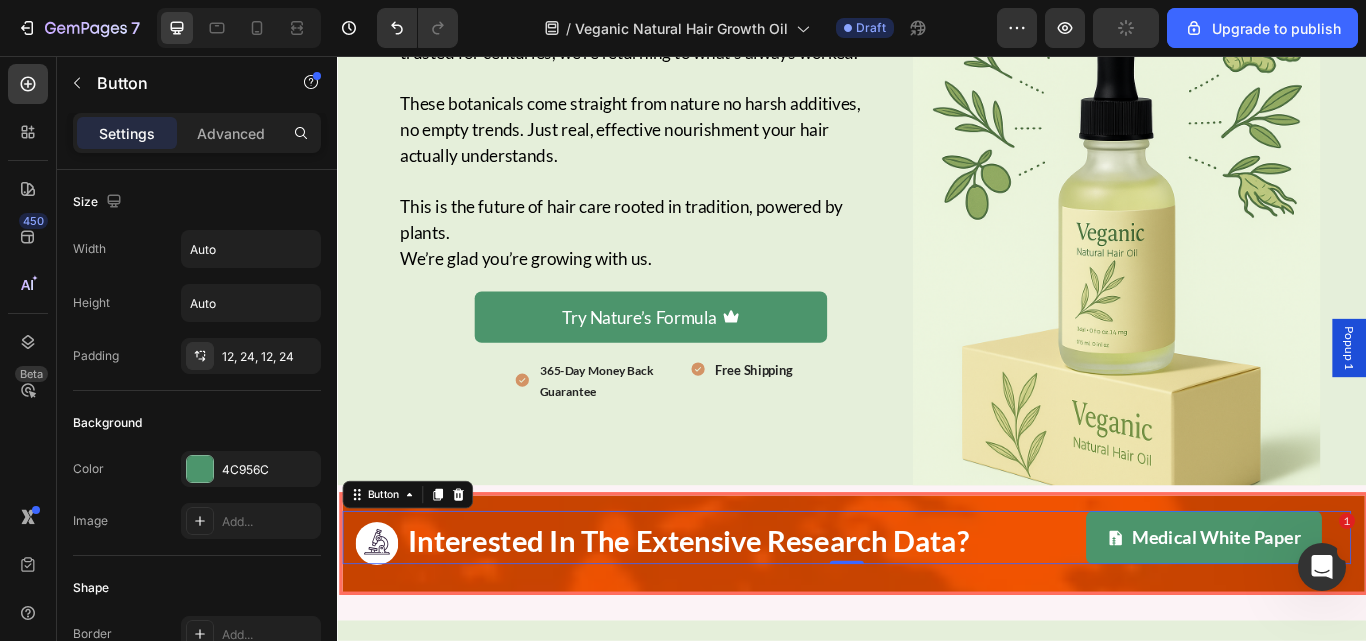 click on "Popup 1" at bounding box center (1517, 397) 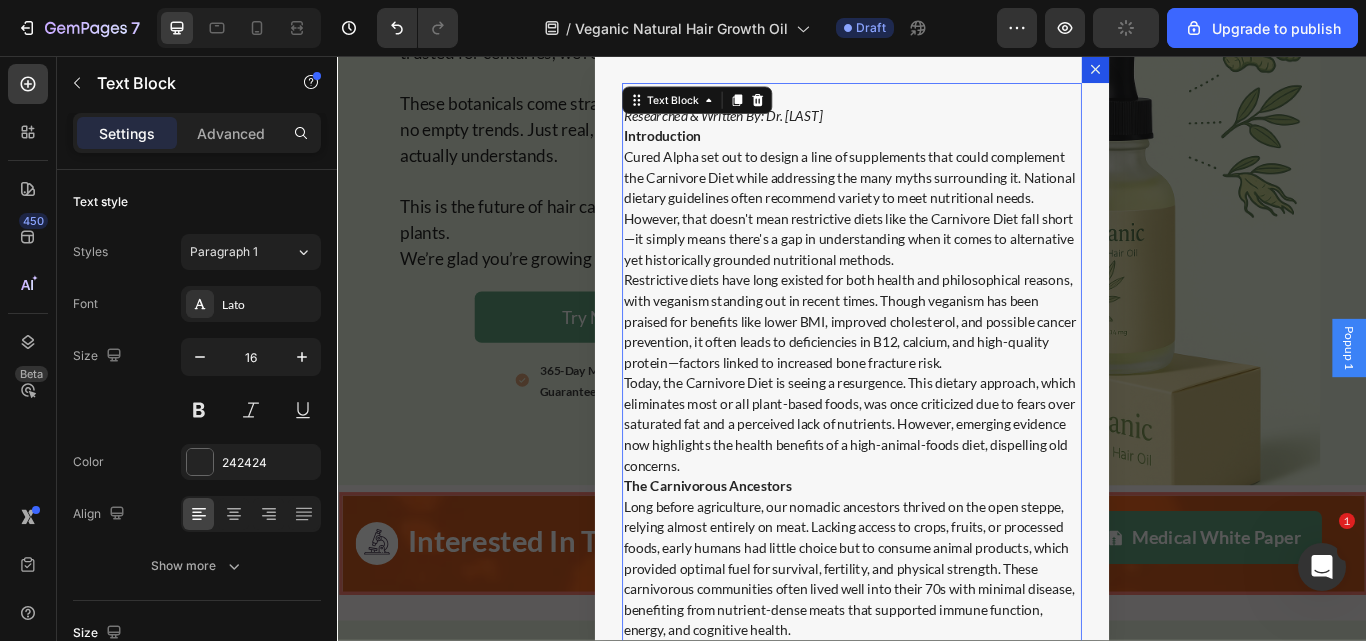 click on "Restrictive diets have long existed for both health and philosophical reasons, with veganism standing out in recent times. Though veganism has been praised for benefits like lower BMI, improved cholesterol, and possible cancer prevention, it often leads to deficiencies in B12, calcium, and high-quality protein—factors linked to increased bone fracture risk." at bounding box center [937, 366] 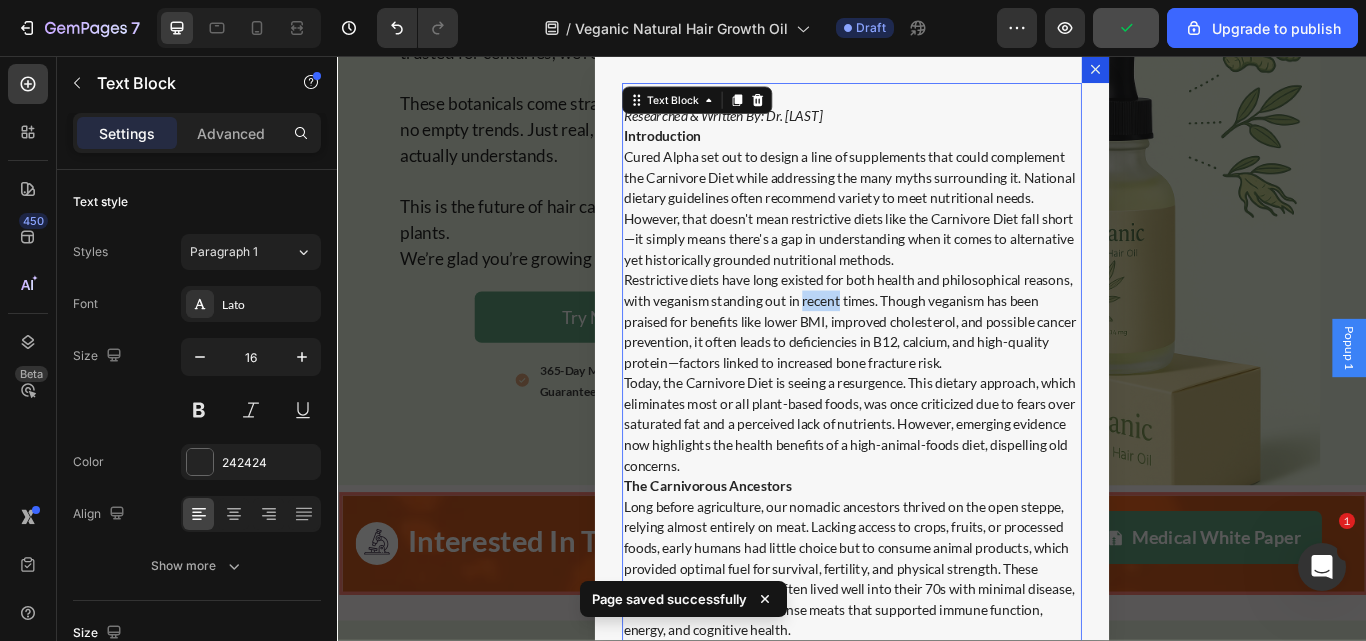 click on "Restrictive diets have long existed for both health and philosophical reasons, with veganism standing out in recent times. Though veganism has been praised for benefits like lower BMI, improved cholesterol, and possible cancer prevention, it often leads to deficiencies in B12, calcium, and high-quality protein—factors linked to increased bone fracture risk." at bounding box center [937, 366] 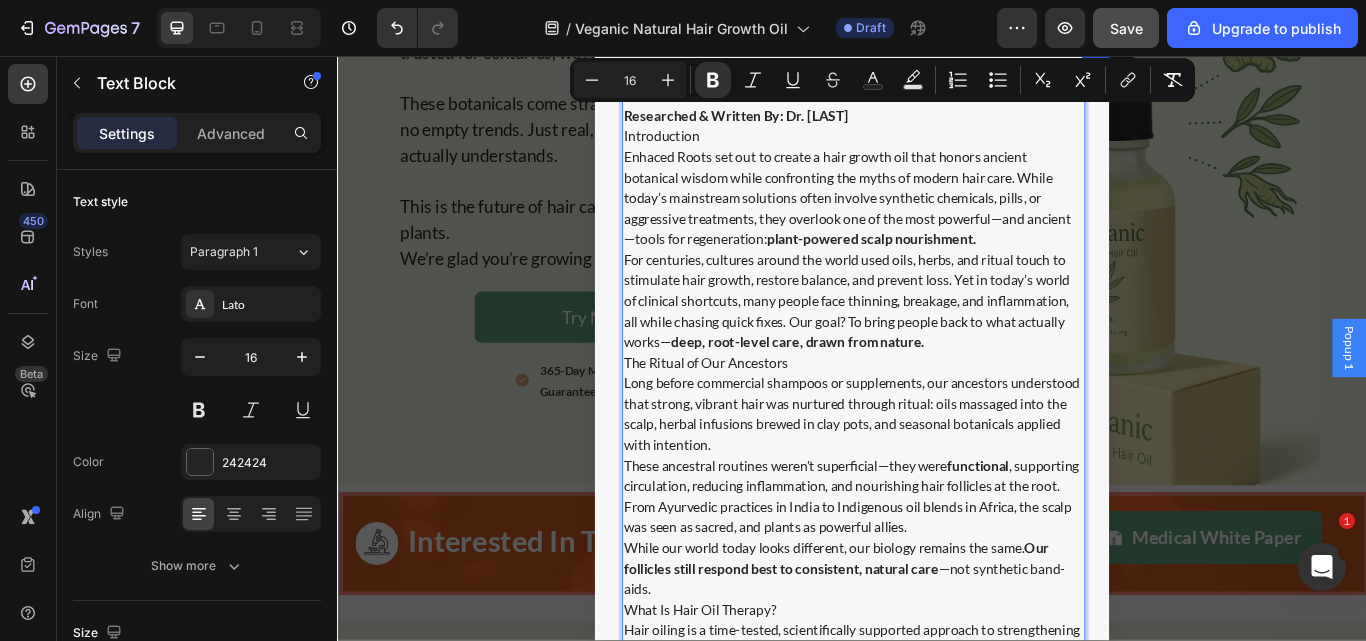 scroll, scrollTop: 1481, scrollLeft: 0, axis: vertical 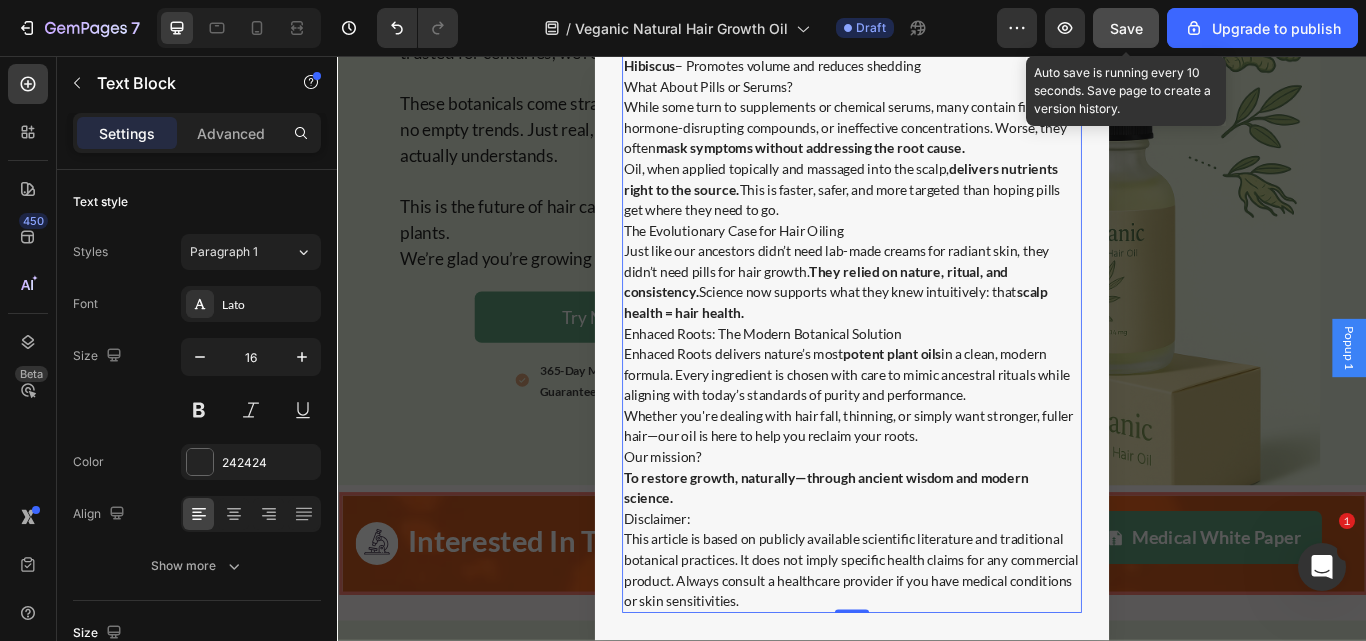 click on "Save" at bounding box center (1126, 28) 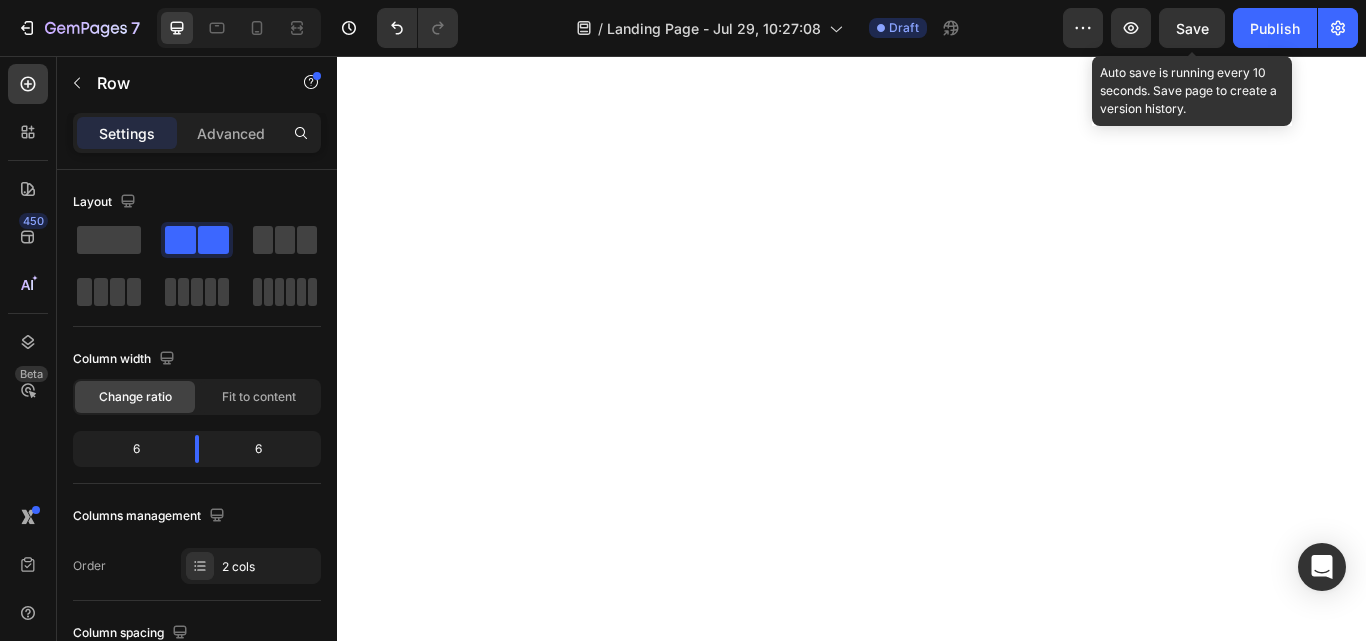 scroll, scrollTop: 0, scrollLeft: 0, axis: both 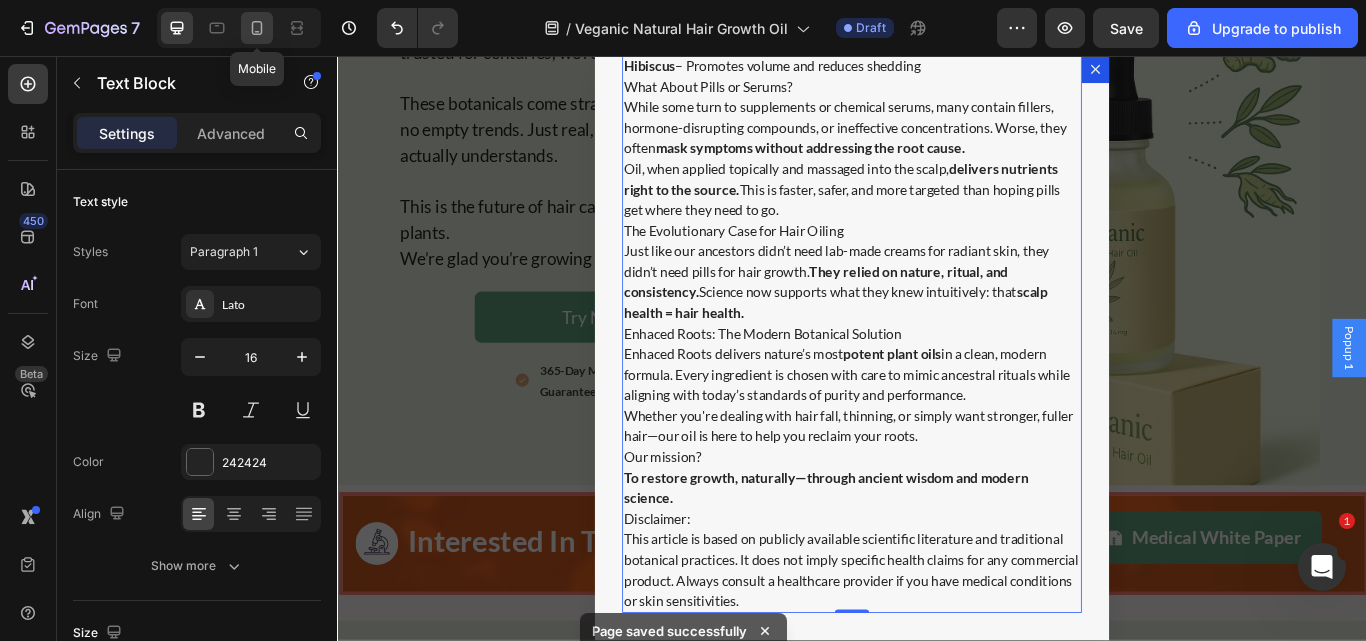 click 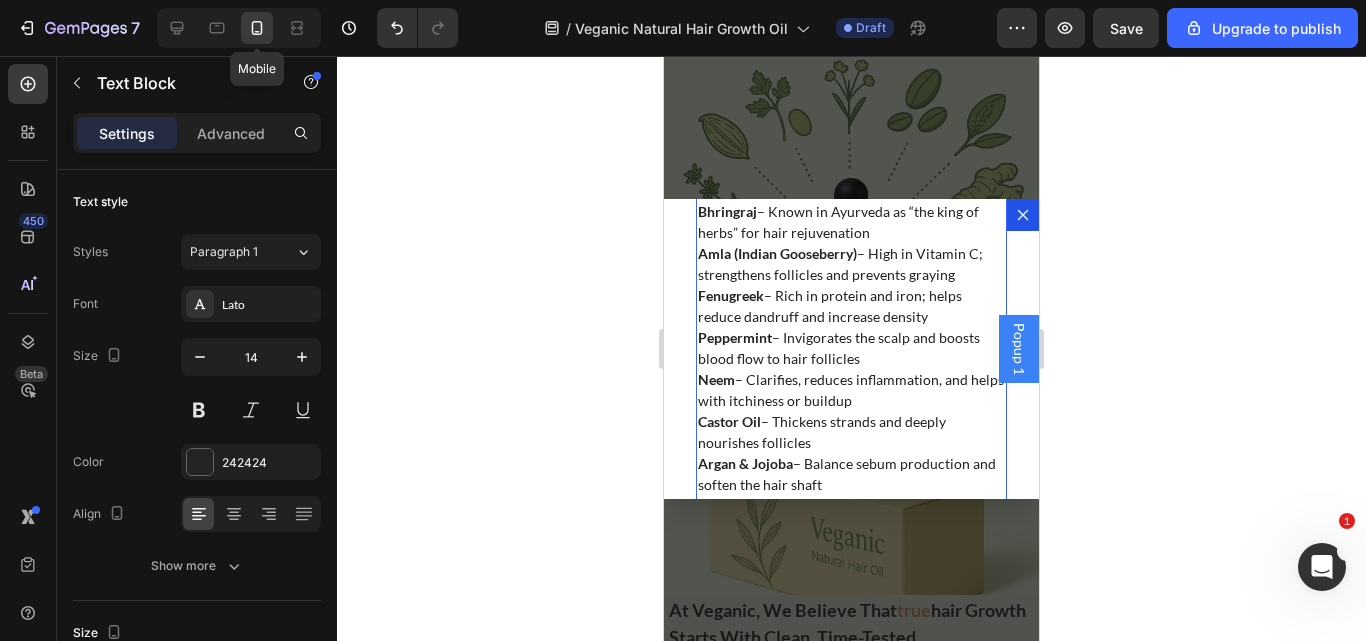 scroll, scrollTop: 167, scrollLeft: 0, axis: vertical 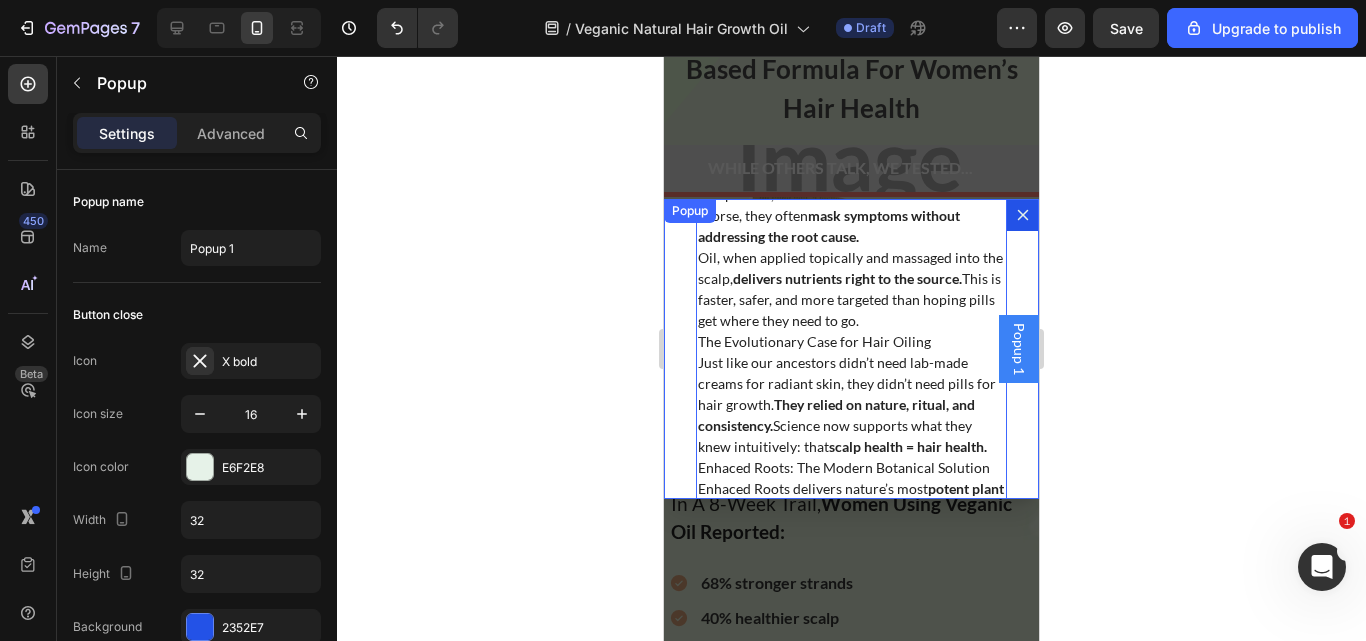 click 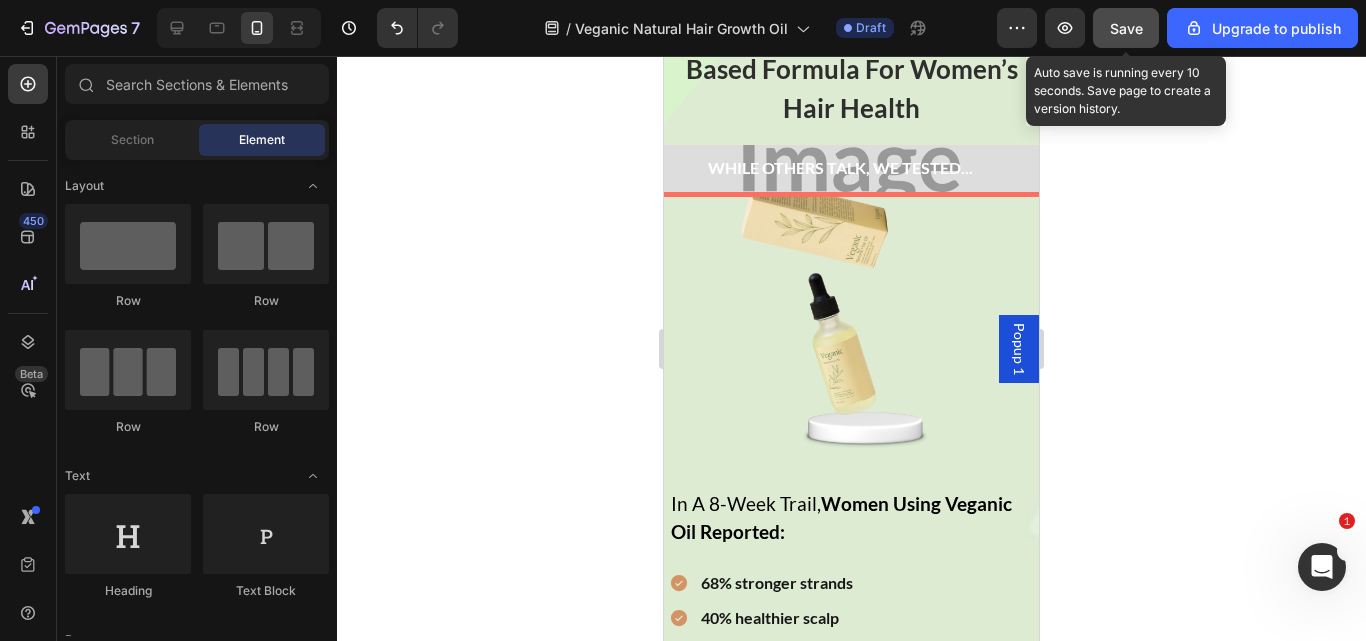 click on "Save" 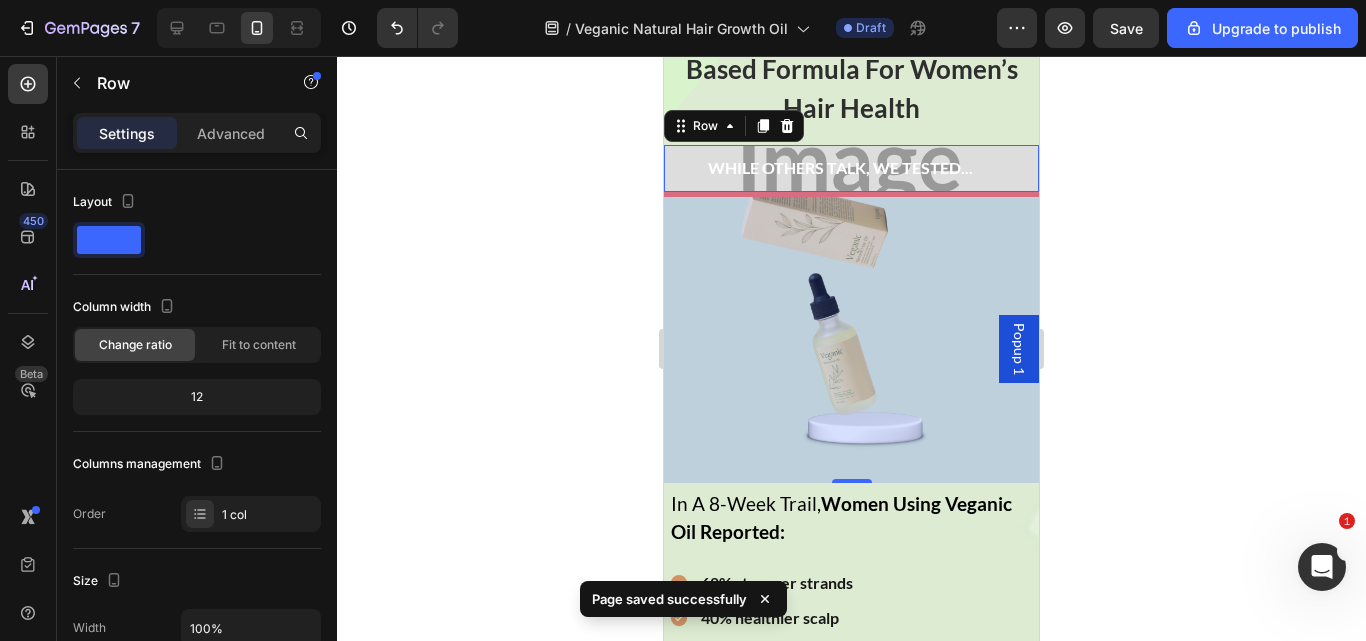 scroll, scrollTop: 523, scrollLeft: 0, axis: vertical 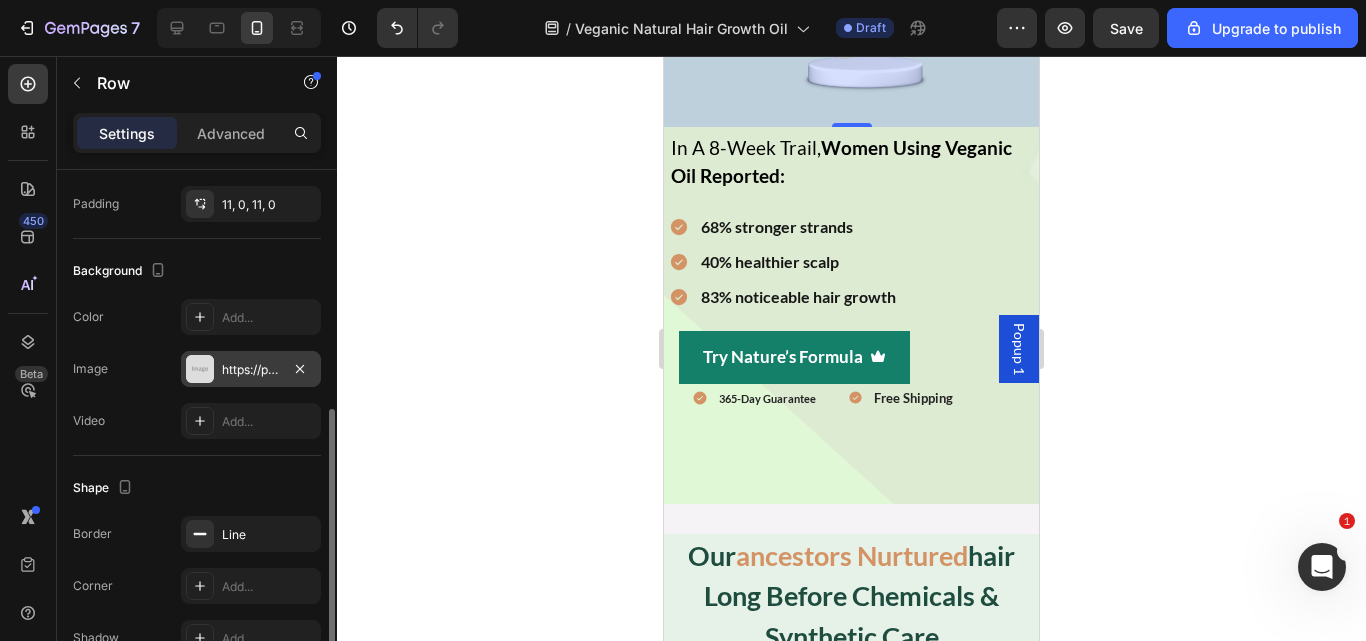 click on "https://placehold.co/1024x1024?text=Image" at bounding box center [251, 370] 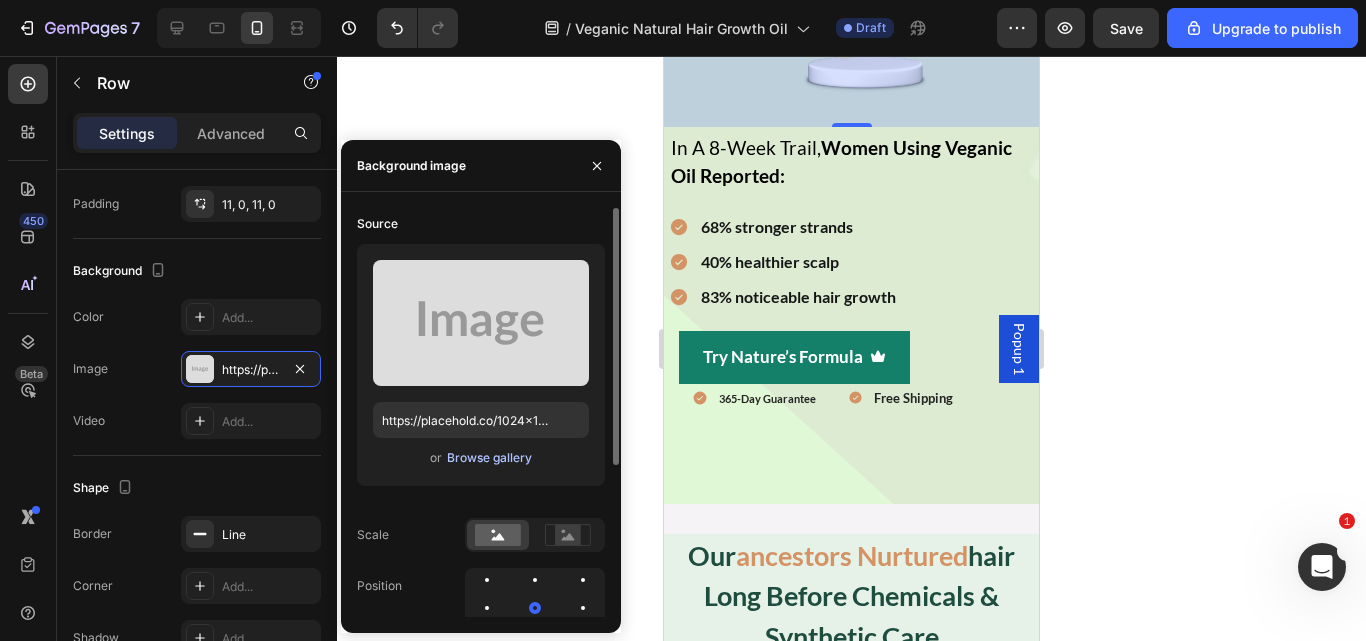 click on "Browse gallery" at bounding box center (489, 458) 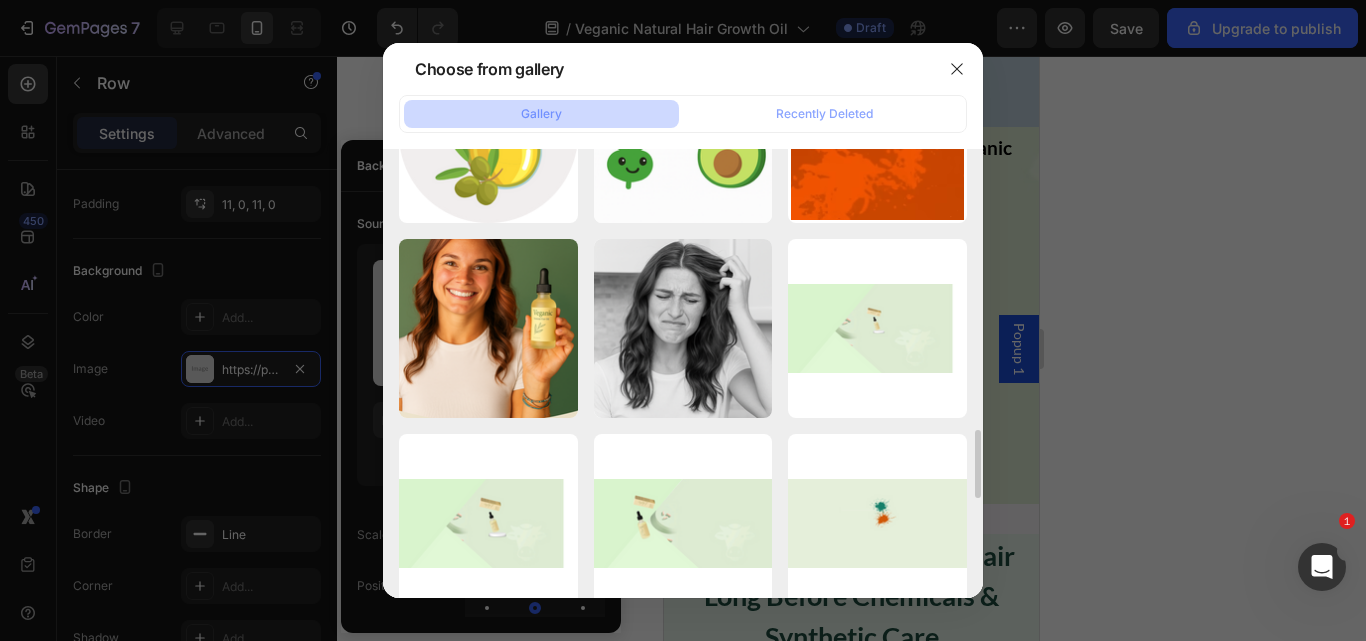 scroll, scrollTop: 1656, scrollLeft: 0, axis: vertical 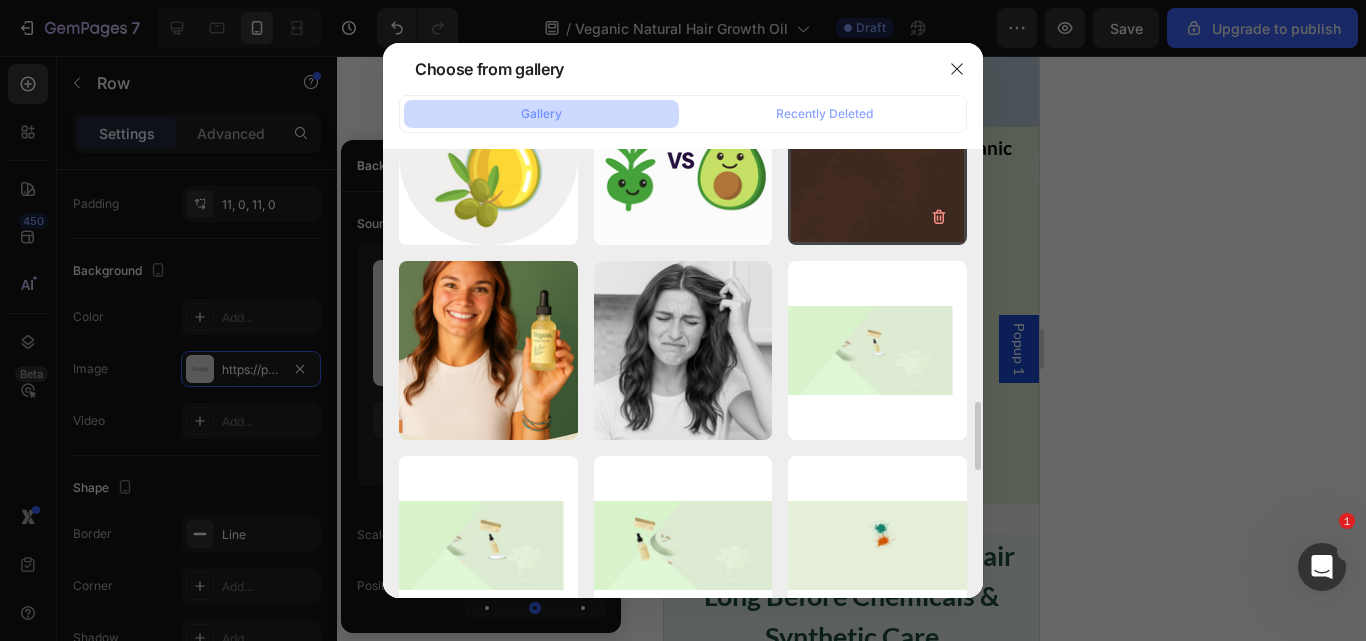 click on "Screenshot 2025-08-03...55.png 27.37 kb" at bounding box center (877, 156) 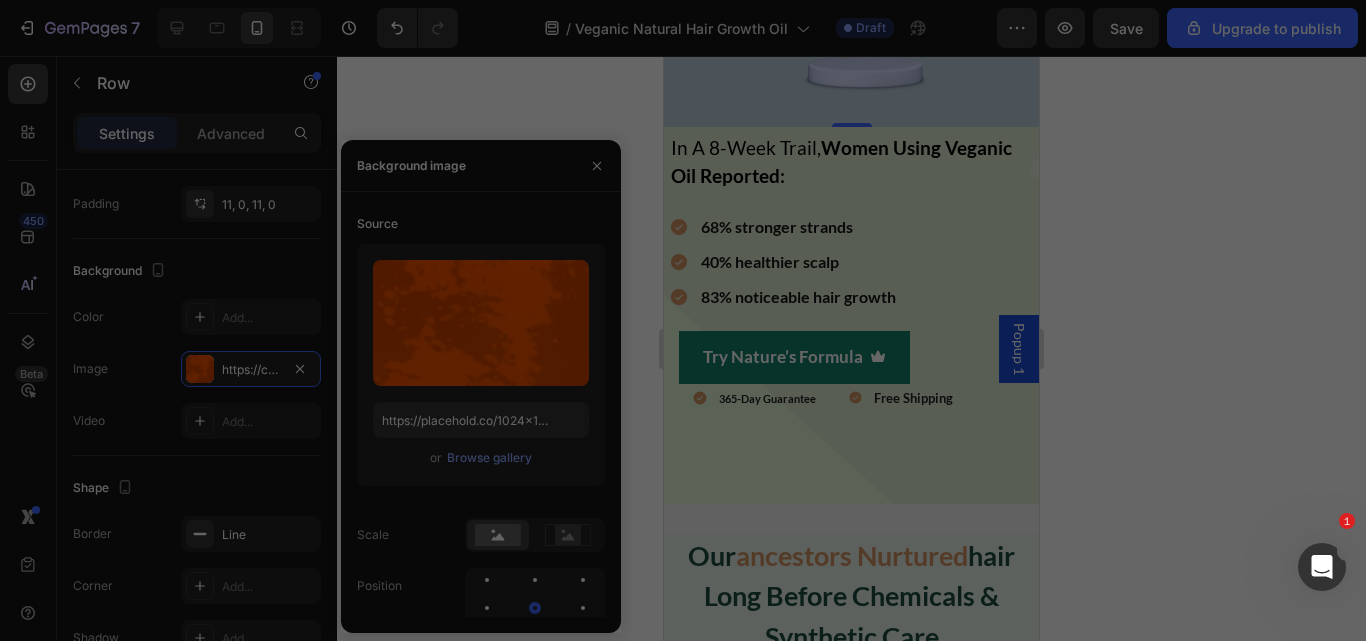 type on "https://cdn.shopify.com/s/files/1/0734/3702/0479/files/gempages_452710916551607394-b0a12272-958c-43ce-9bfa-edc15d3fbcb0.png" 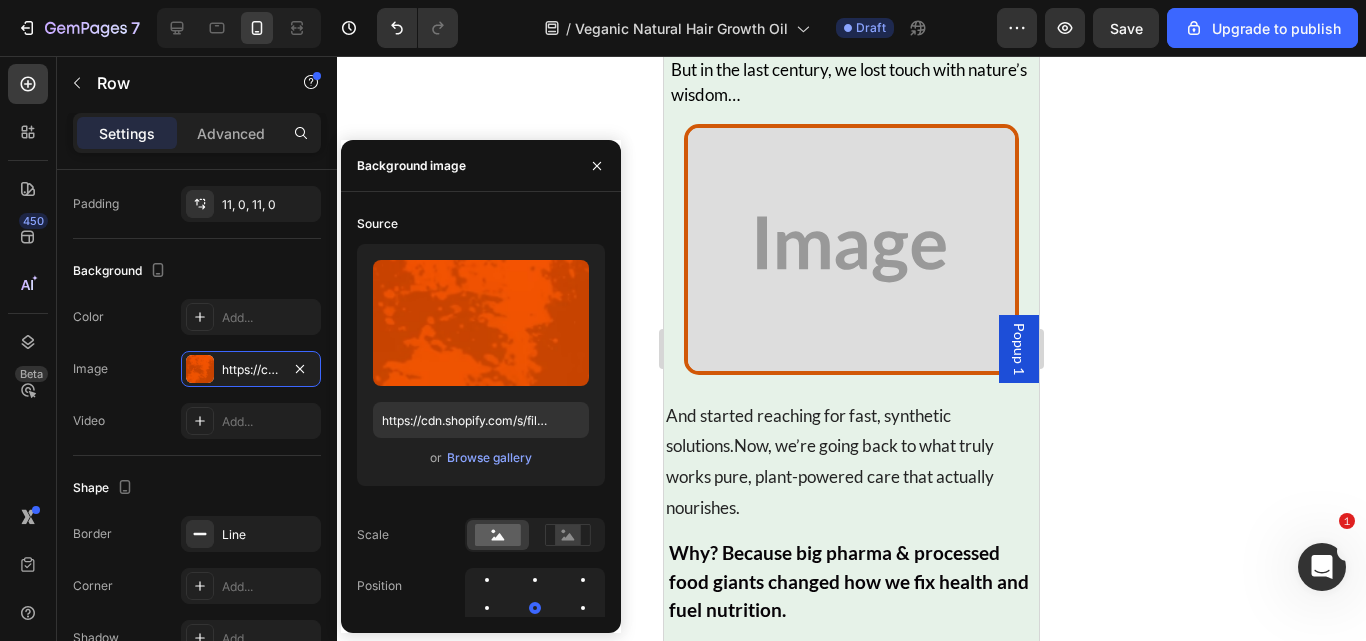 scroll, scrollTop: 1138, scrollLeft: 0, axis: vertical 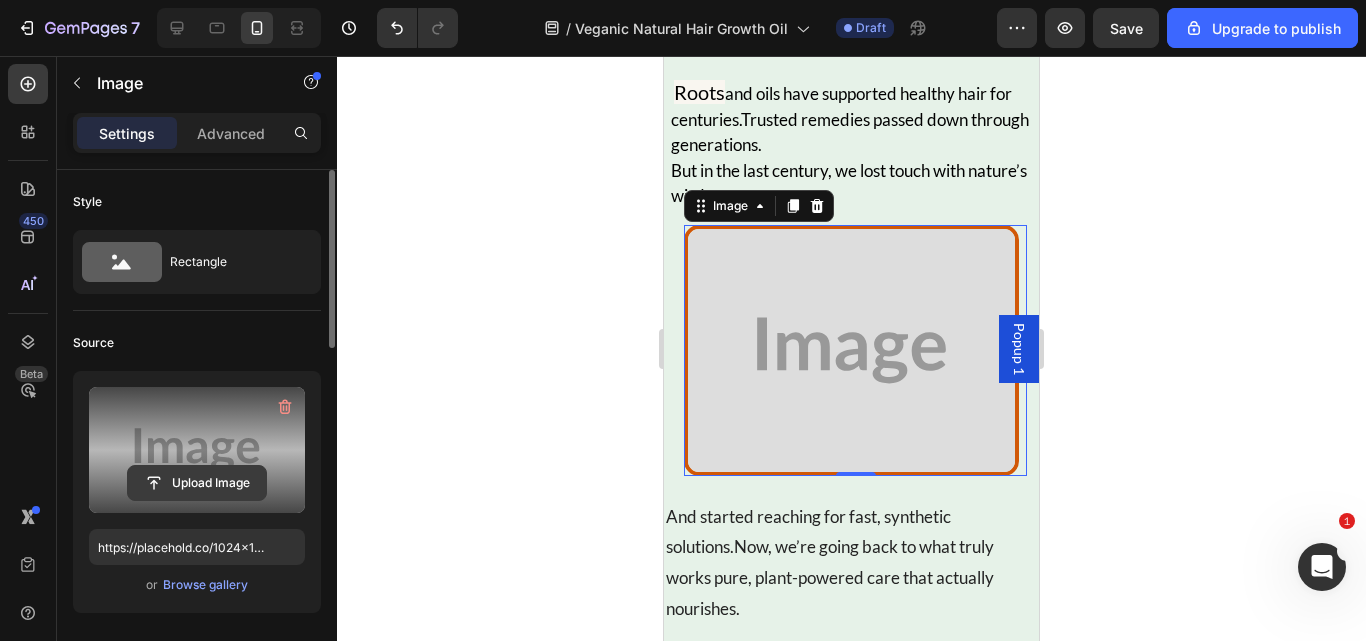 click 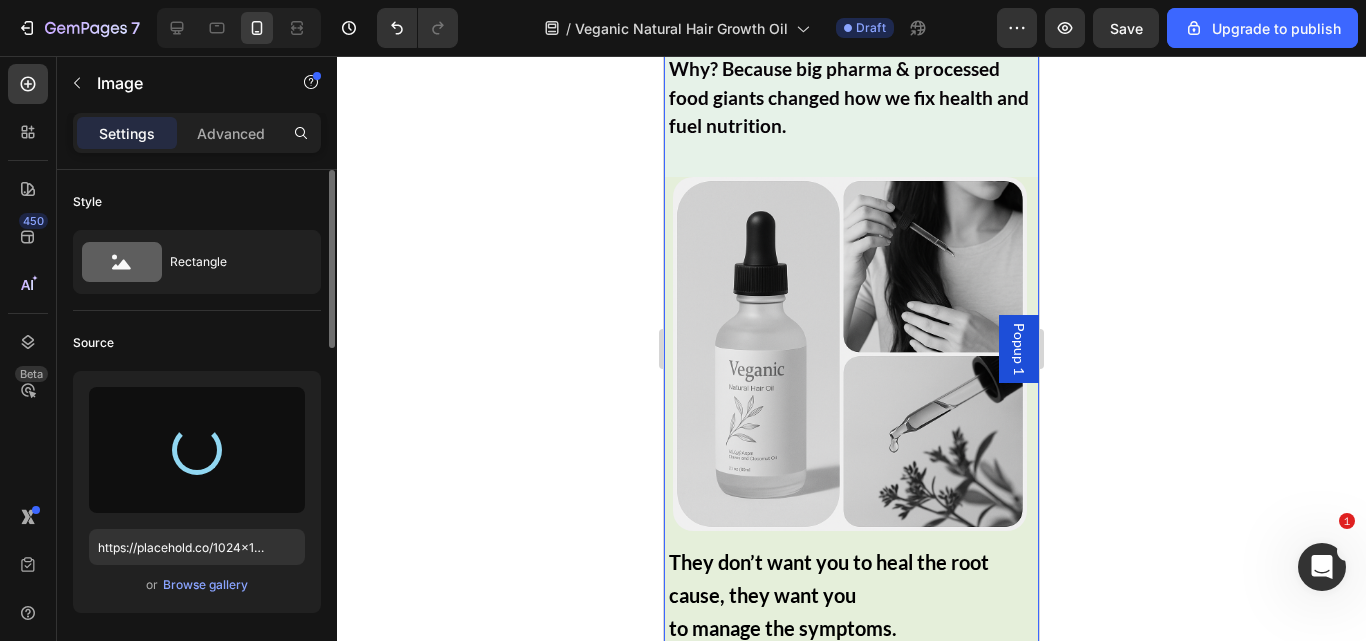 scroll, scrollTop: 1866, scrollLeft: 0, axis: vertical 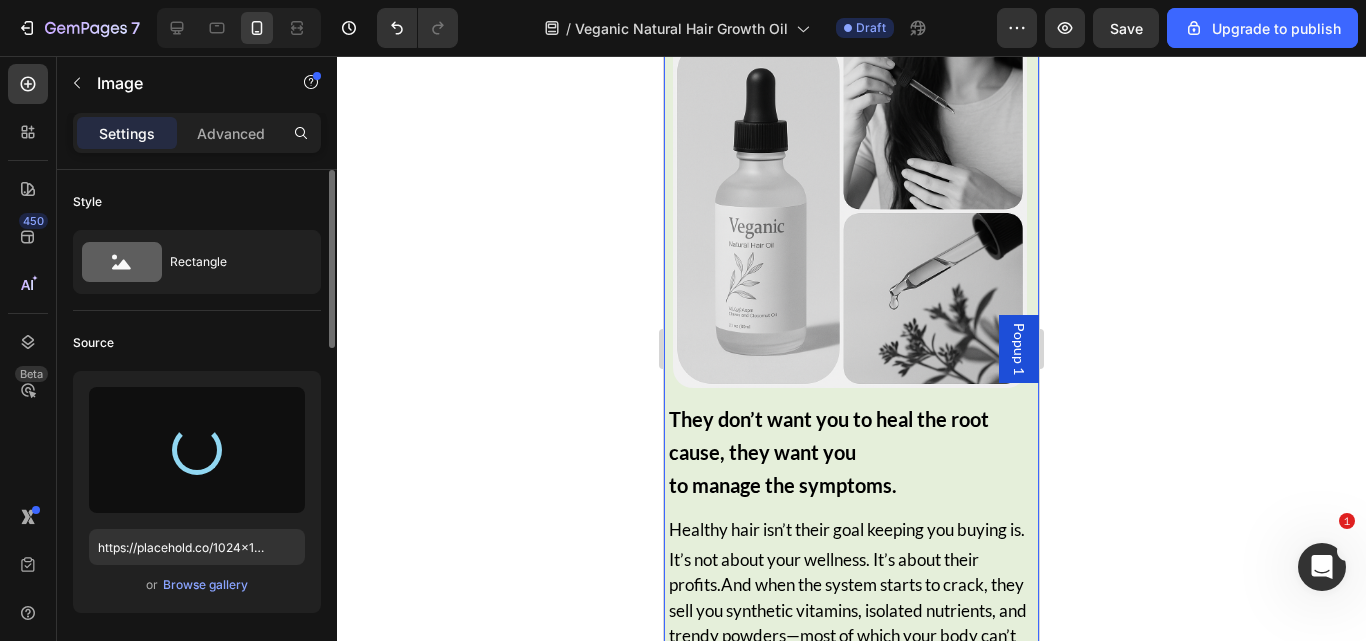 type on "https://cdn.shopify.com/s/files/1/0734/3702/0479/files/gempages_452710916551607394-bb3d00e6-c966-4a26-a918-fff4d9b95710.png" 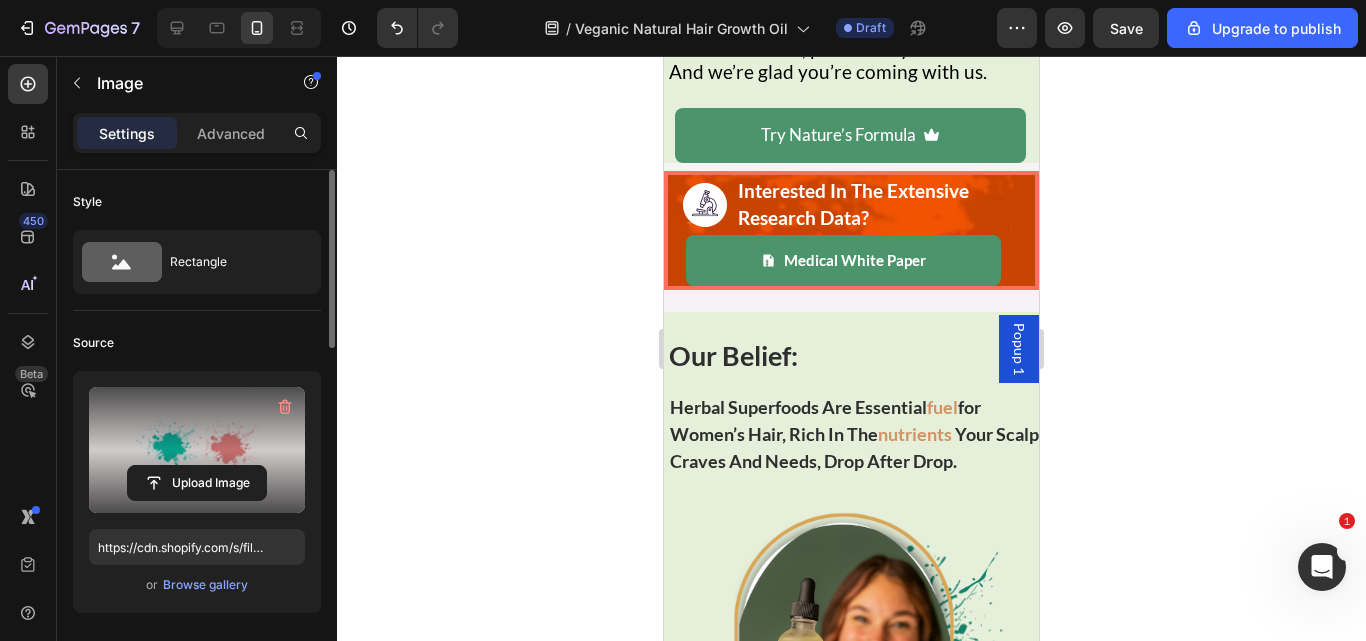 scroll, scrollTop: 3532, scrollLeft: 0, axis: vertical 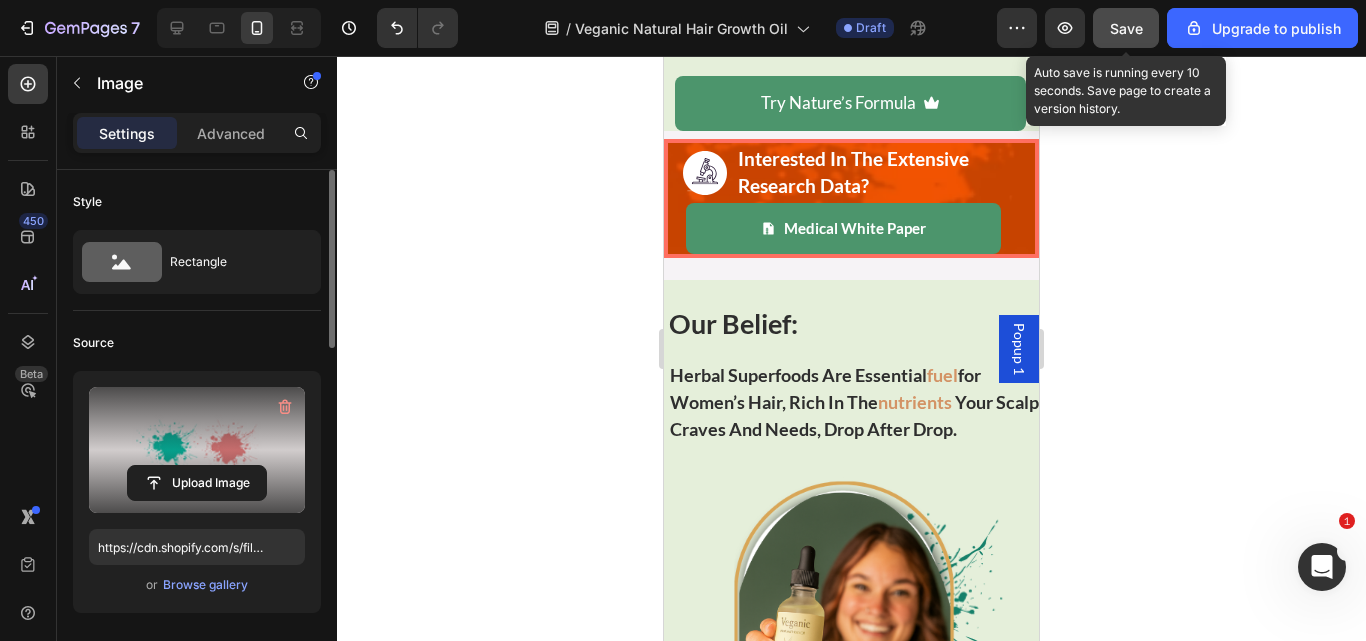 click on "Save" at bounding box center (1126, 28) 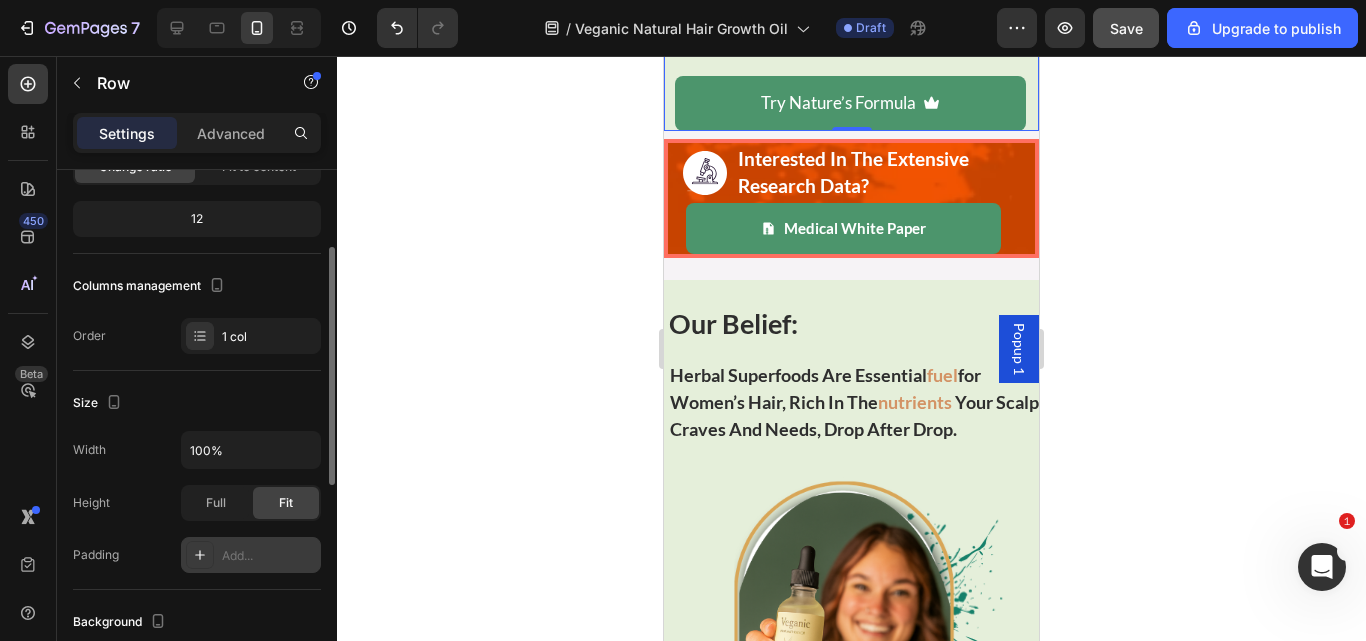 scroll, scrollTop: 172, scrollLeft: 0, axis: vertical 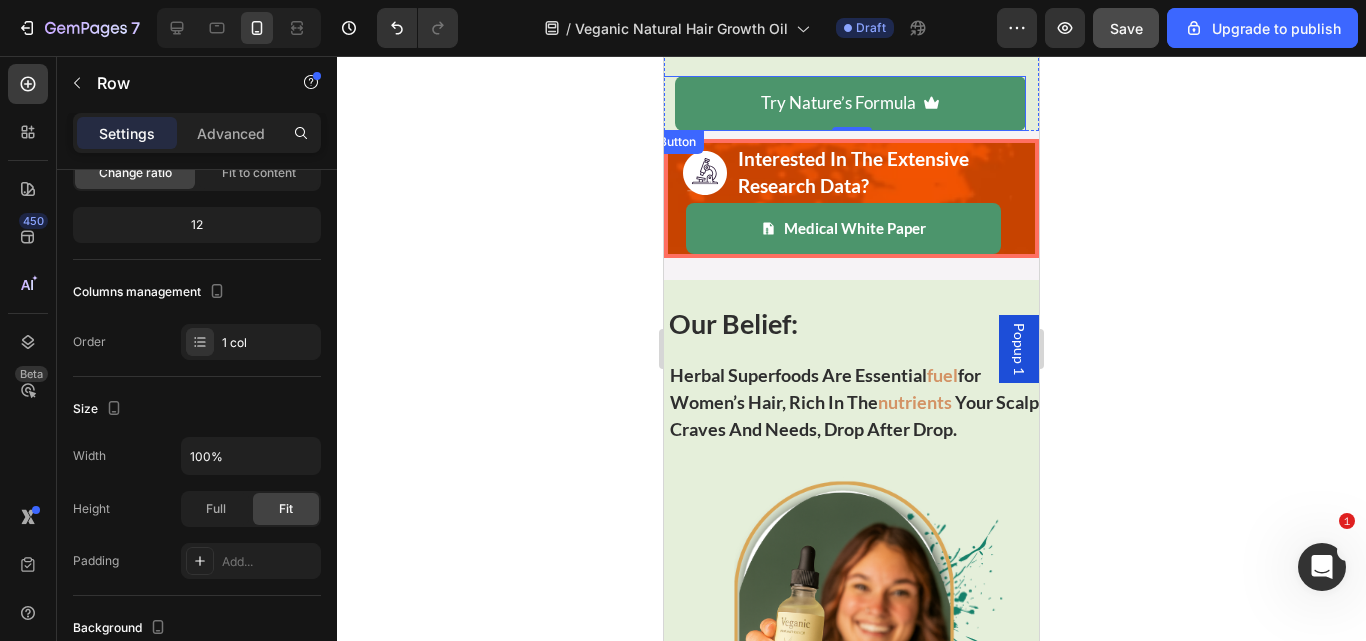 click on "Try Nature’s Formula Button" at bounding box center [838, 103] 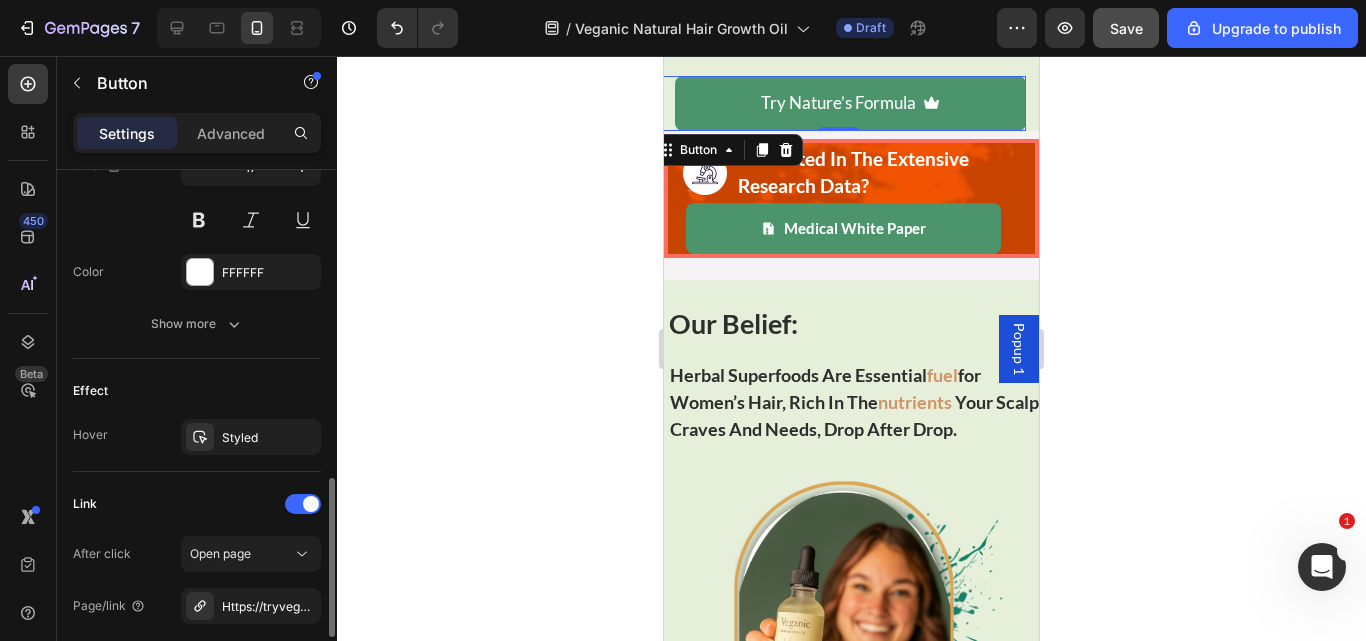 scroll, scrollTop: 1220, scrollLeft: 0, axis: vertical 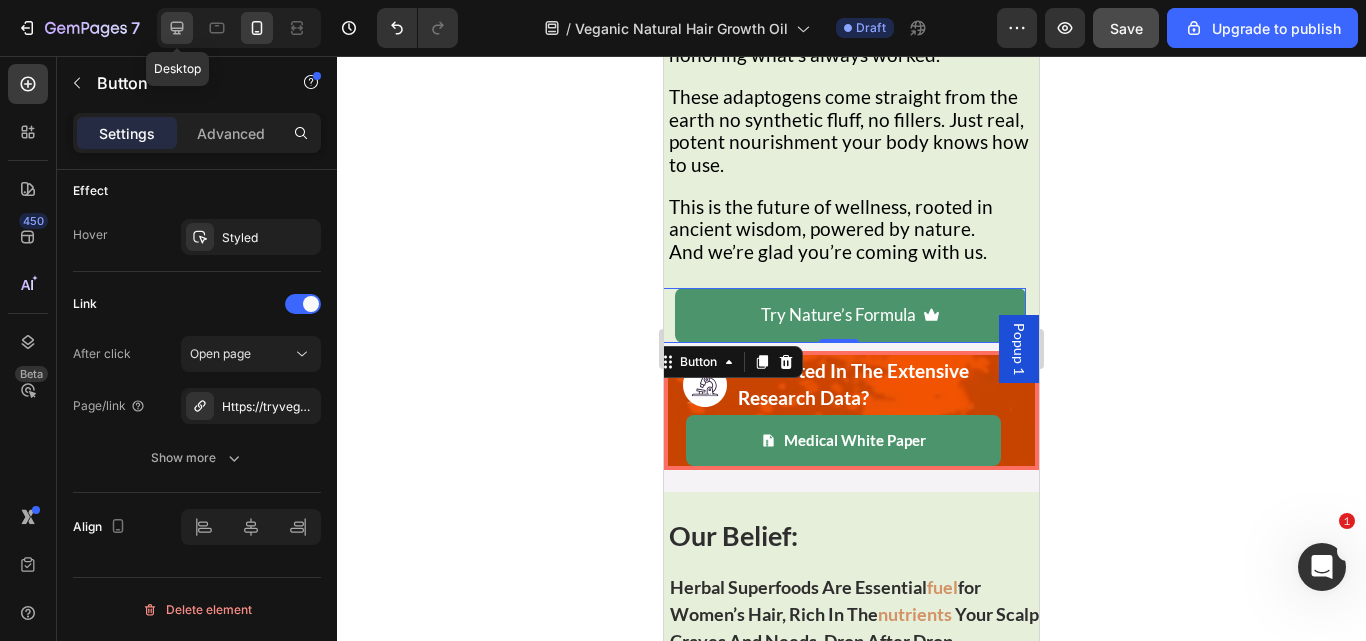 click 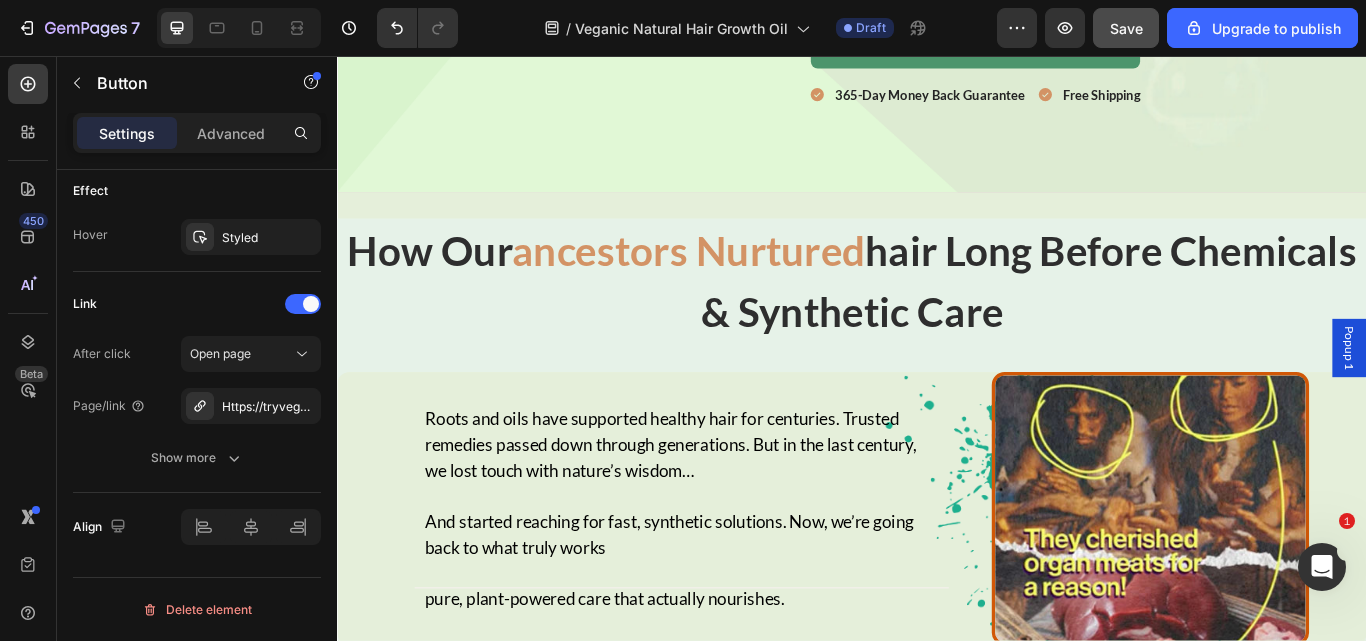 scroll, scrollTop: 719, scrollLeft: 0, axis: vertical 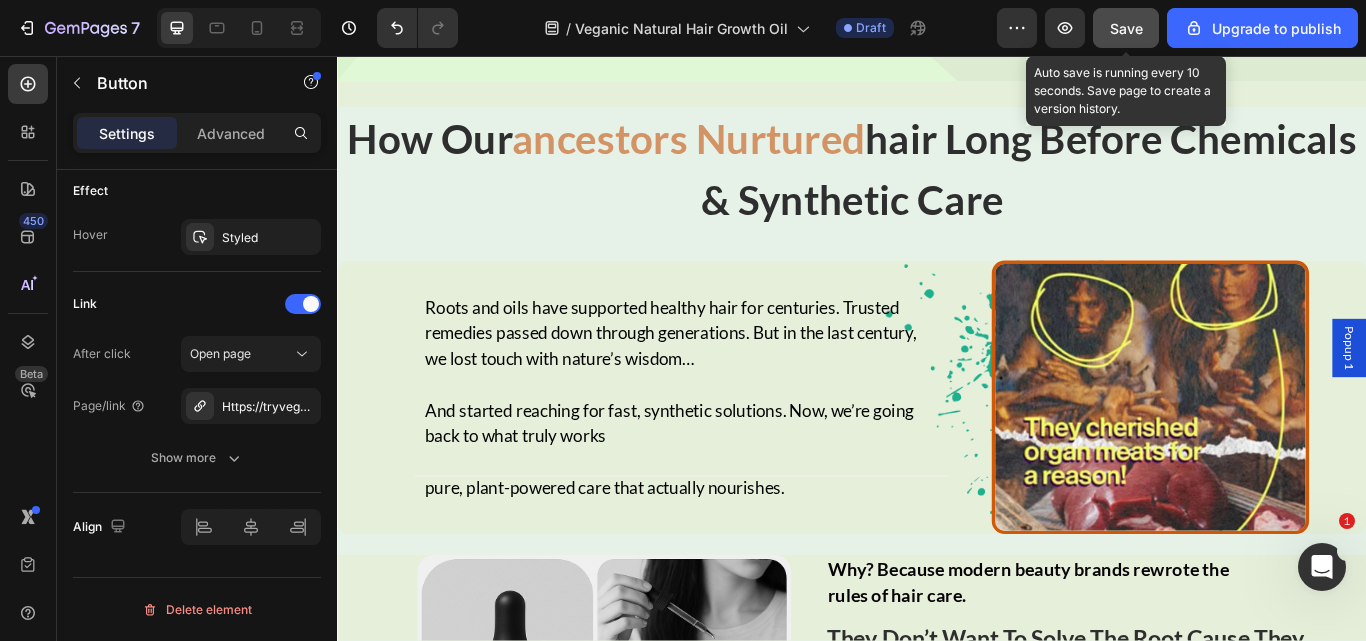 click on "Save" at bounding box center (1126, 28) 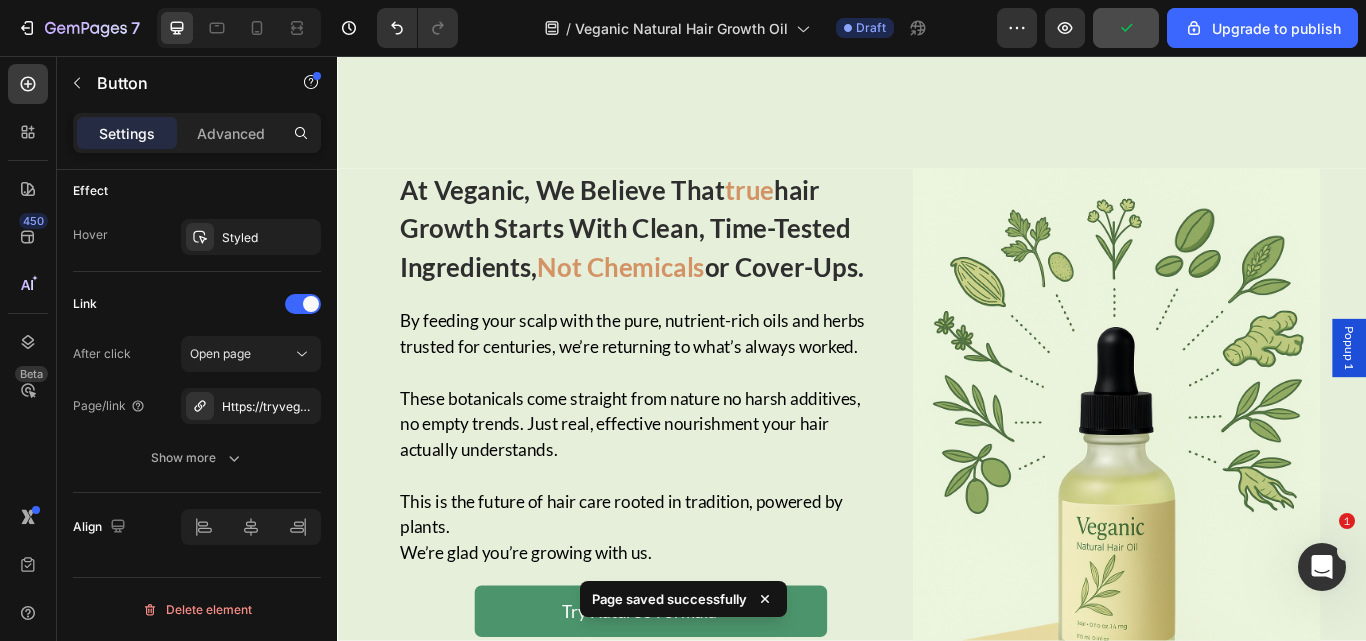 scroll, scrollTop: 1816, scrollLeft: 0, axis: vertical 